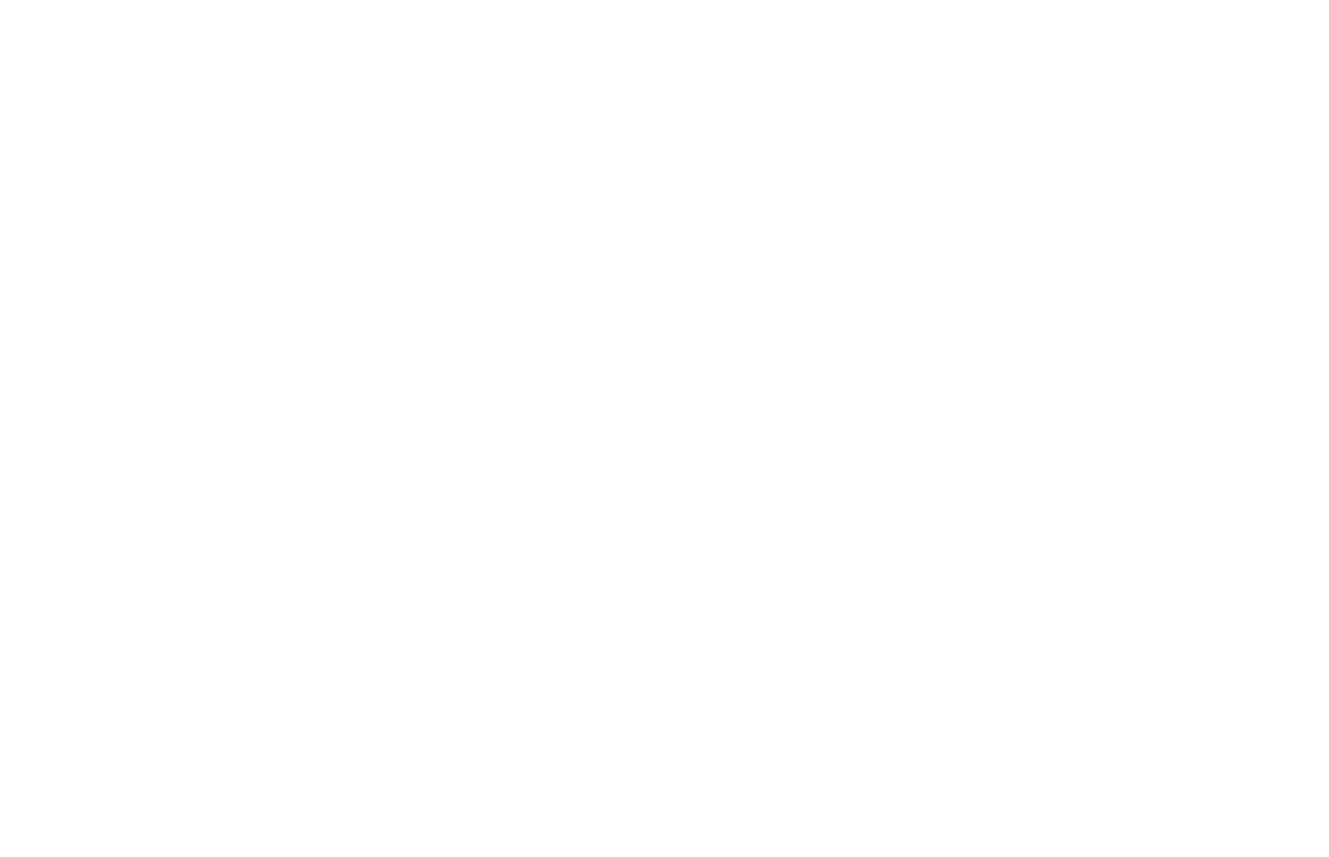 scroll, scrollTop: 0, scrollLeft: 0, axis: both 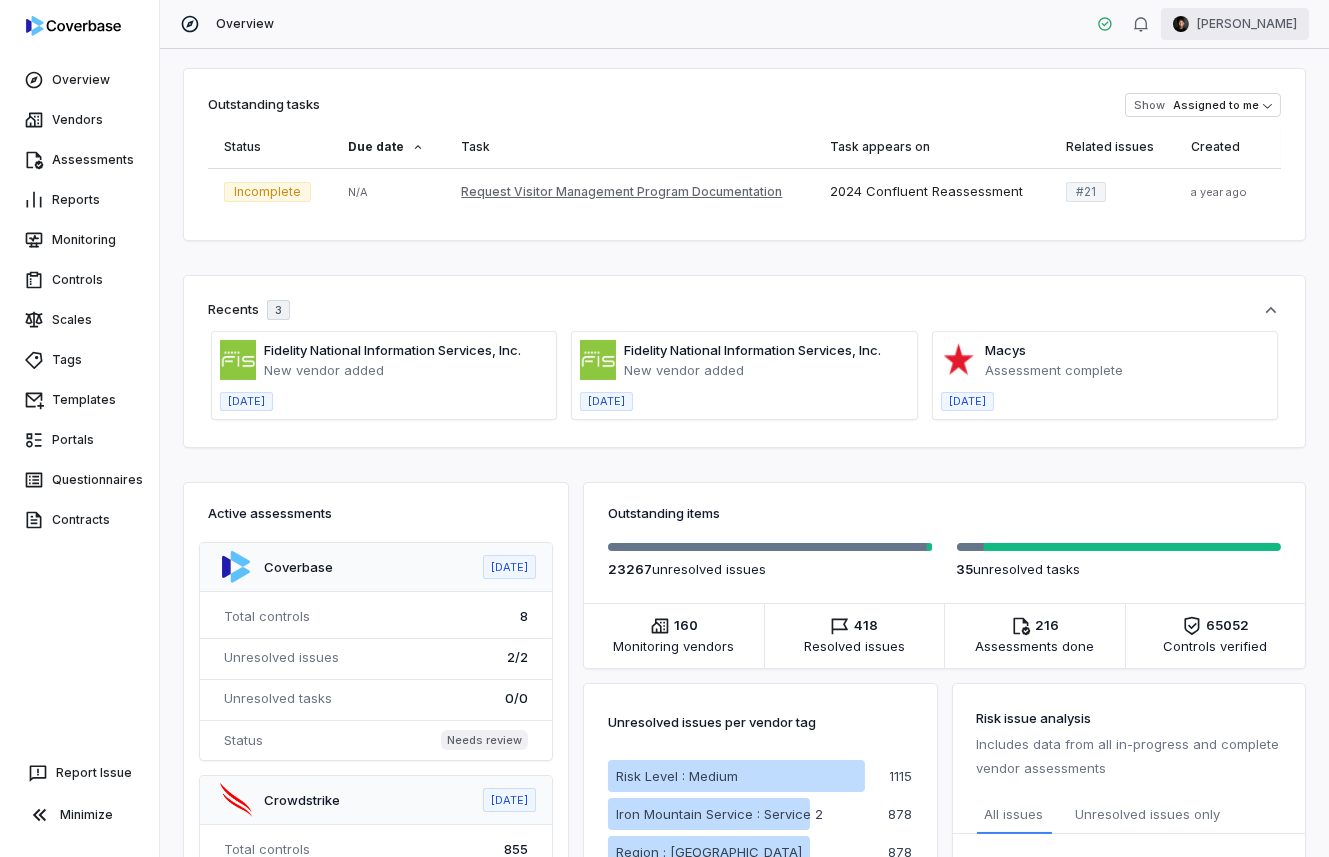 click on "Overview Vendors Assessments Reports Monitoring Controls Scales Tags Templates Portals Questionnaires Contracts Report Issue Minimize Overview [PERSON_NAME] Outstanding tasks Show Assigned to me Status Due date Task Task appears on Related issues Created Incomplete N/A Request Visitor Management Program Documentation 2024 Confluent Reassessment # 21 a year ago Recents 3 Fidelity National Information Services, Inc. New vendor added [DATE] Fidelity National Information Services, Inc. New vendor added [DATE] Macys Assessment complete [DATE] Active assessments Coverbase [DATE] Total controls 8 Unresolved issues 2  /  2 Unresolved tasks 0  /  0 Status Needs review Crowdstrike [DATE] Total controls 855 Unresolved issues 739  /  742 Unresolved tasks 0  /  0 Status Needs review Drata [DATE] Total controls 104 Unresolved issues 18  /  18 Unresolved tasks 0  /  0 Status Needs review JackHenry [DATE] Total controls 334 Unresolved issues 281  /  282 Unresolved tasks 0 0" at bounding box center [664, 428] 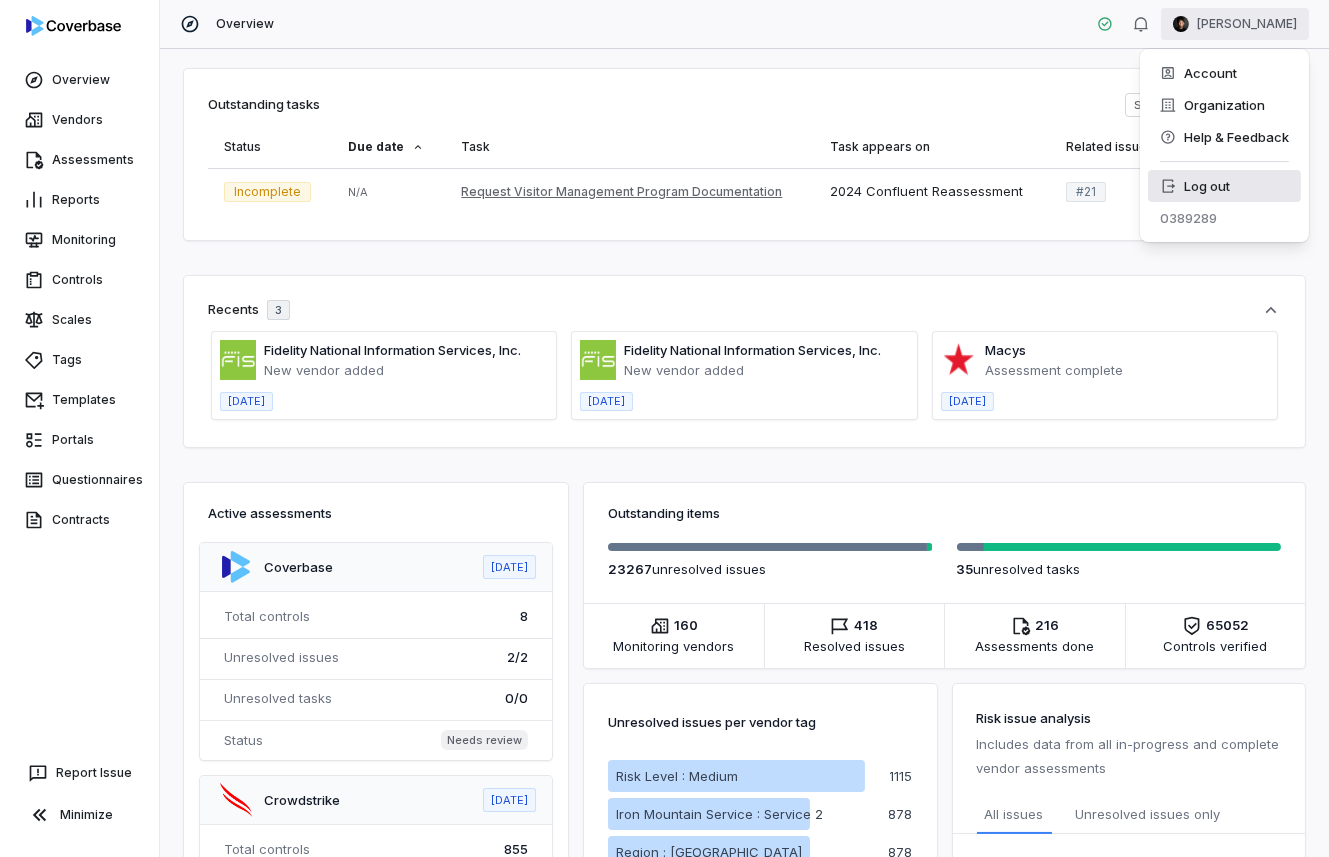 click on "Log out" at bounding box center (1224, 186) 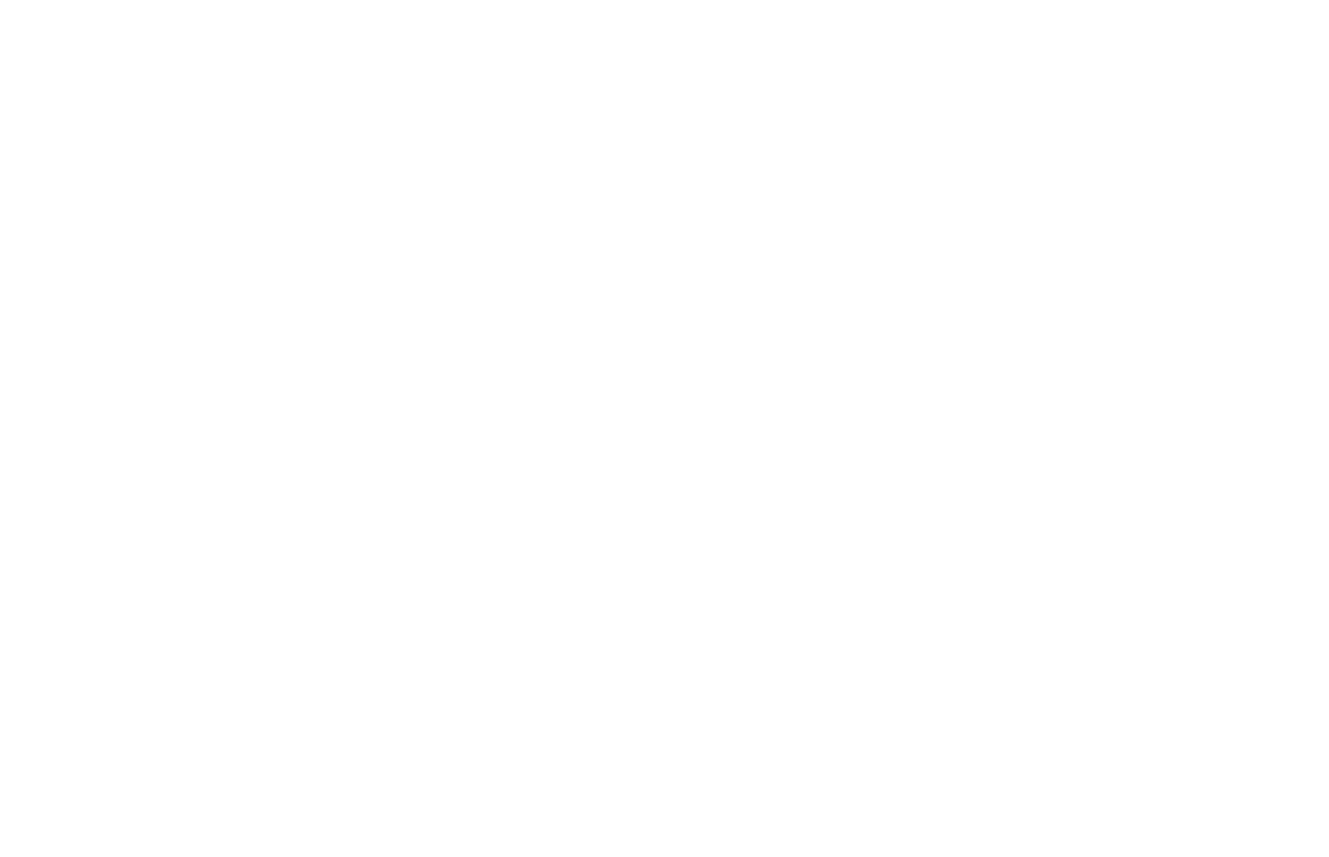 scroll, scrollTop: 0, scrollLeft: 0, axis: both 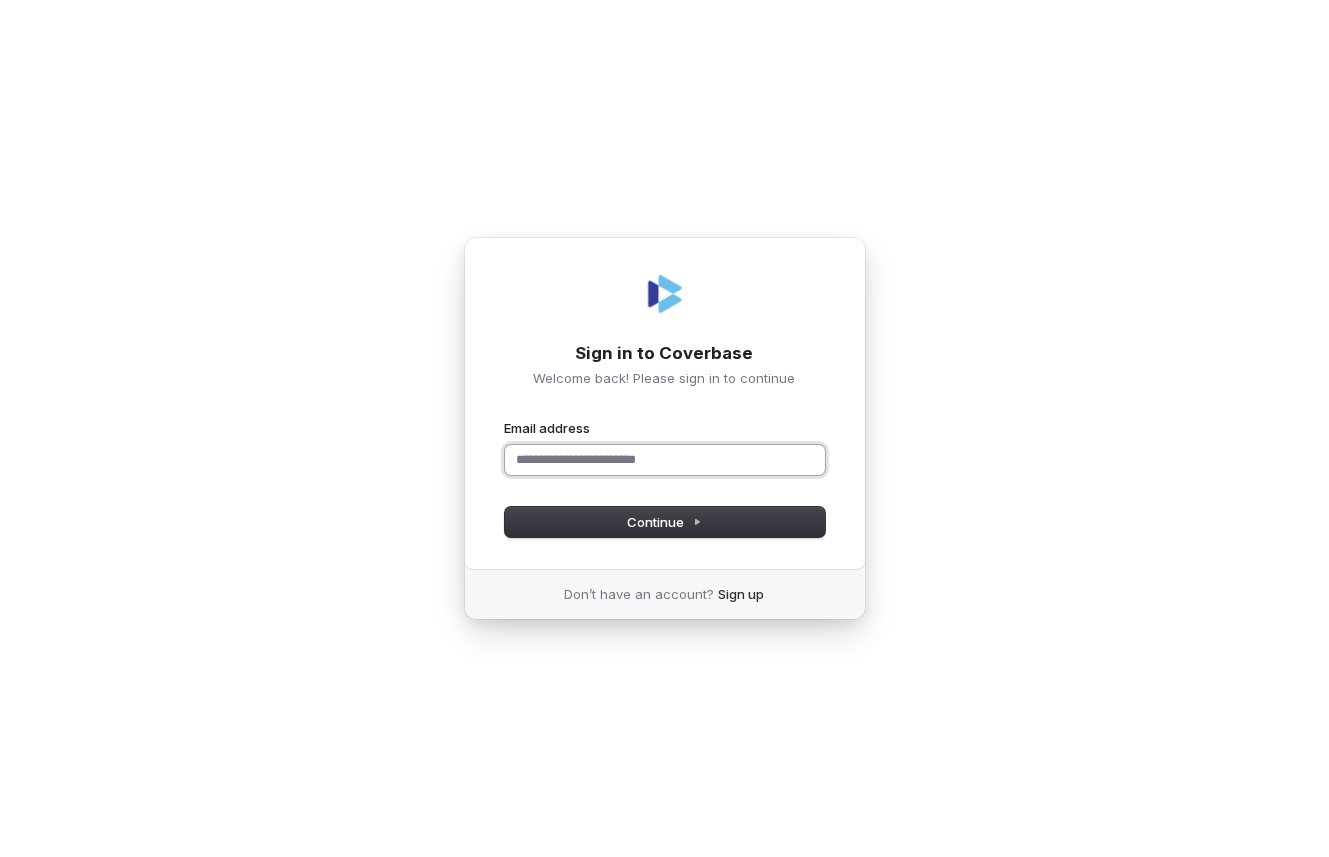click on "Email address" at bounding box center (665, 460) 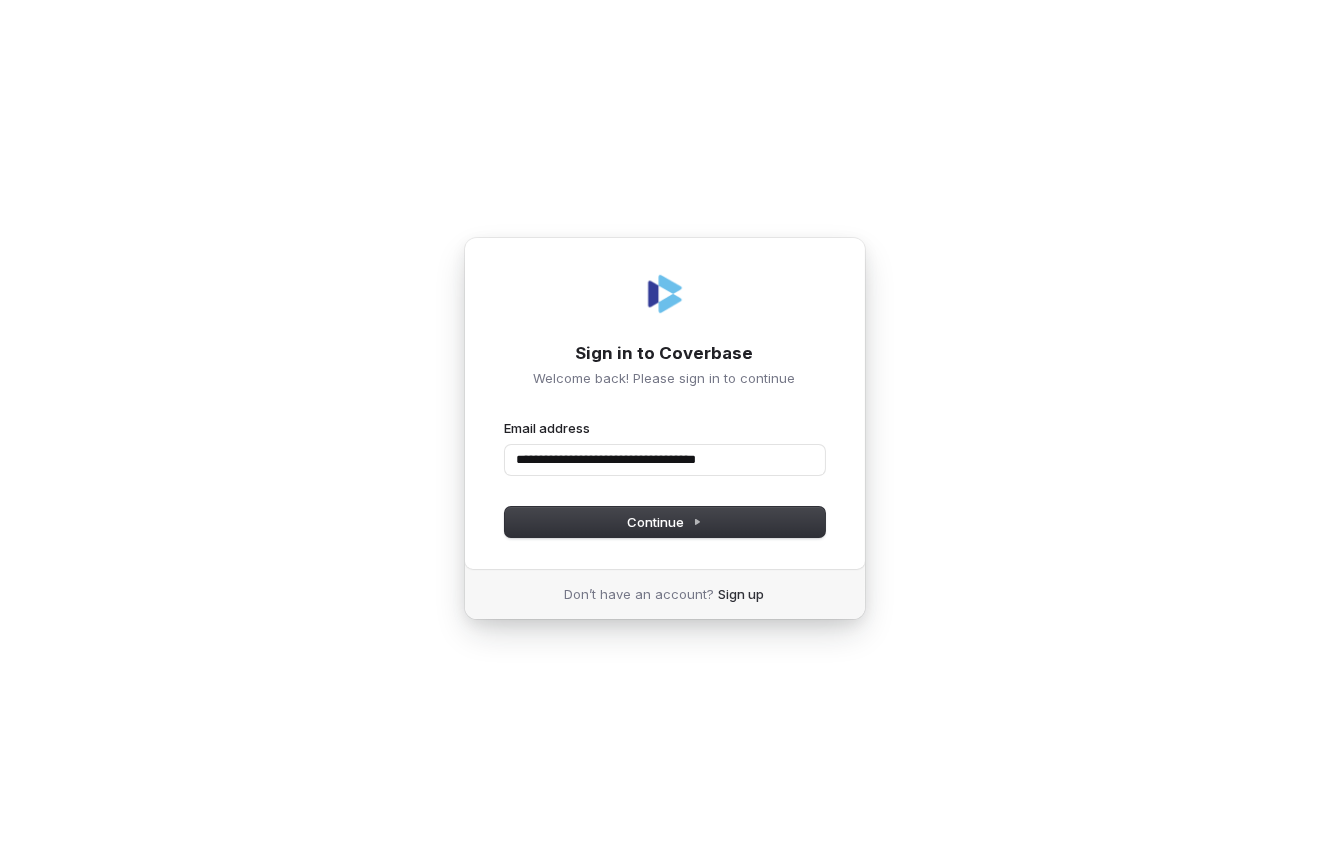 type on "**********" 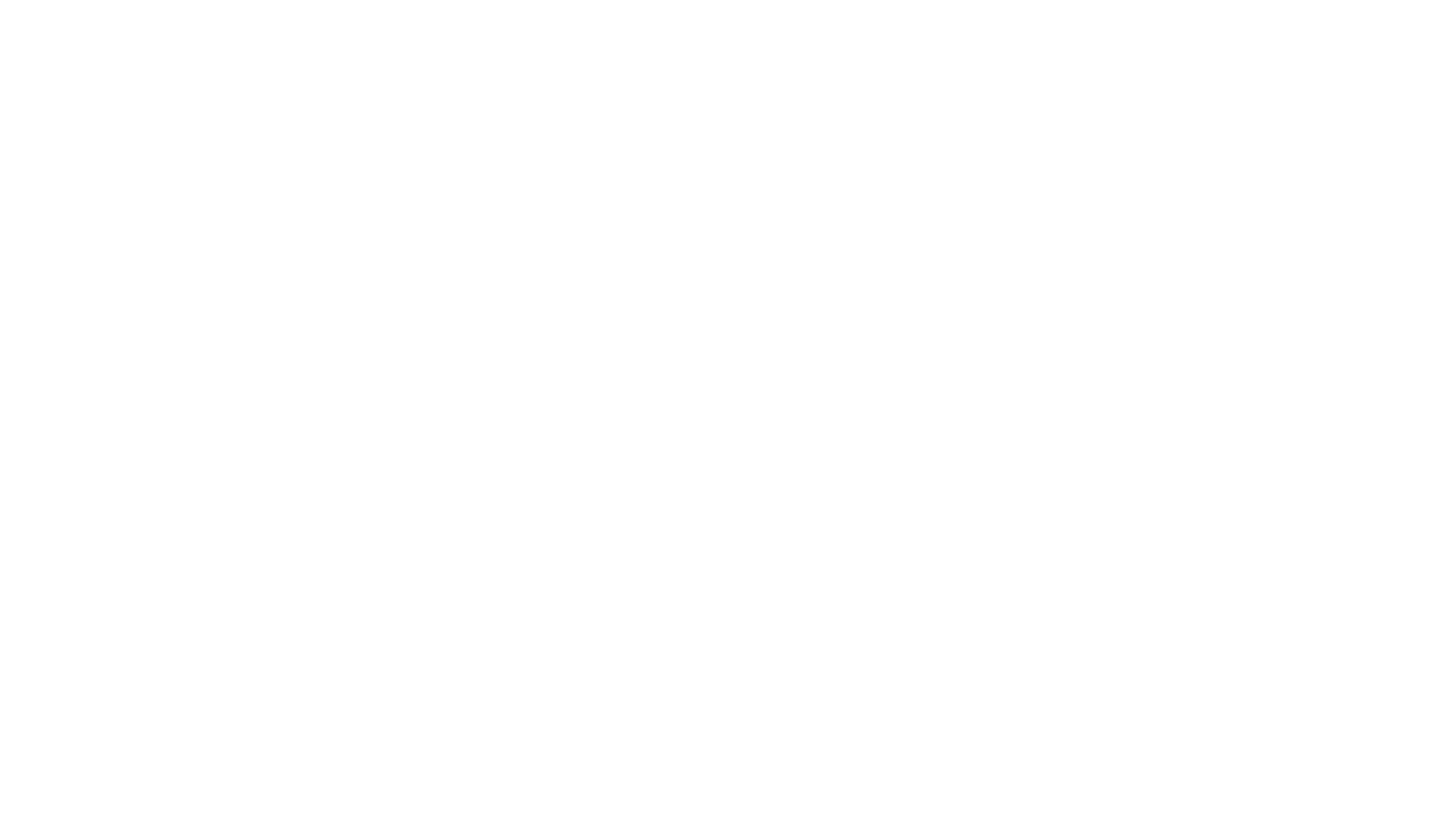 scroll, scrollTop: 0, scrollLeft: 0, axis: both 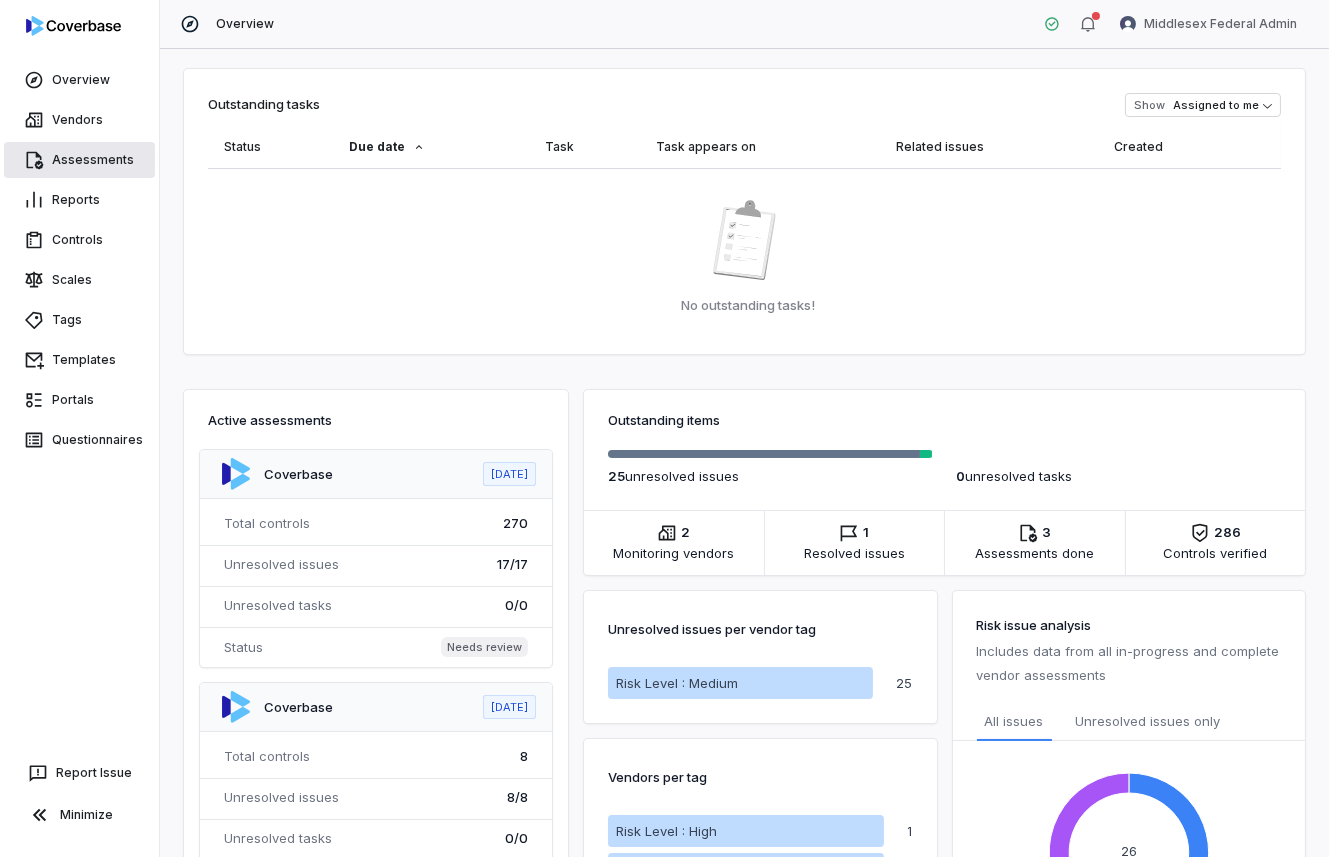 click on "Assessments" at bounding box center (79, 160) 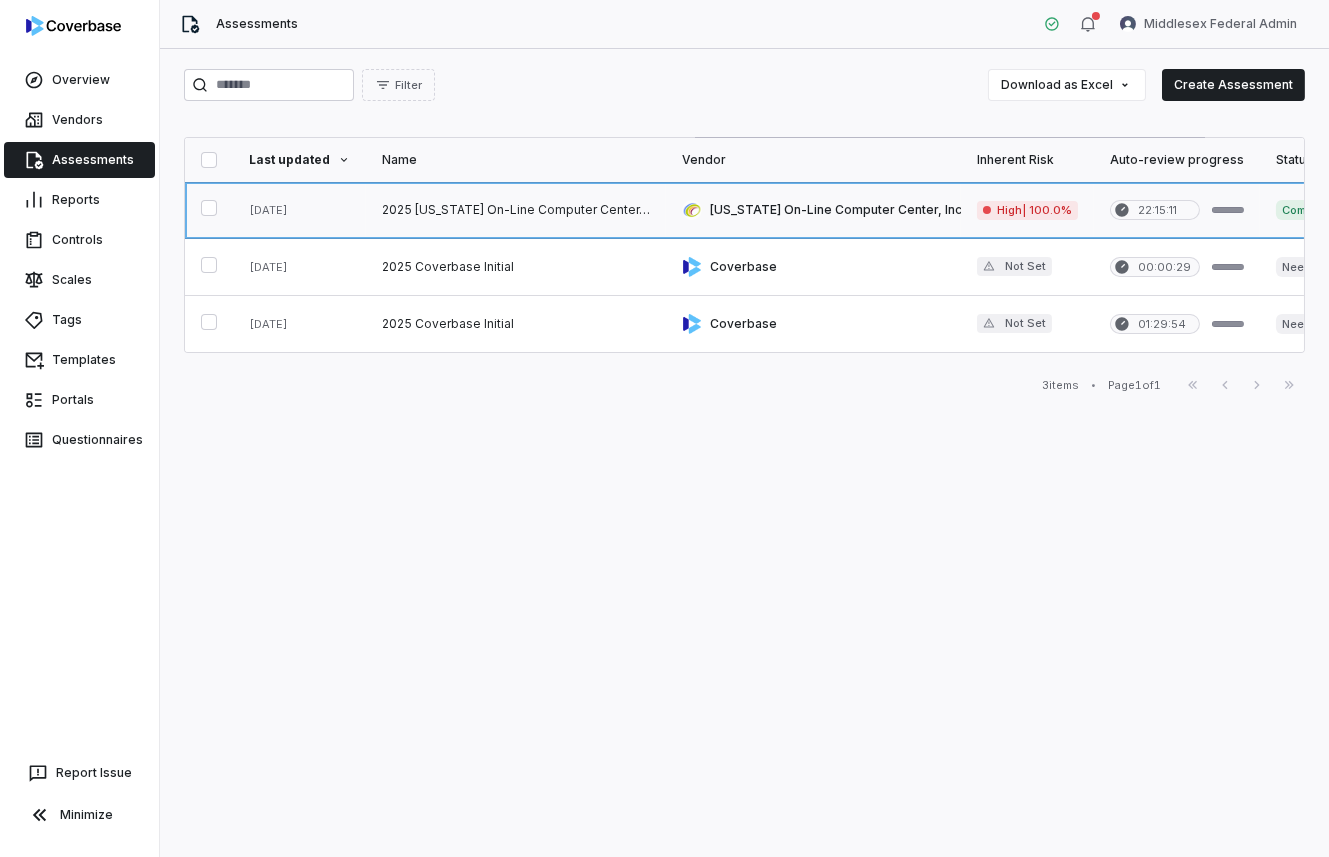 click at bounding box center (516, 210) 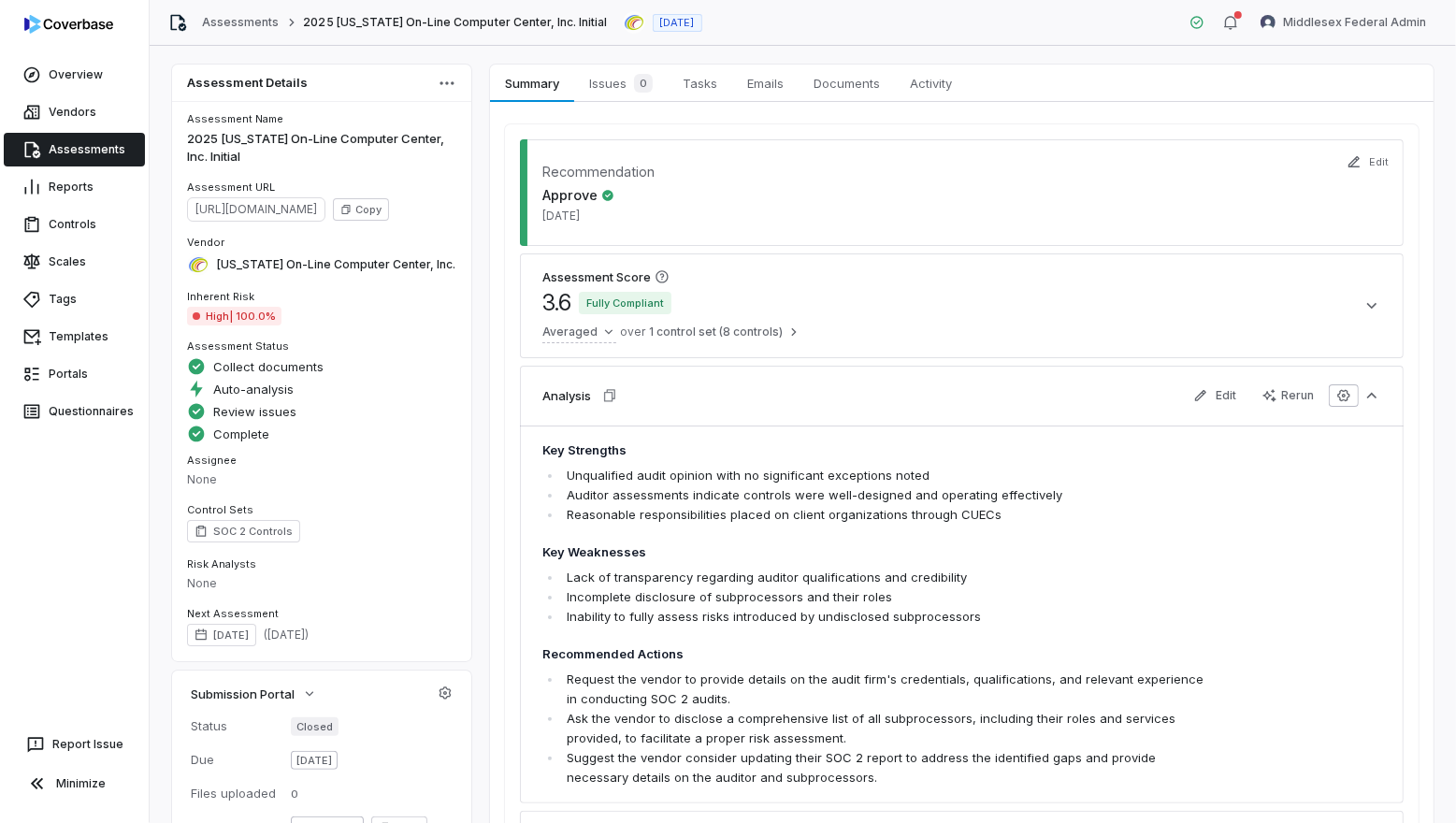 click 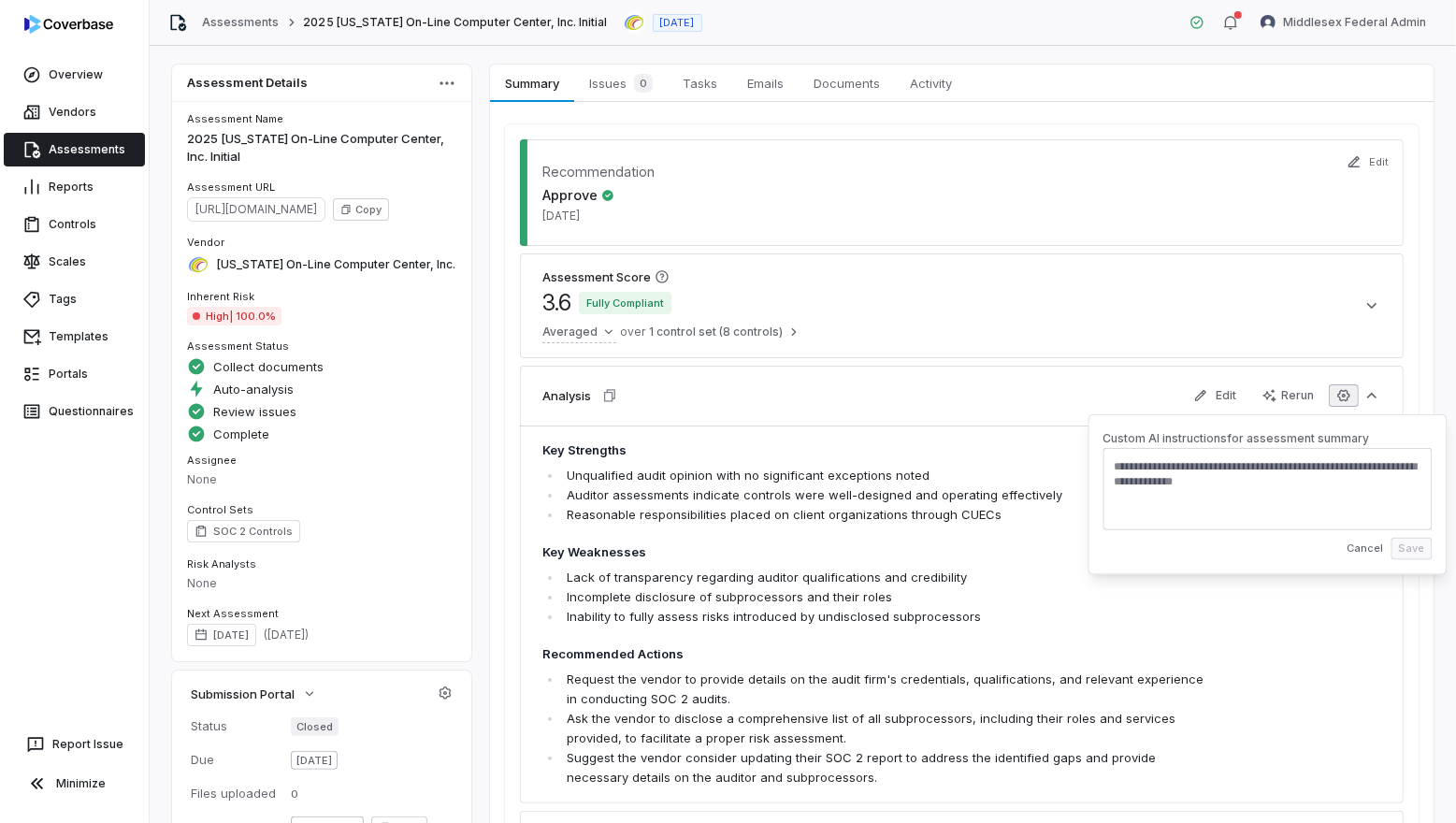 click 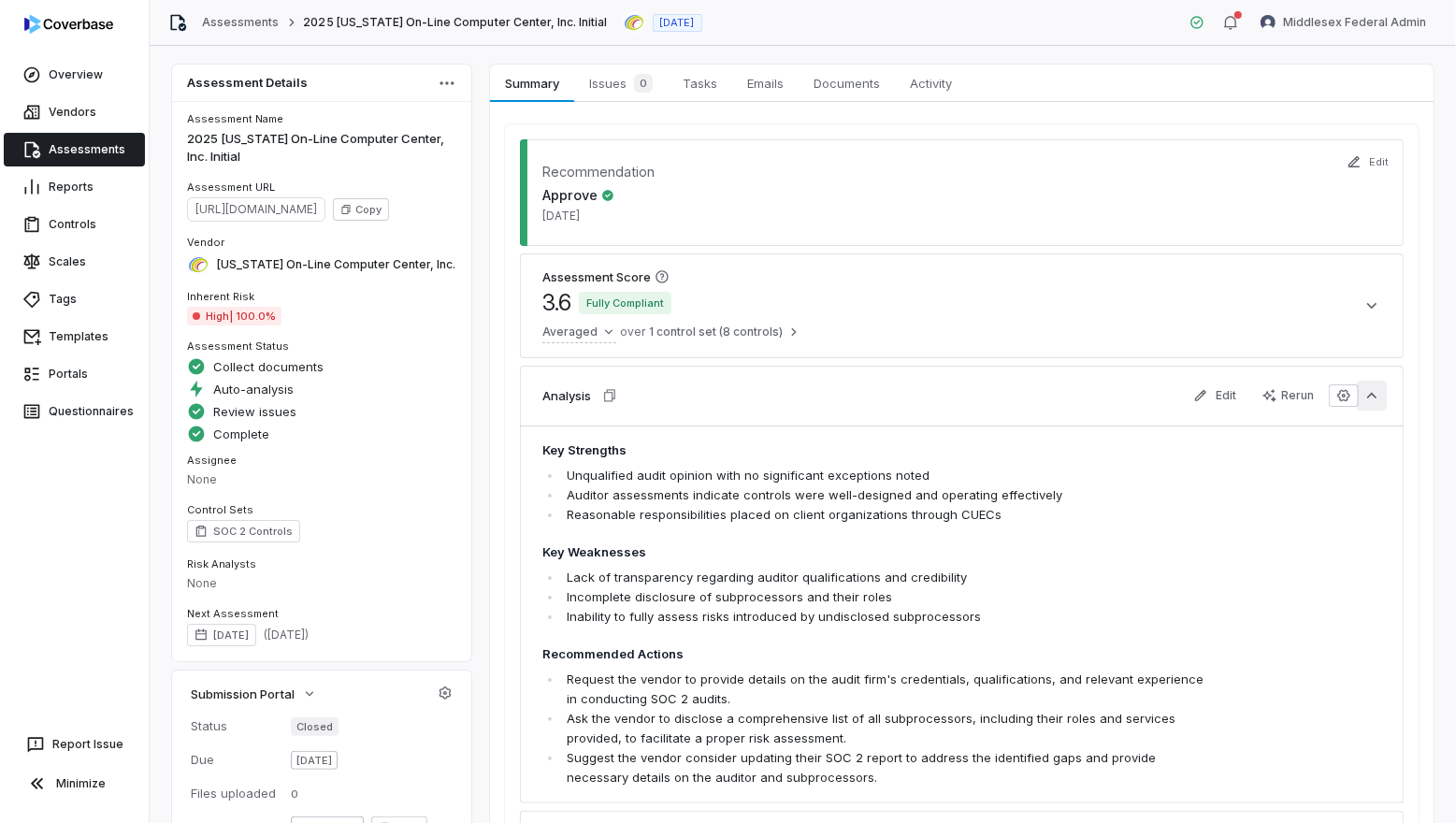 click 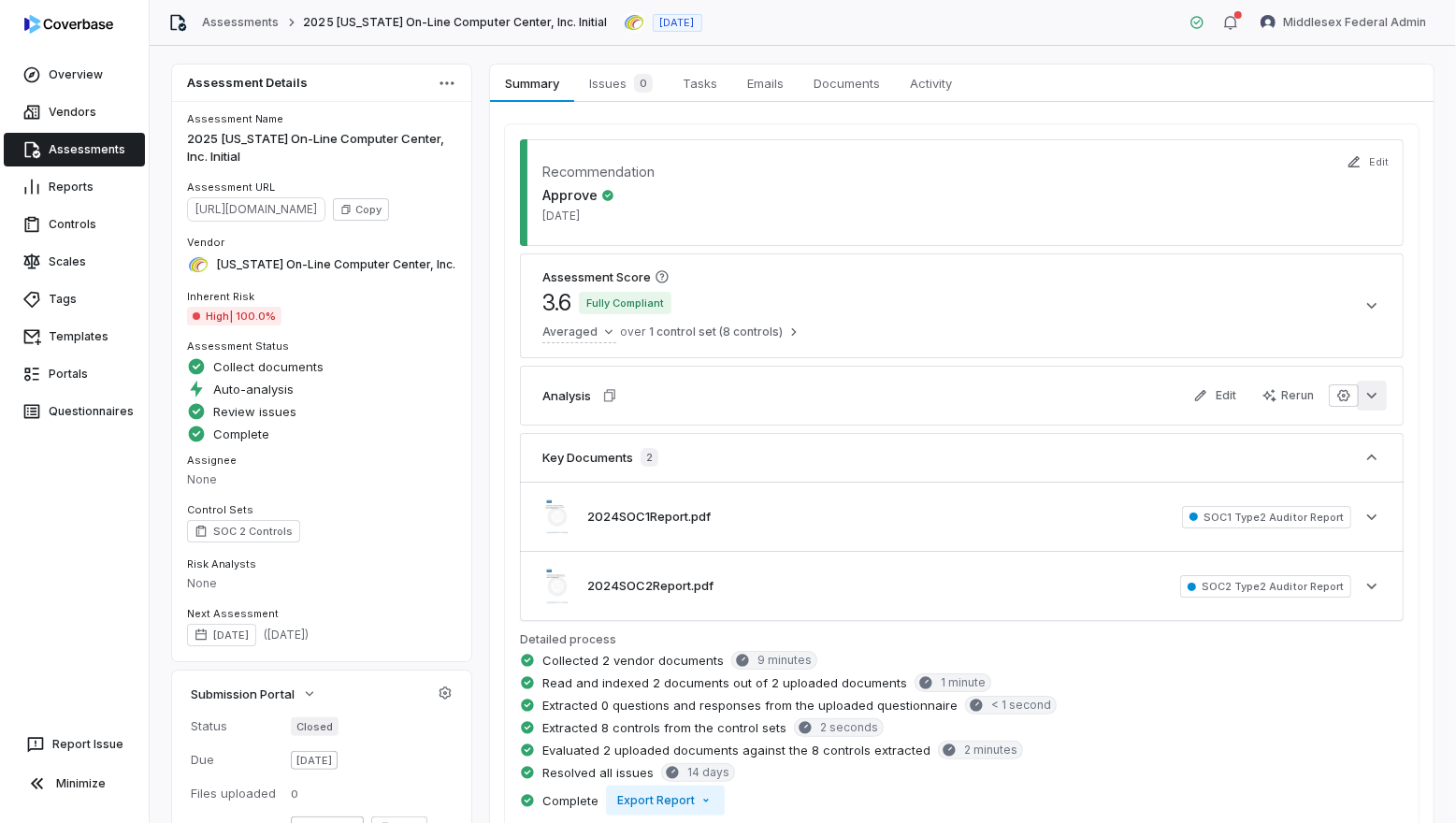 click 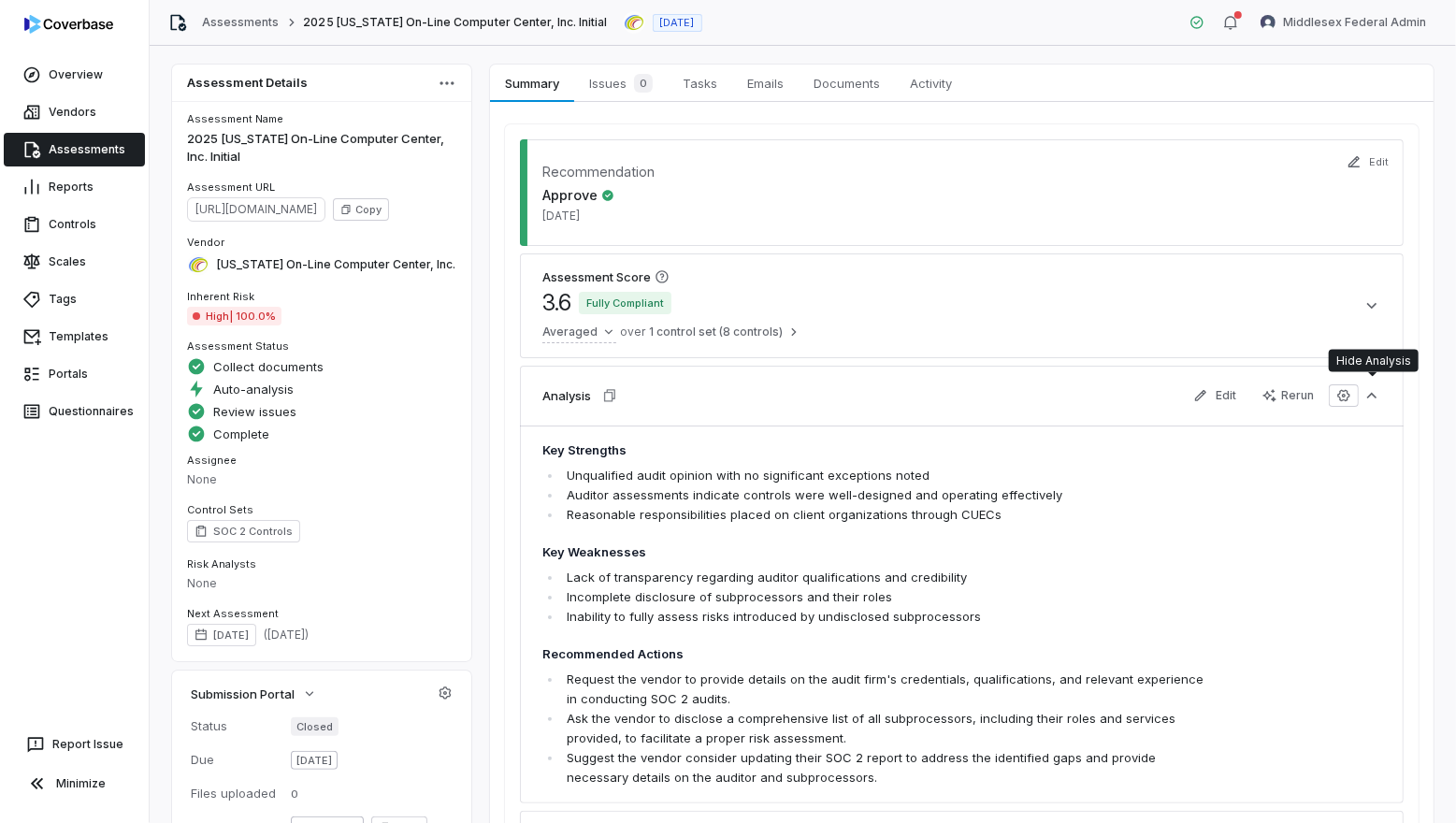 click on "Recommendation Approve Jun 26, 2025" at bounding box center [961, 193] 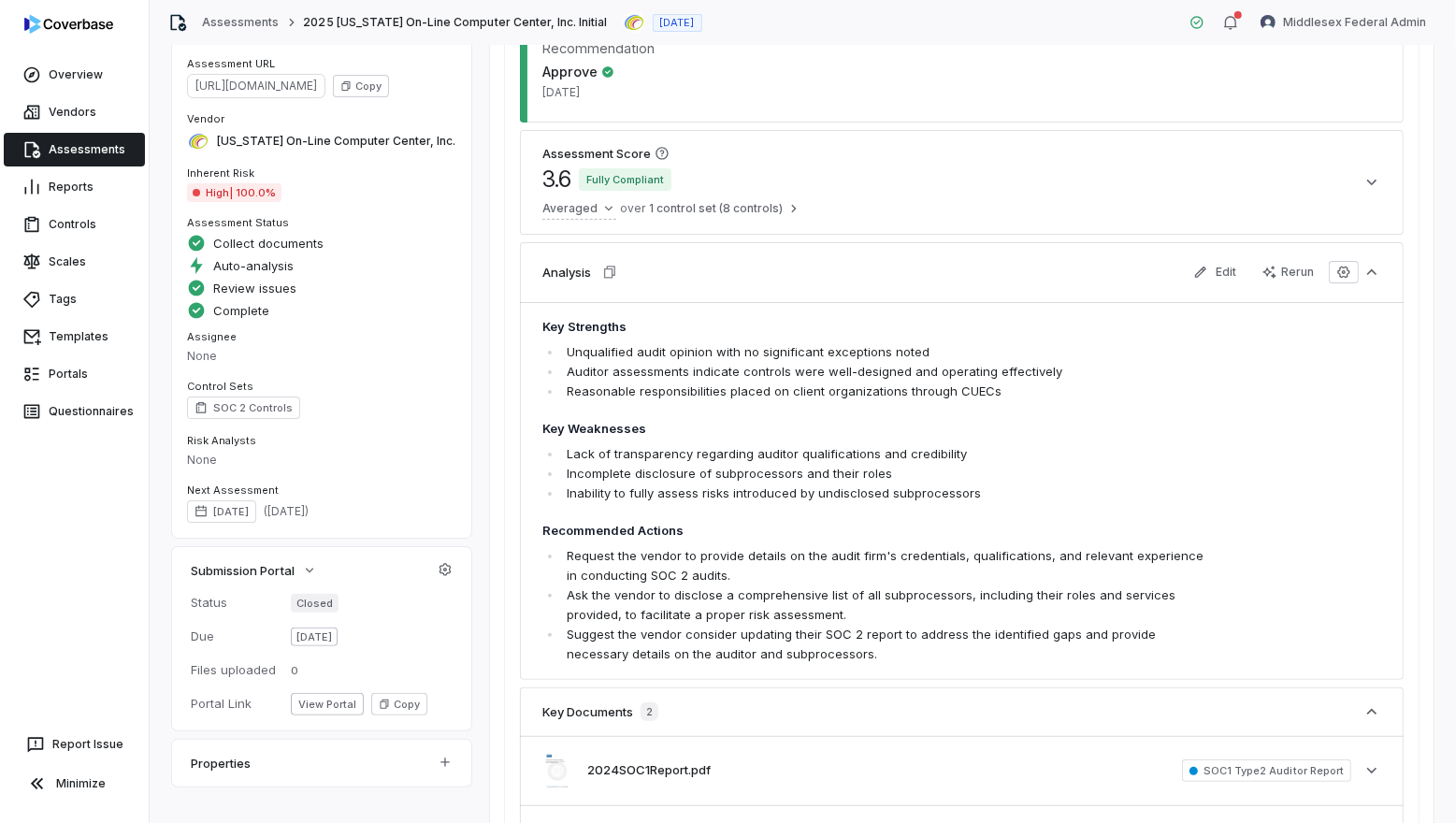 scroll, scrollTop: 128, scrollLeft: 0, axis: vertical 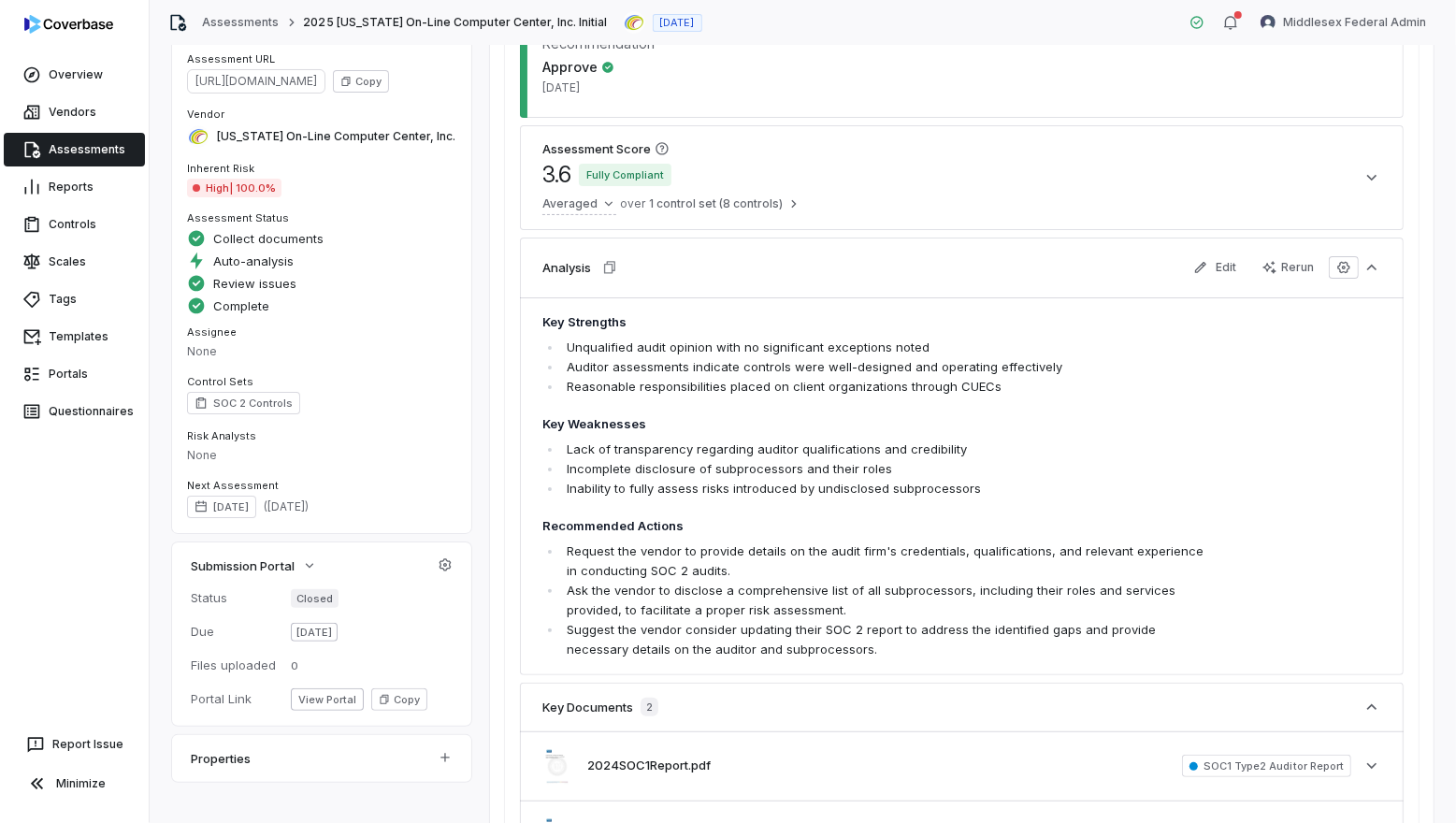 click on "Assessments" at bounding box center [74, 150] 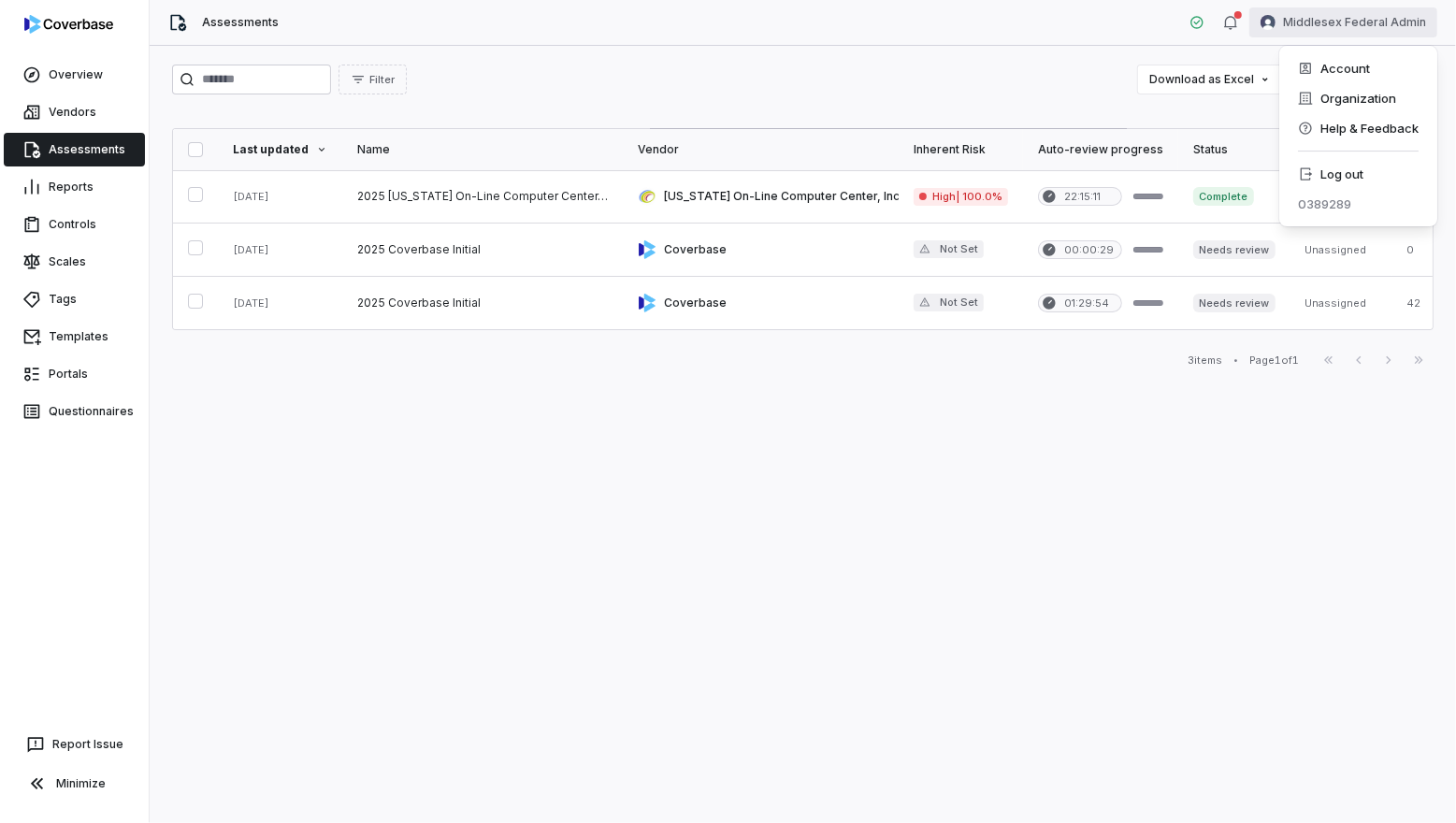 click on "Overview Vendors Assessments Reports Controls Scales Tags Templates Portals Questionnaires Report Issue Minimize Assessments Middlesex Federal Admin Filter Download as Excel Create Assessment Last updated Name Vendor Inherent Risk Auto-review progress Status Assignee # Docs # Issues # Tasks Submitted by Date initiated Jun 26, 2025 2025 Connecticut On-Line Computer Center, Inc. Initial Connecticut On-Line Computer Center, Inc. High  | 100.0% 22:15:11 Complete Unassigned 2 1 0 Matthew Menard Jun 11, 2025 Jun 11, 2025 2025 Coverbase Initial Coverbase Not Set 00:00:29 Needs review Unassigned 0 8 0 Middlesex Federal Admin Jun 11, 2025 Jun 11, 2025 2025 Coverbase Initial Coverbase Not Set 01:29:54 Needs review Unassigned 42 17 0 Middlesex Federal Admin Jun 10, 2025 3  items • Page  1  of  1 First Page Previous Next Last Page
Swif IQ is processing your app data. Please give us a few seconds.   Swif IQ is processing your app data. Please give us a few seconds.  * Account Organization Log out" at bounding box center (728, 412) 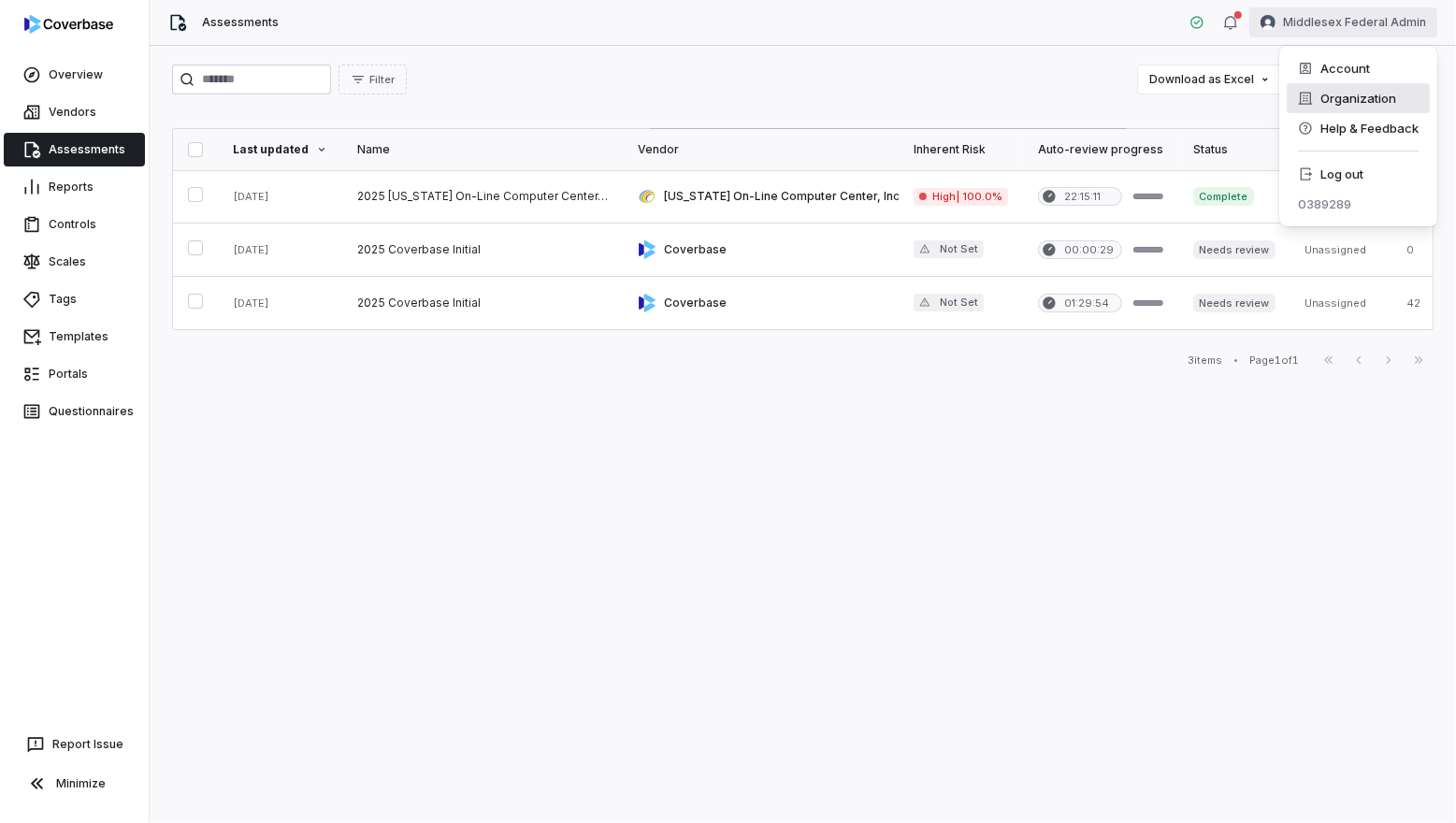 click on "Organization" at bounding box center [1358, 98] 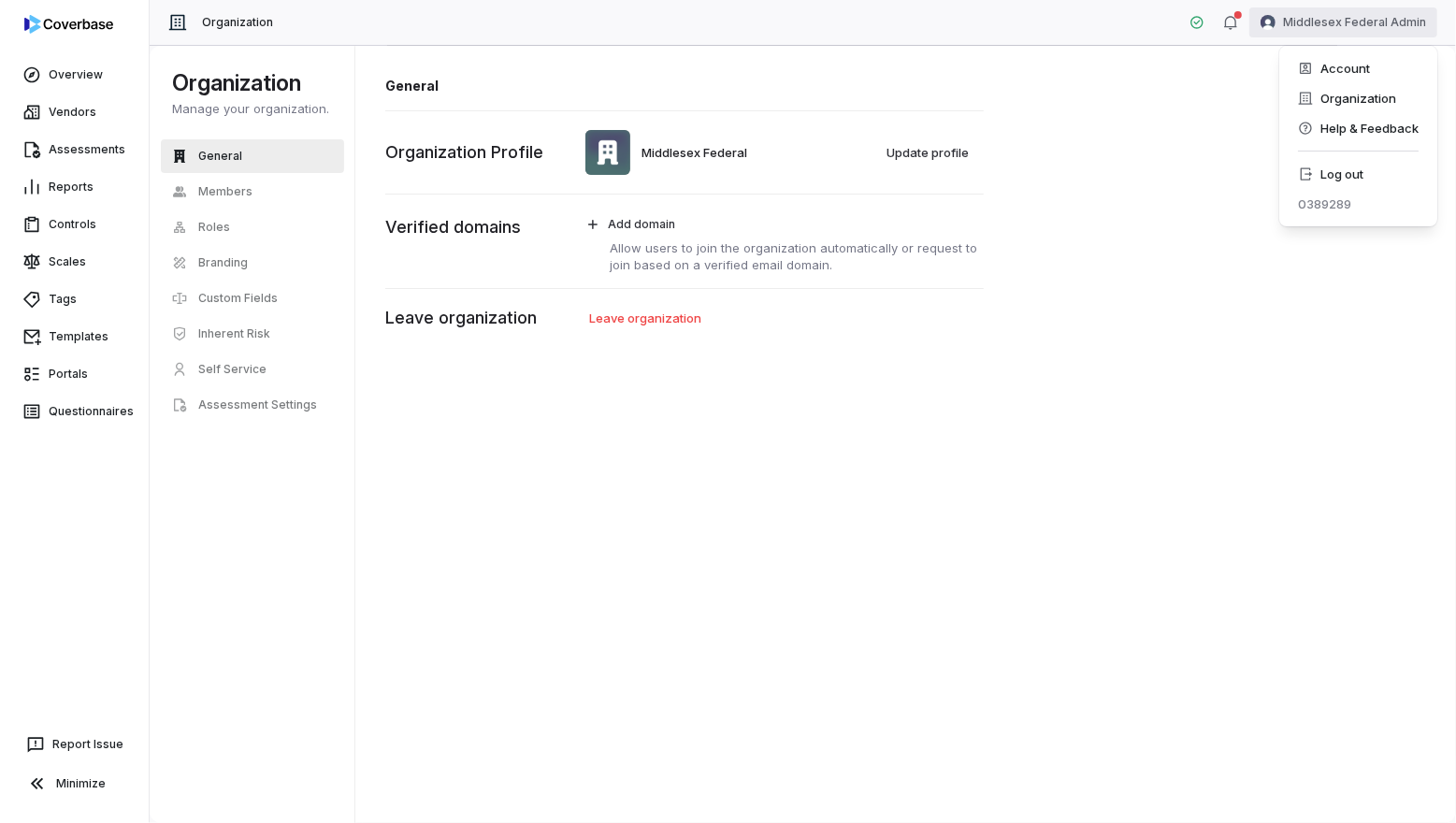 click on "Overview Vendors Assessments Reports Controls Scales Tags Templates Portals Questionnaires Report Issue Minimize Organization Middlesex Federal Admin Organization Manage your organization. General Members Roles Branding Custom Fields Inherent Risk Self Service Assessment Settings Organization General Middlesex Federal   Update profile Organization Profile Add domain Allow users to join the organization automatically or request to join based on a verified email domain. Verified domains Leave organization Leave organization
Swif IQ is processing your app data. Please give us a few seconds.   Swif IQ is processing your app data. Please give us a few seconds.   Swif IQ is processing your app data. Please give us a few seconds.   Swif IQ is processing your app data. Please give us a few seconds.  * Account Organization Help & Feedback Log out 0389289" at bounding box center (728, 412) 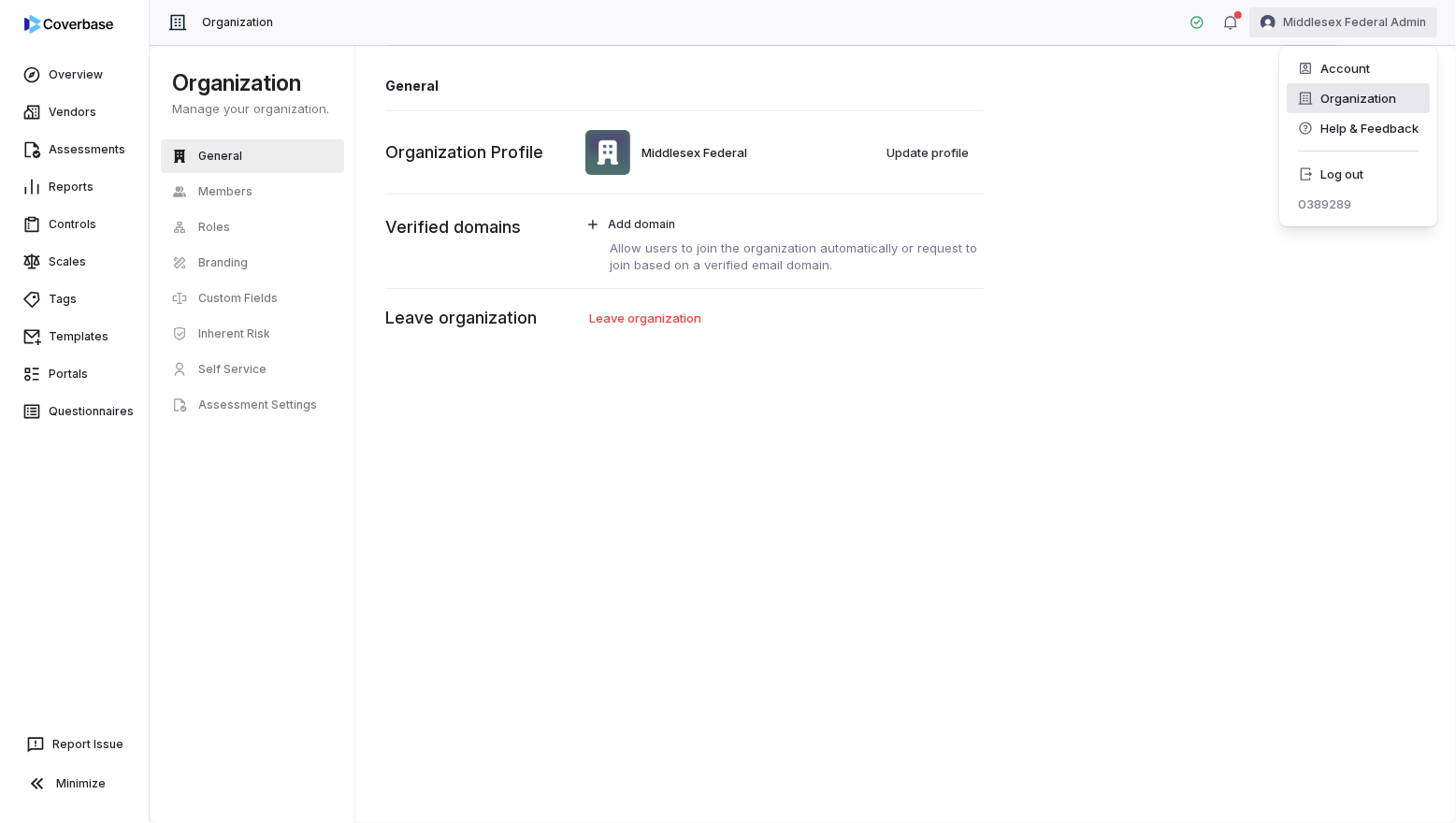 click on "Organization" at bounding box center [1358, 98] 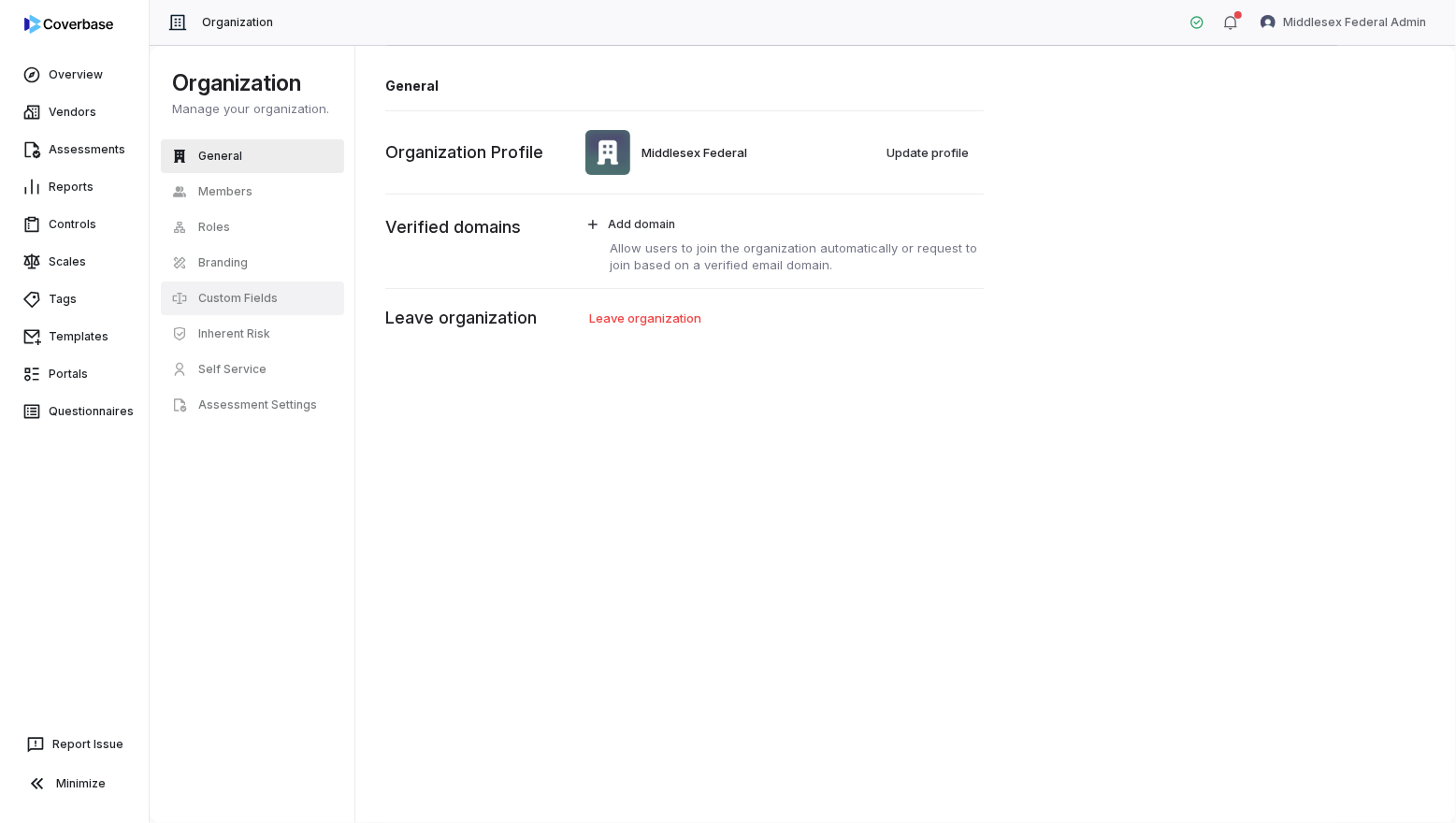 click on "Custom Fields" at bounding box center [238, 298] 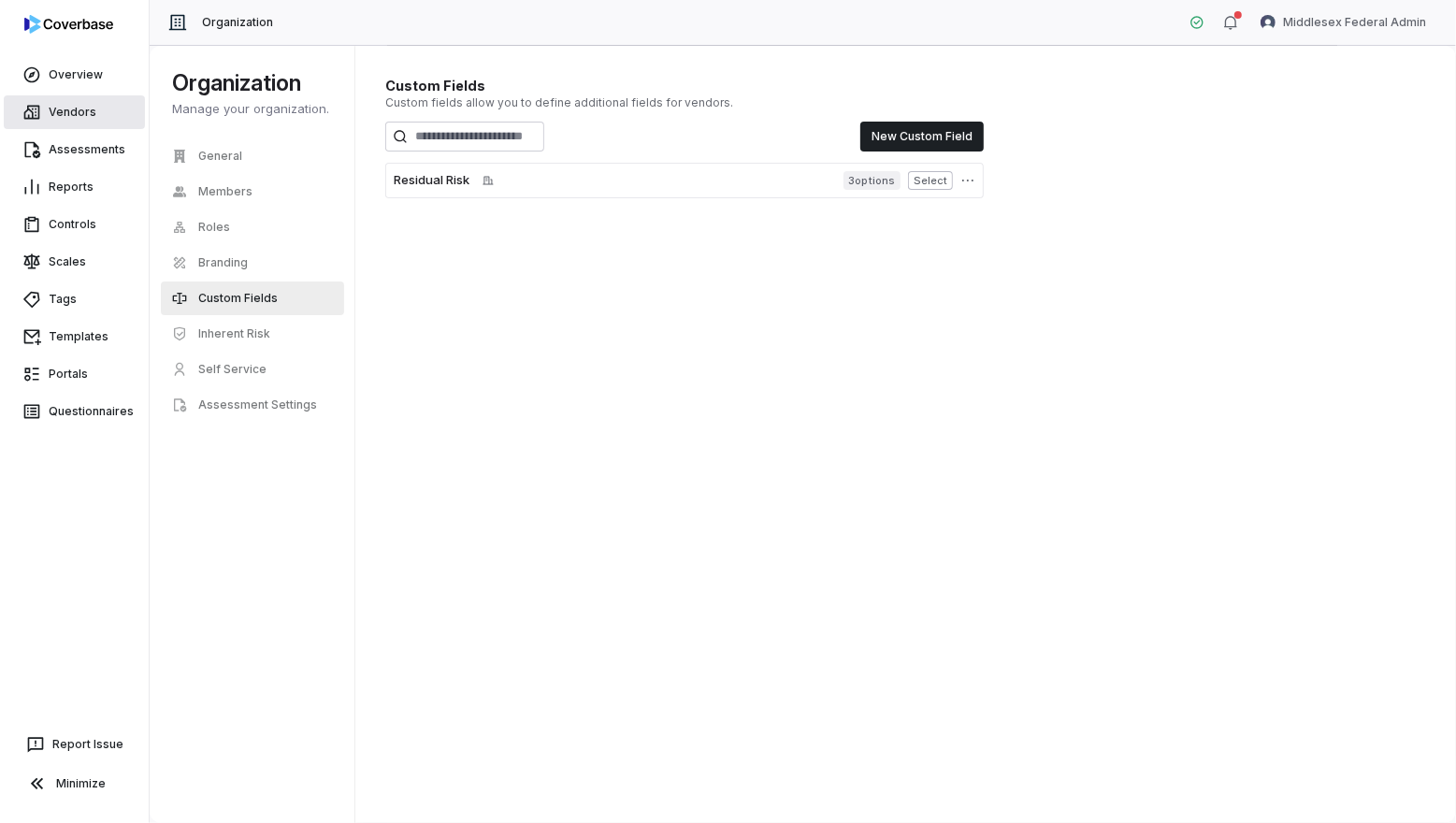 click on "Vendors" at bounding box center (74, 112) 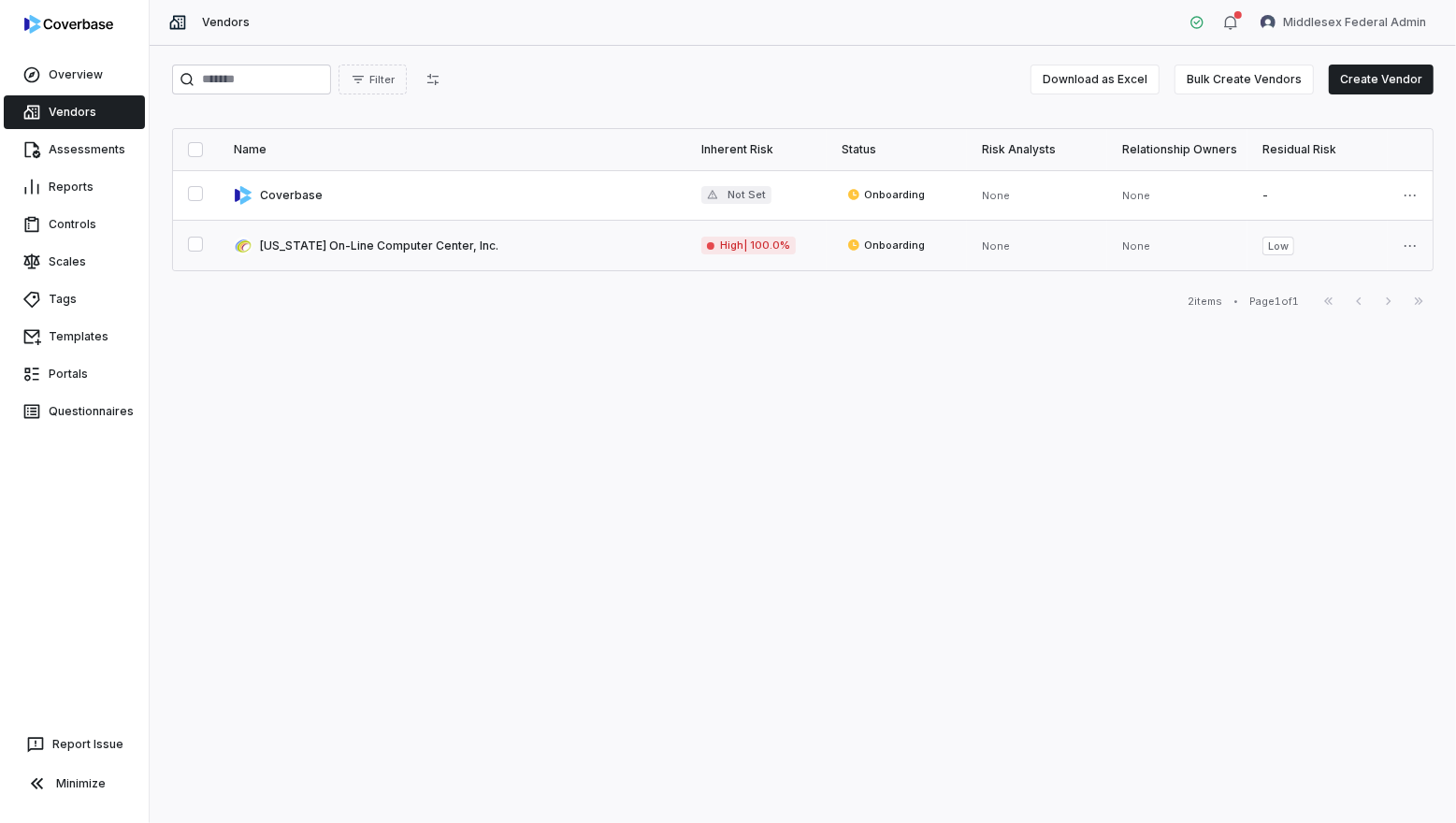 click at bounding box center (453, 245) 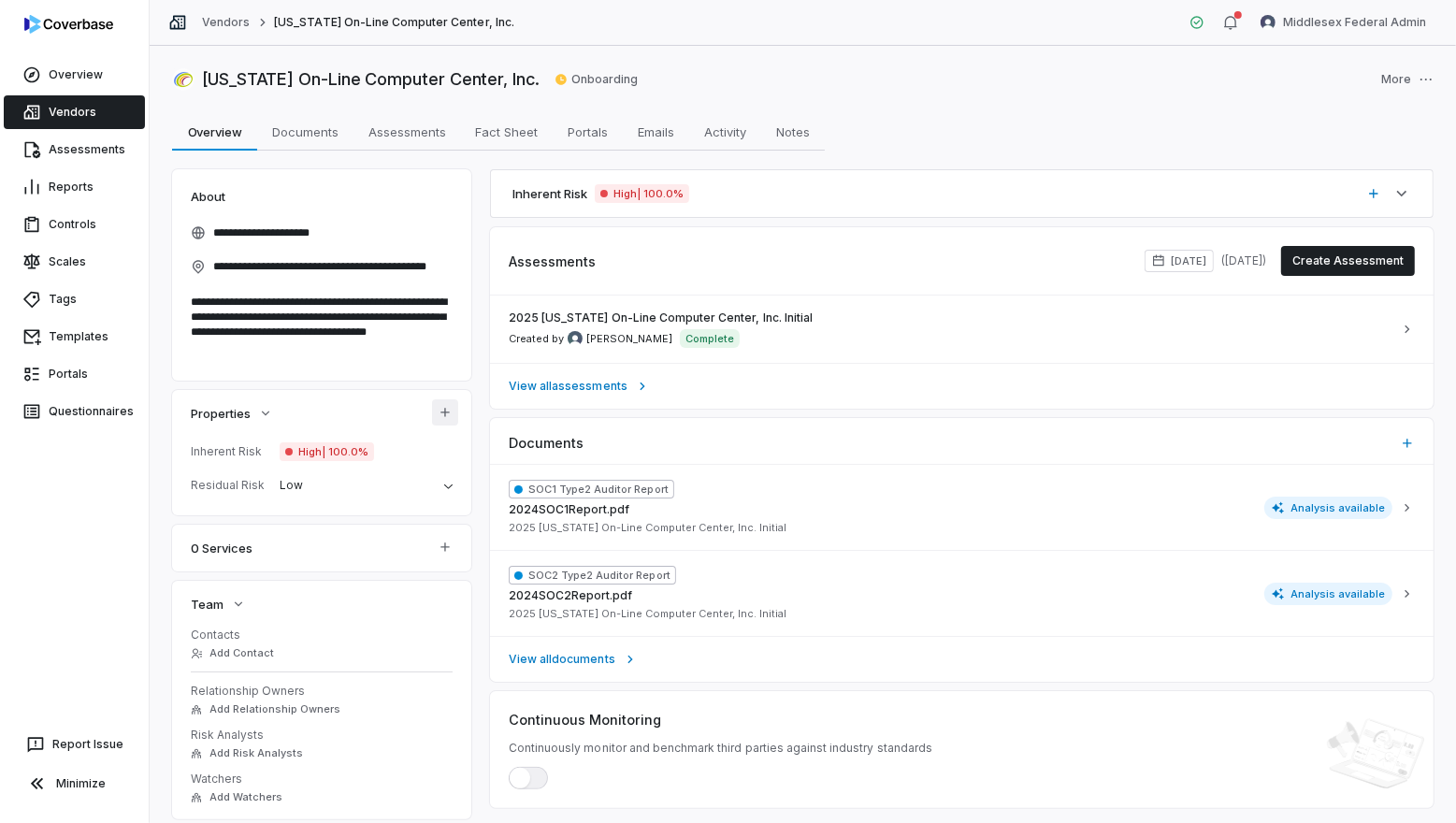 click on "**********" at bounding box center (728, 412) 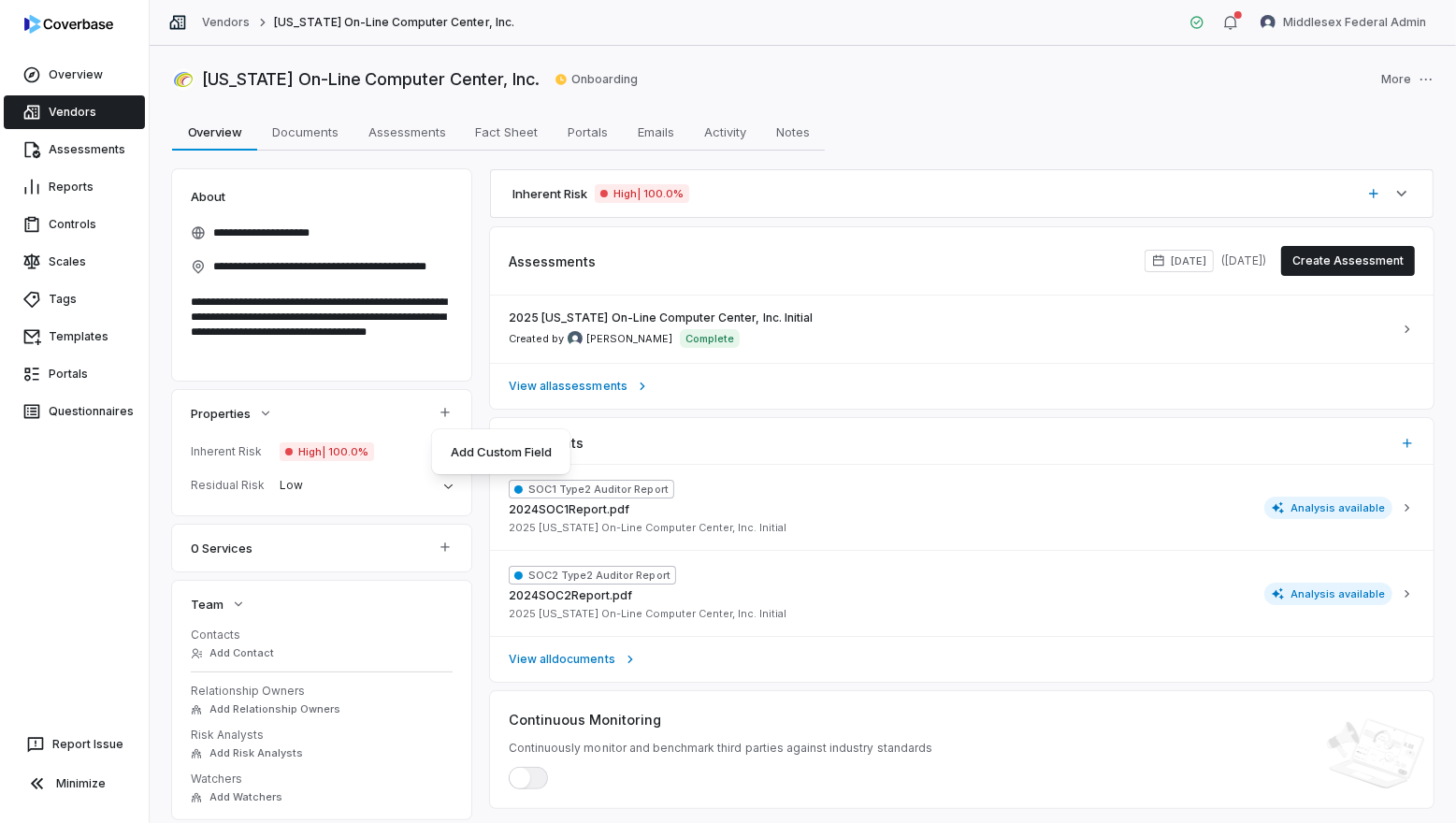 click on "**********" at bounding box center (728, 412) 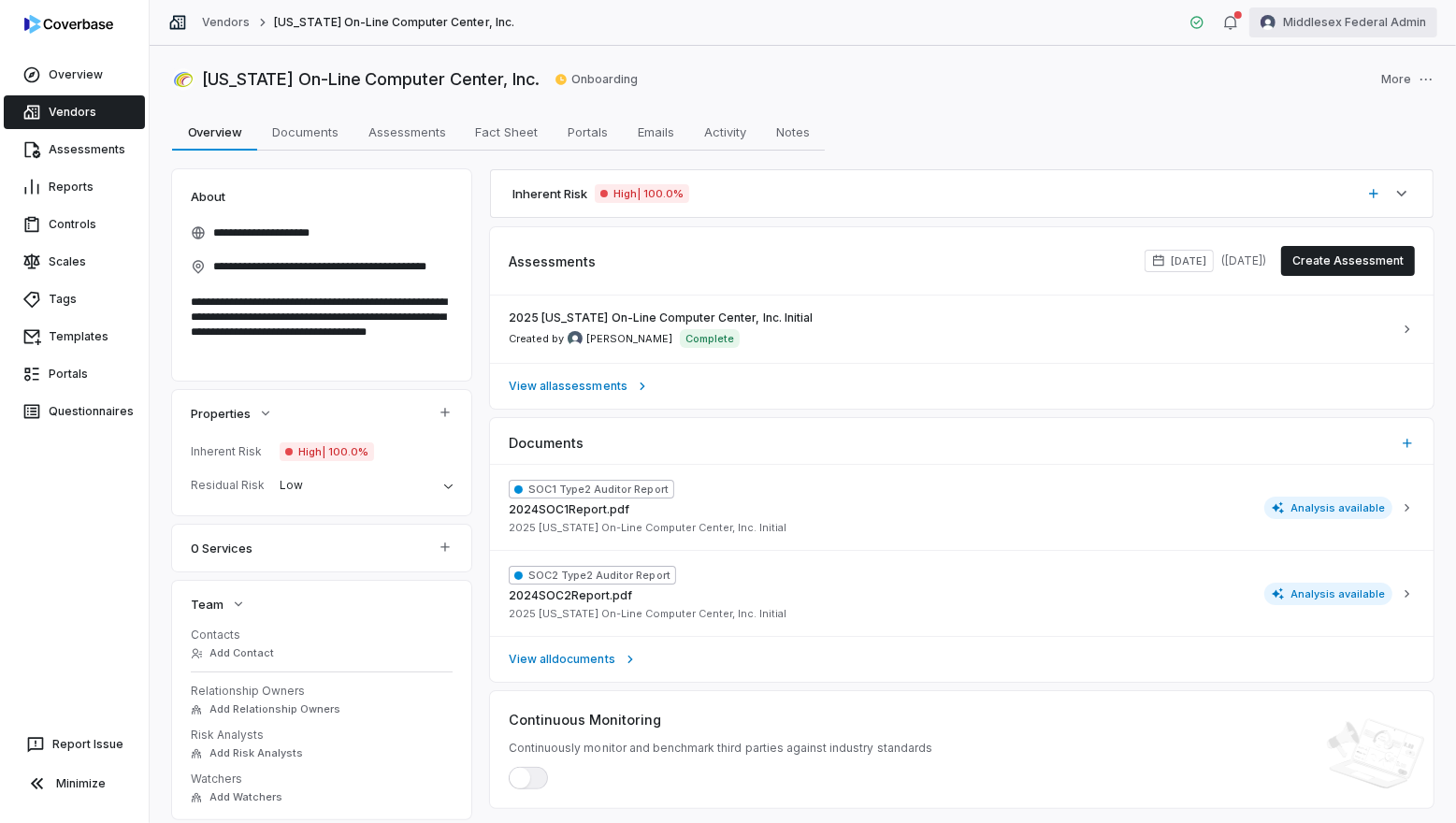 click on "**********" at bounding box center (728, 412) 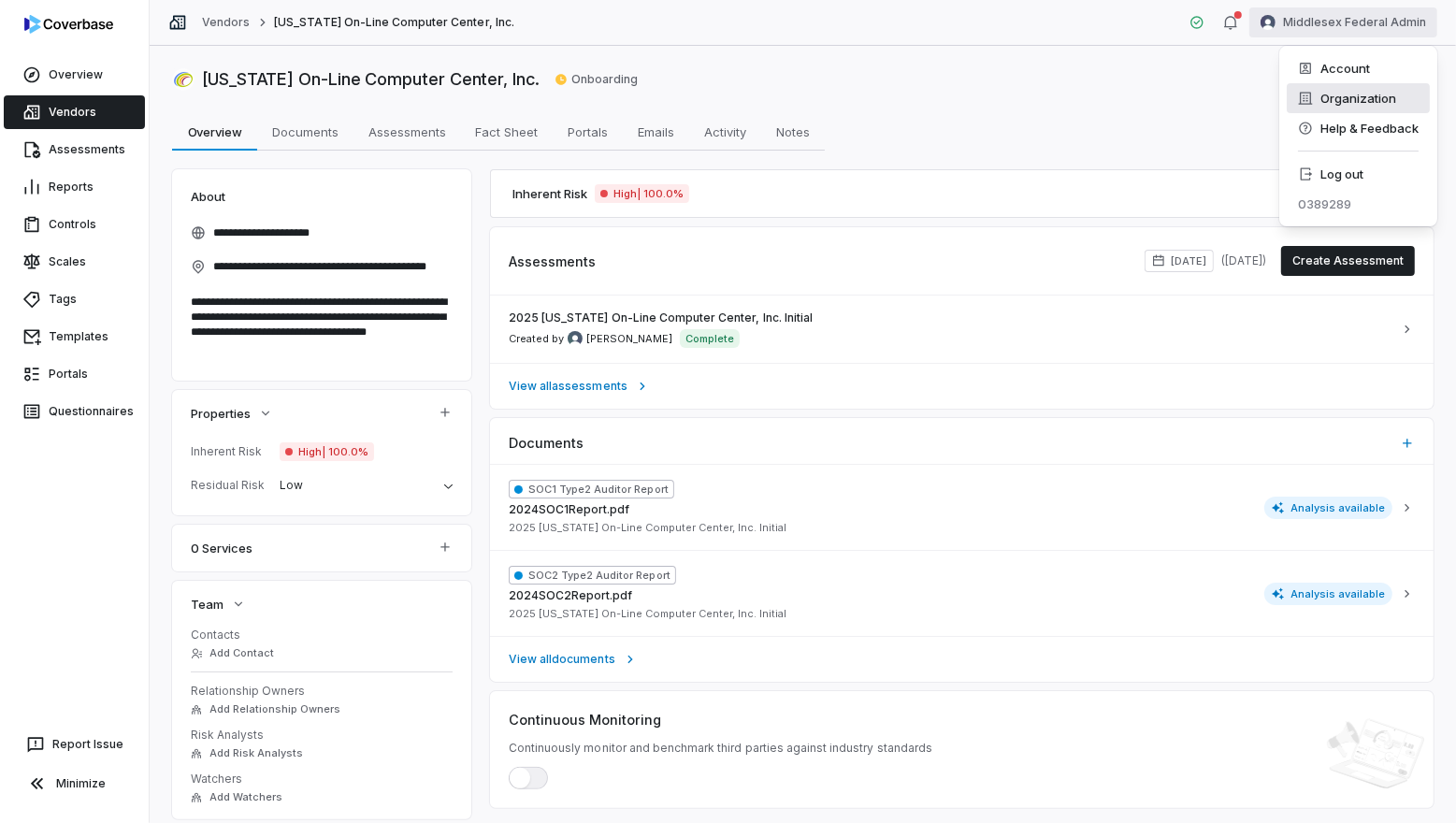 click on "Organization" at bounding box center [1358, 98] 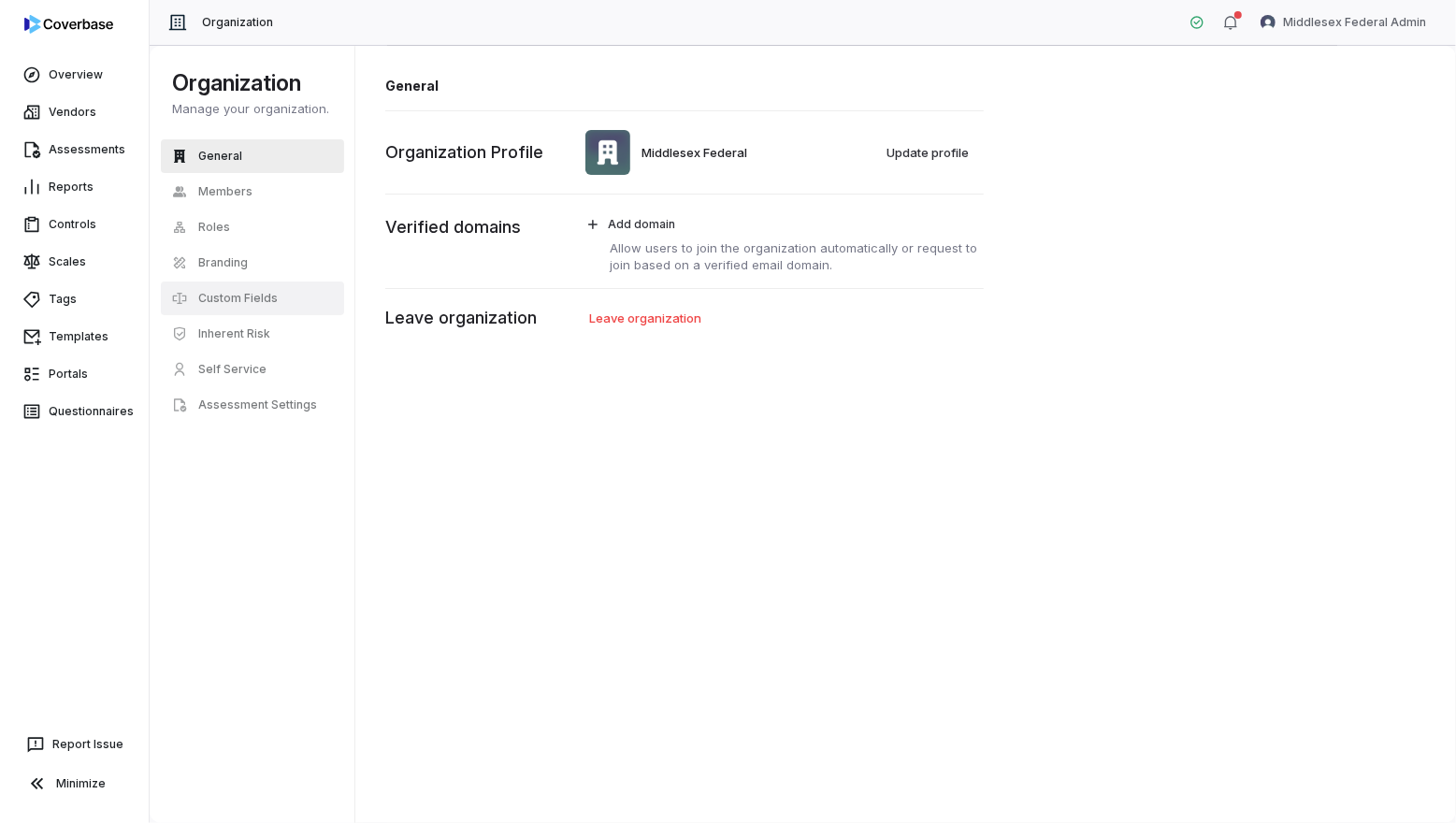 click on "Custom Fields" at bounding box center (252, 298) 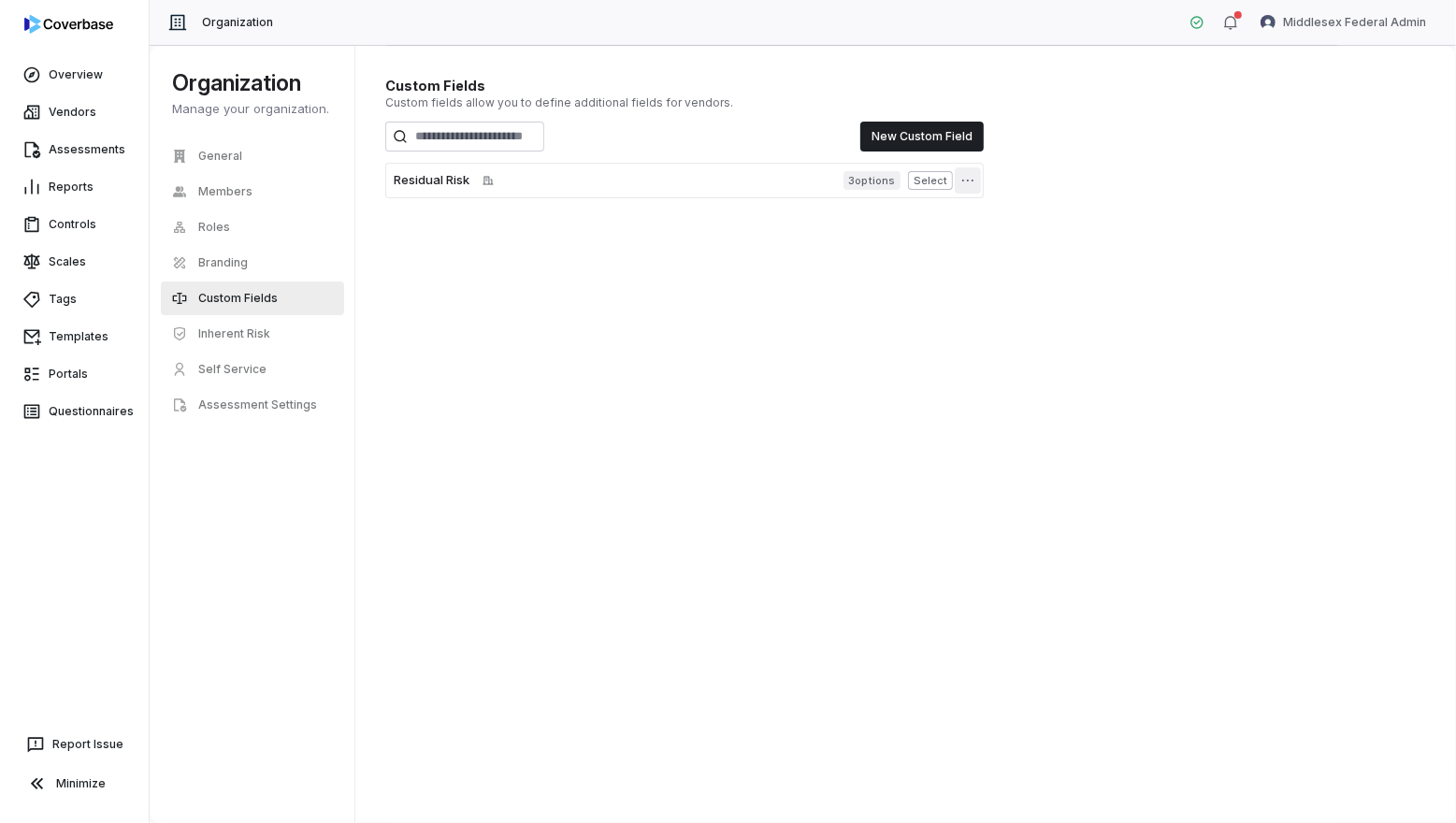 click 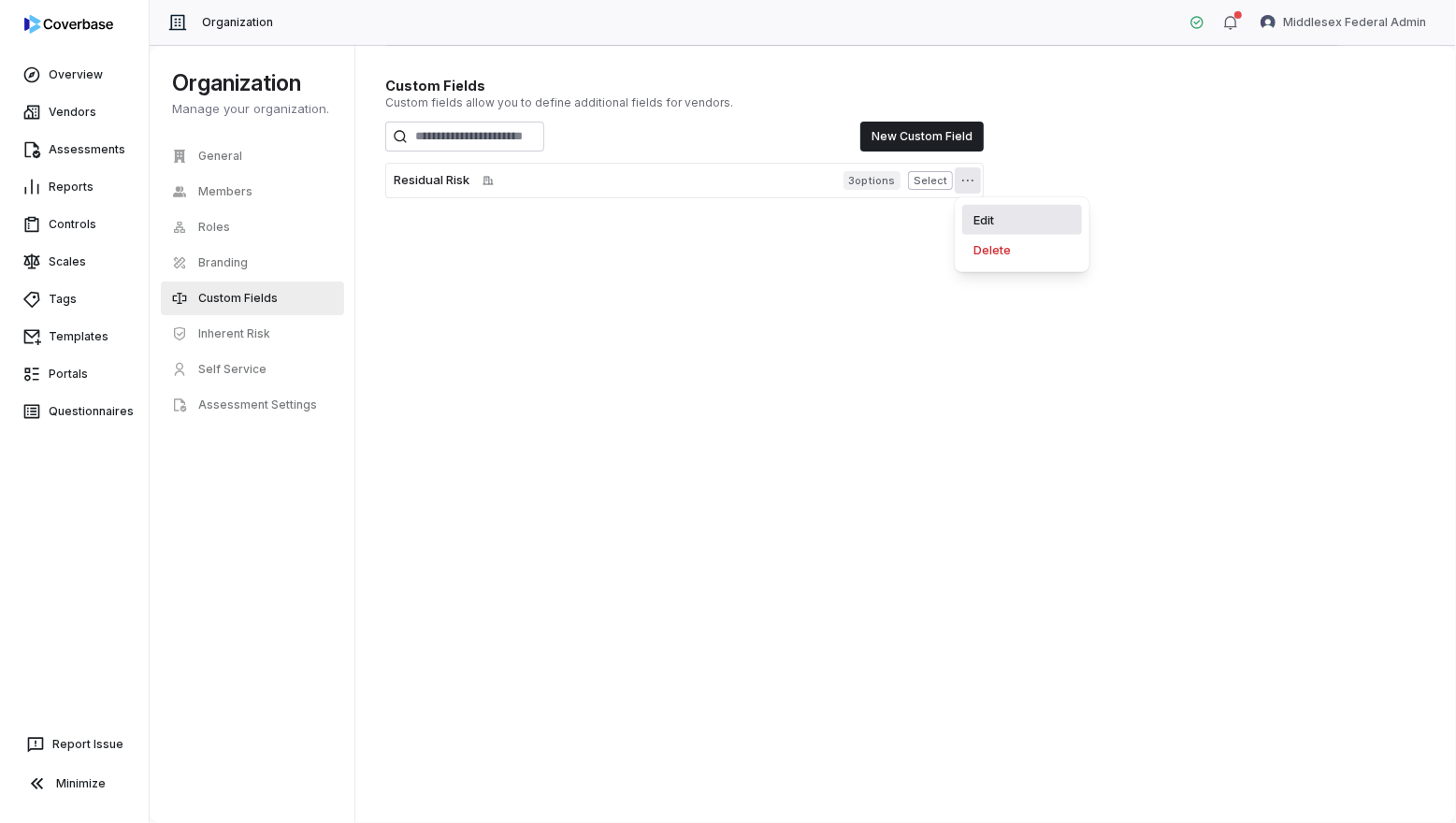 click on "Edit" at bounding box center (1022, 220) 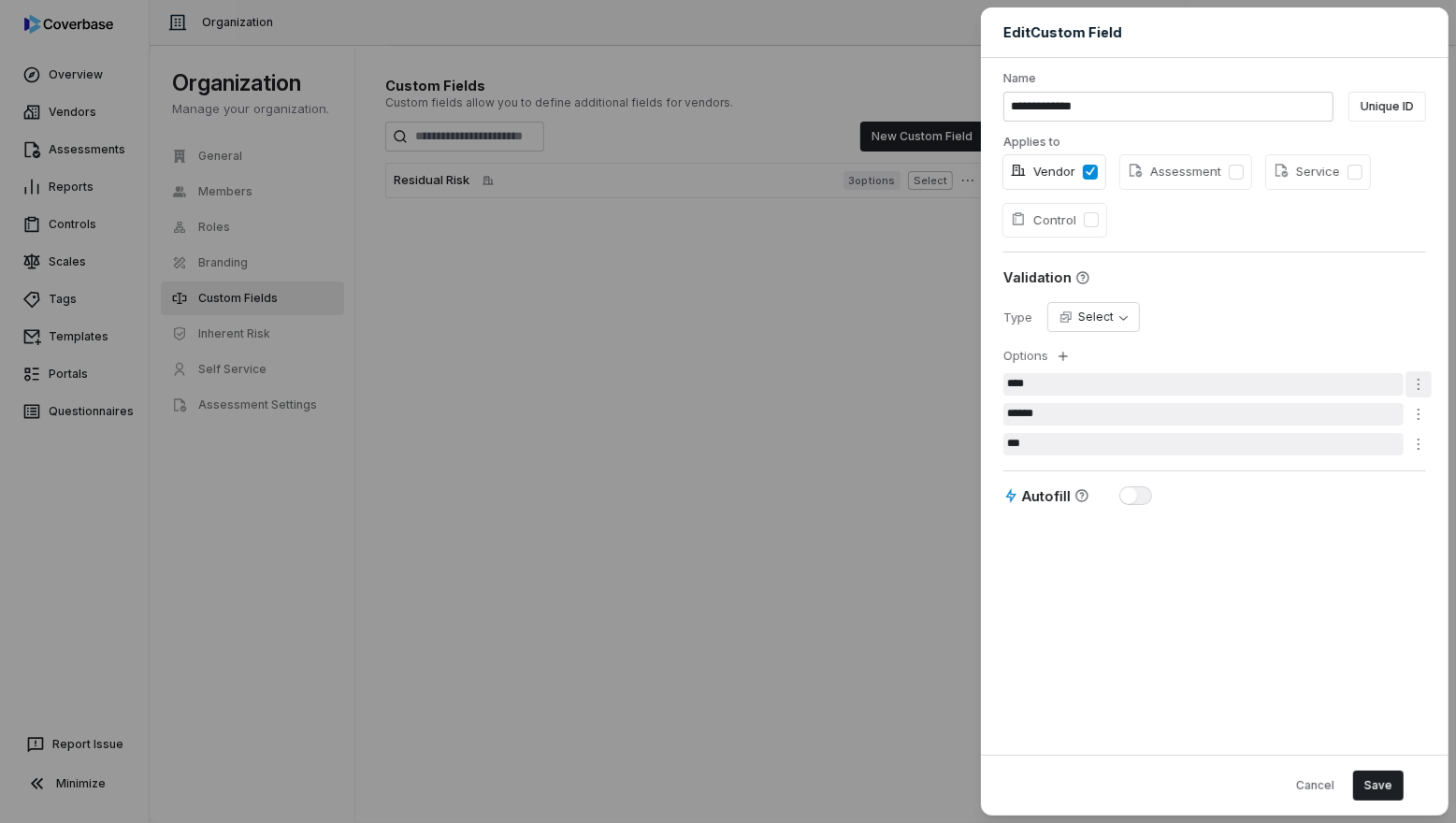 click on "**********" at bounding box center [728, 412] 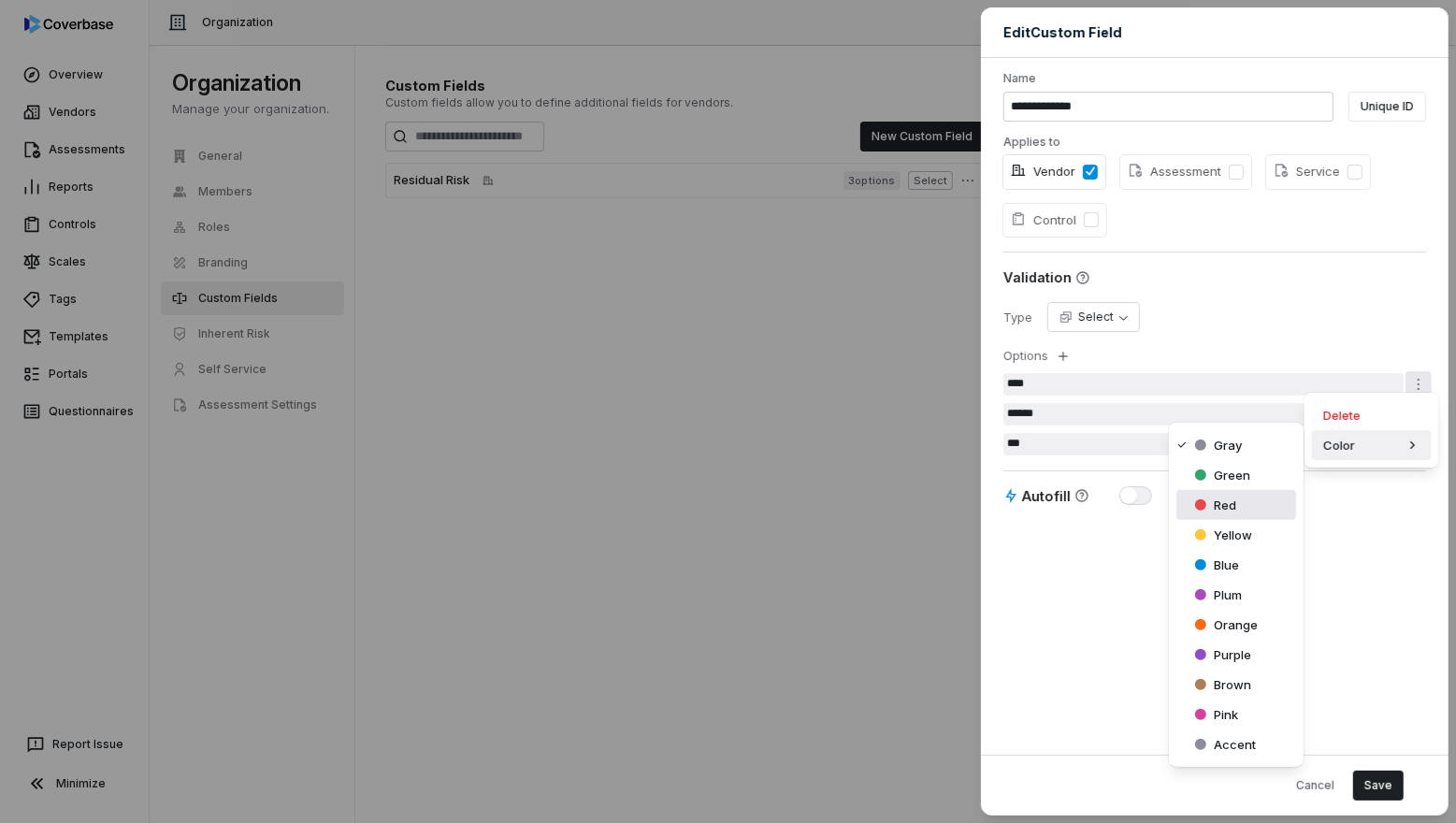 click on "Red" at bounding box center [1236, 505] 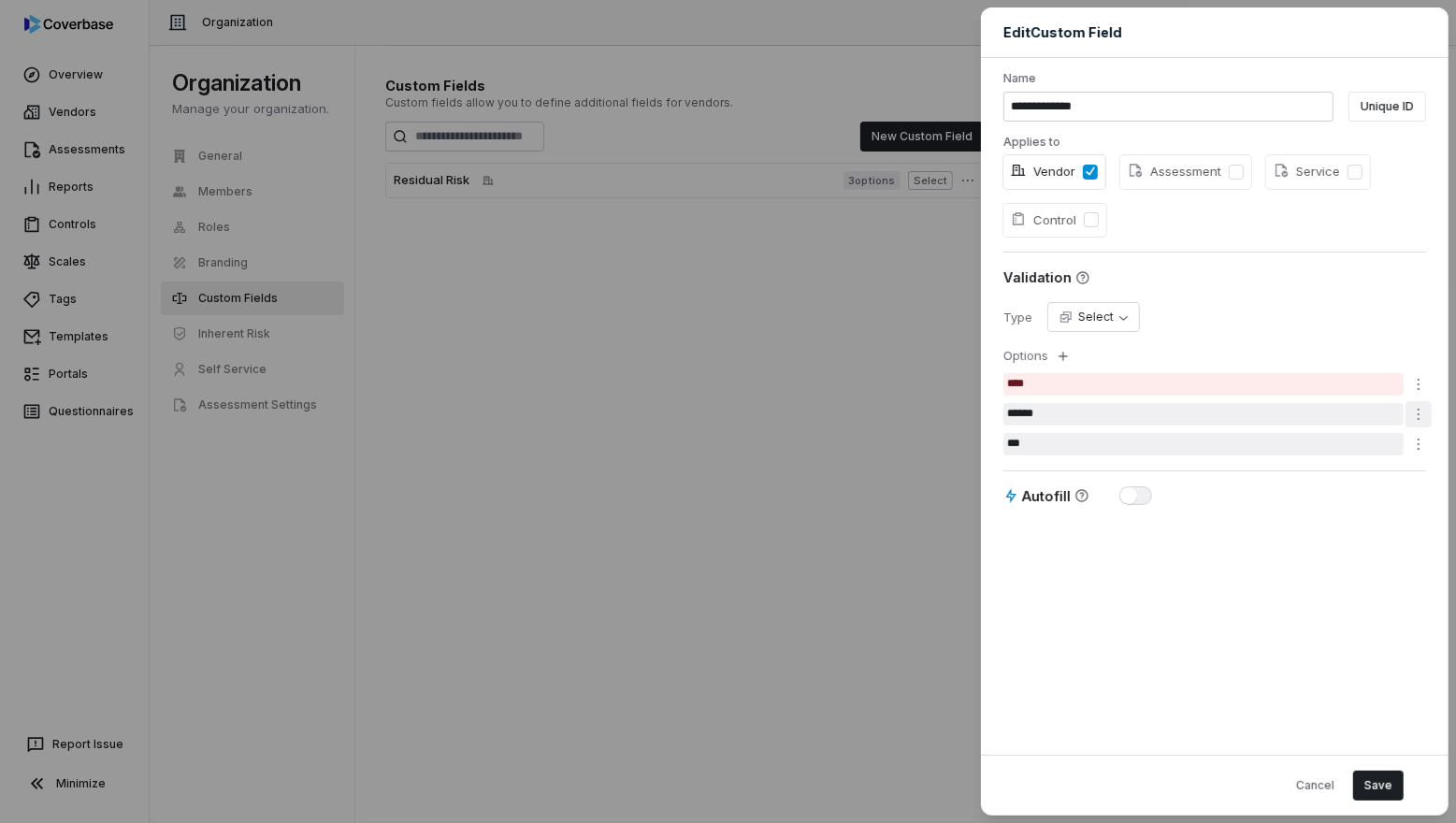 click on "**********" at bounding box center (728, 412) 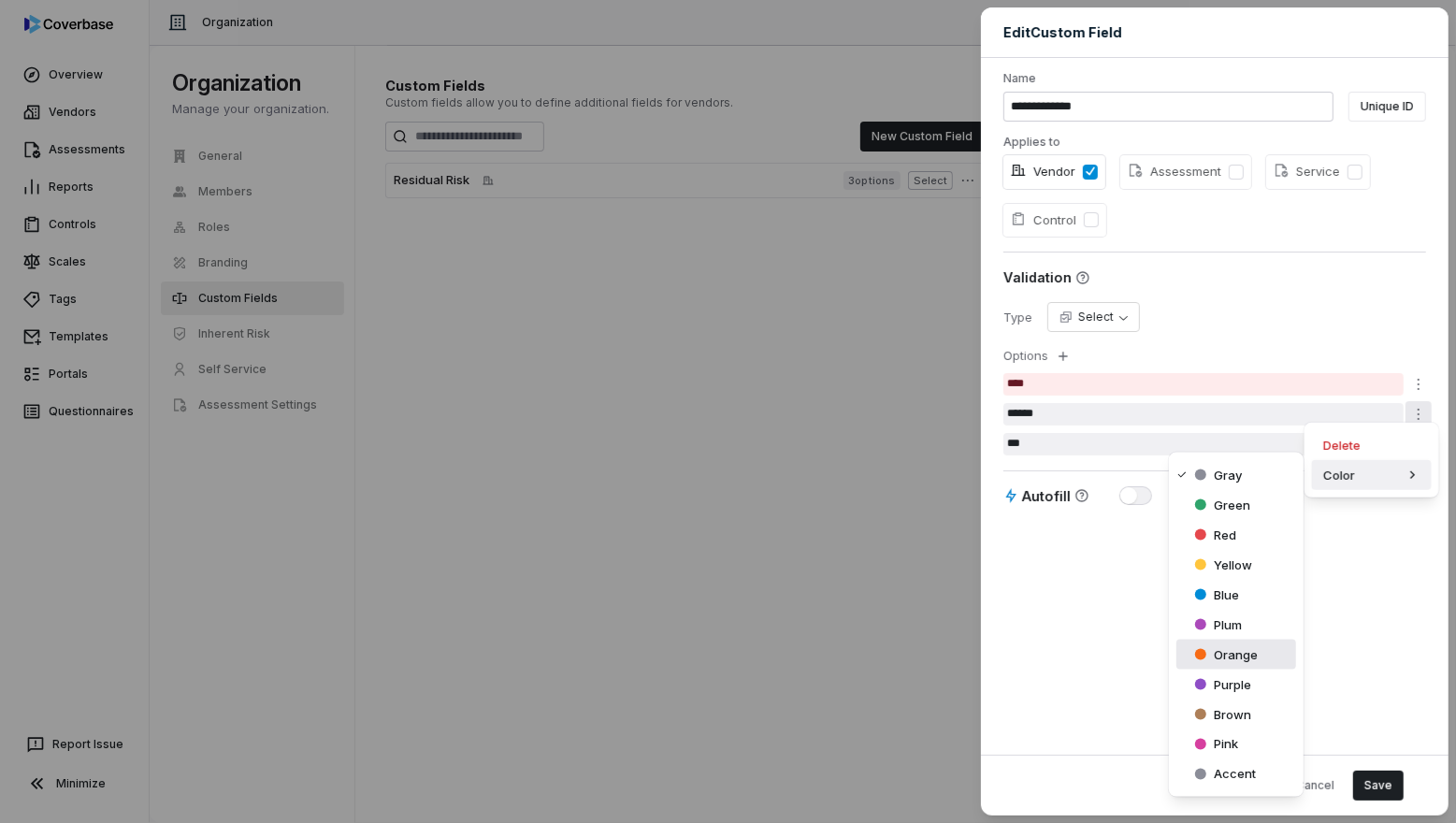 click on "Orange" at bounding box center [1236, 655] 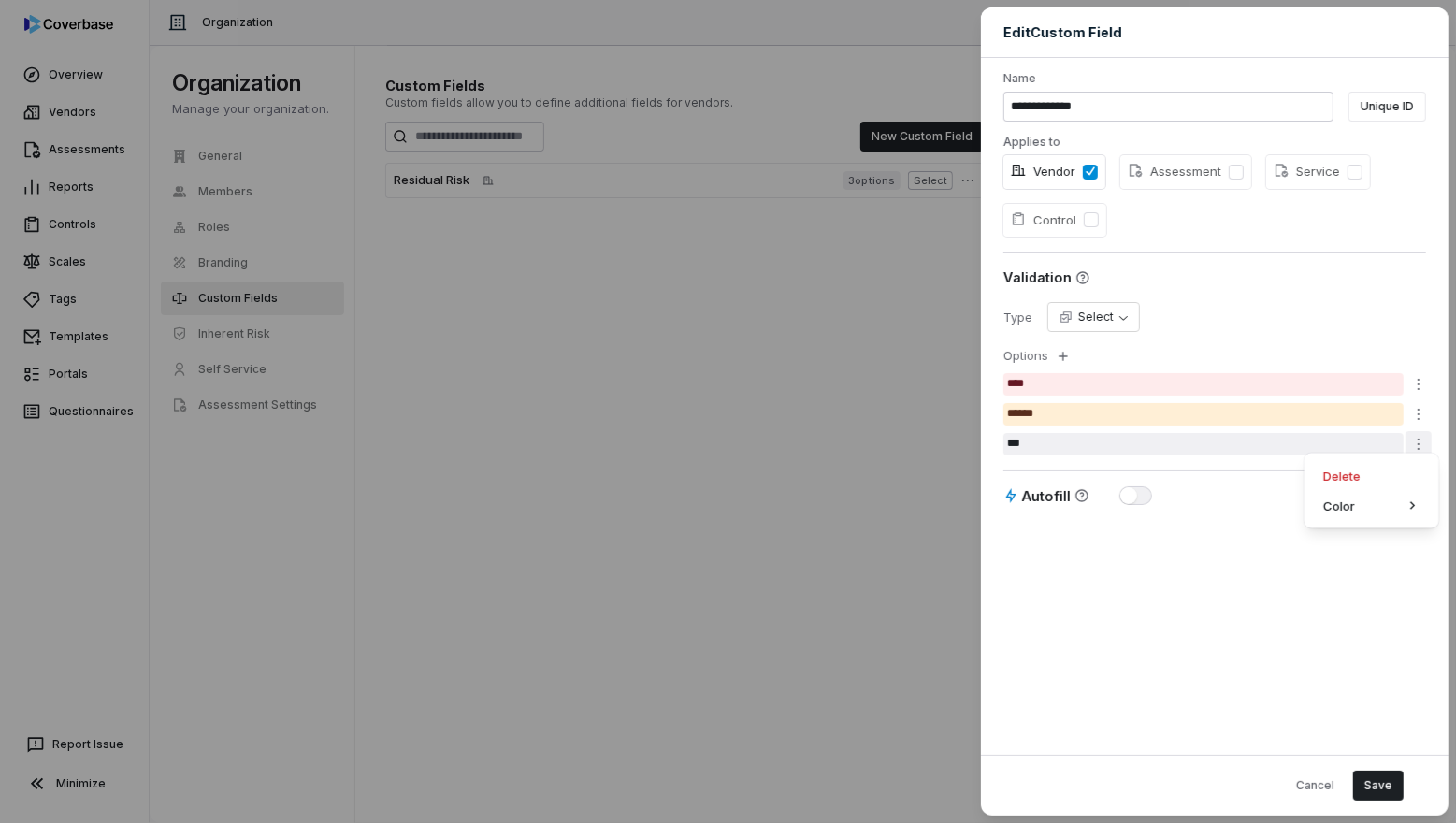 click on "**********" at bounding box center [728, 412] 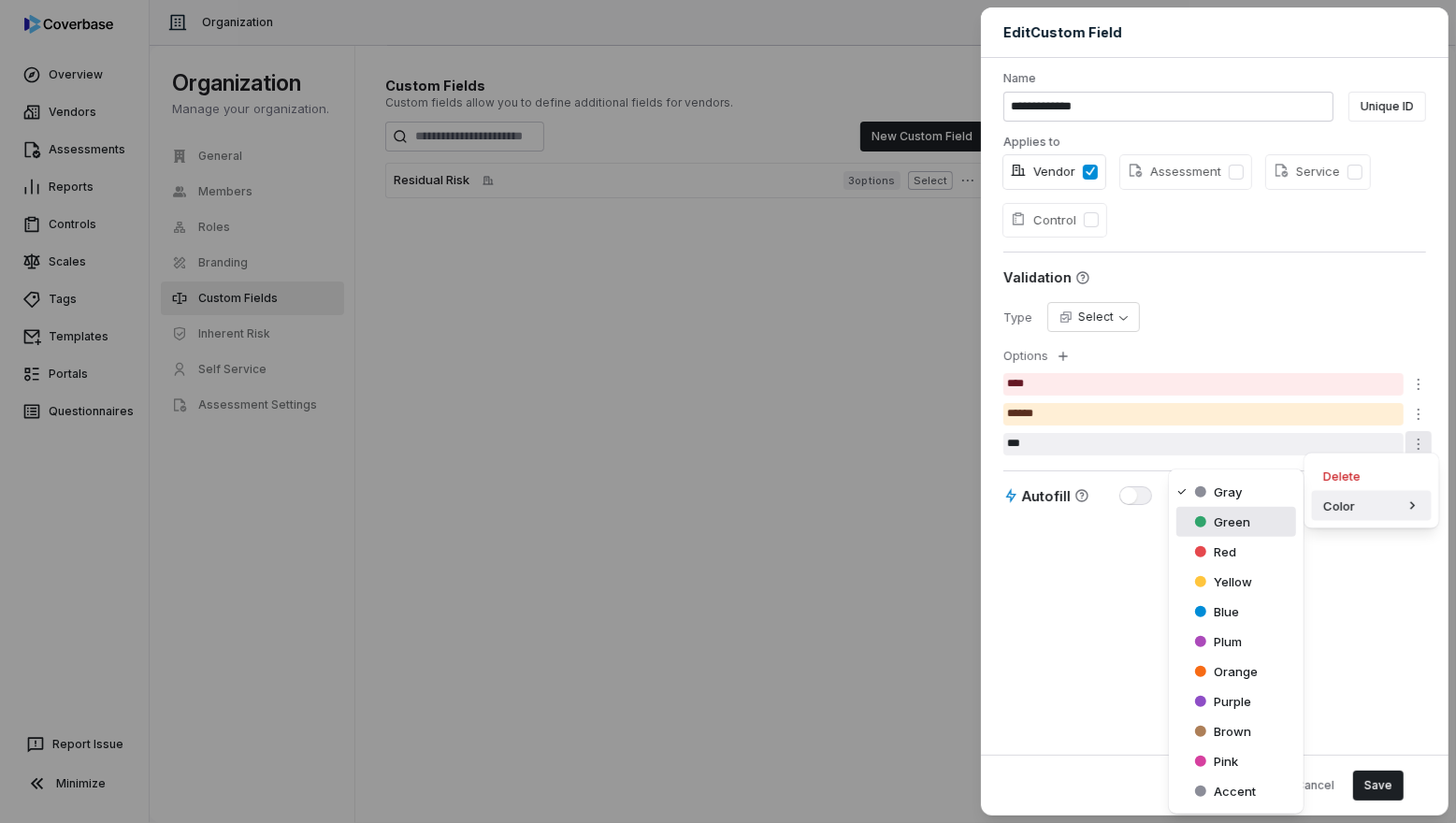 click on "Green" at bounding box center [1236, 522] 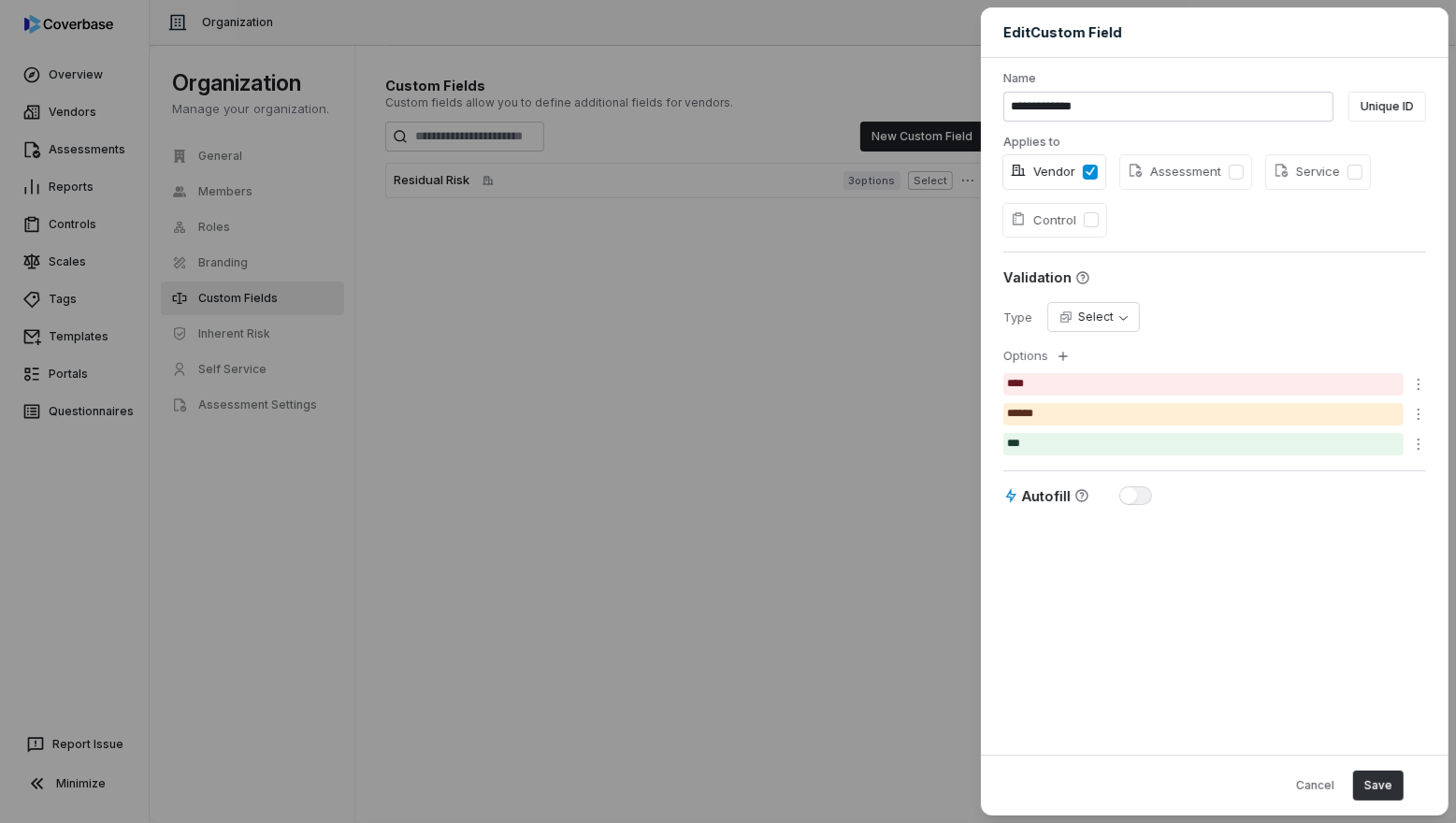 click on "Cancel Save" at bounding box center [1215, 785] 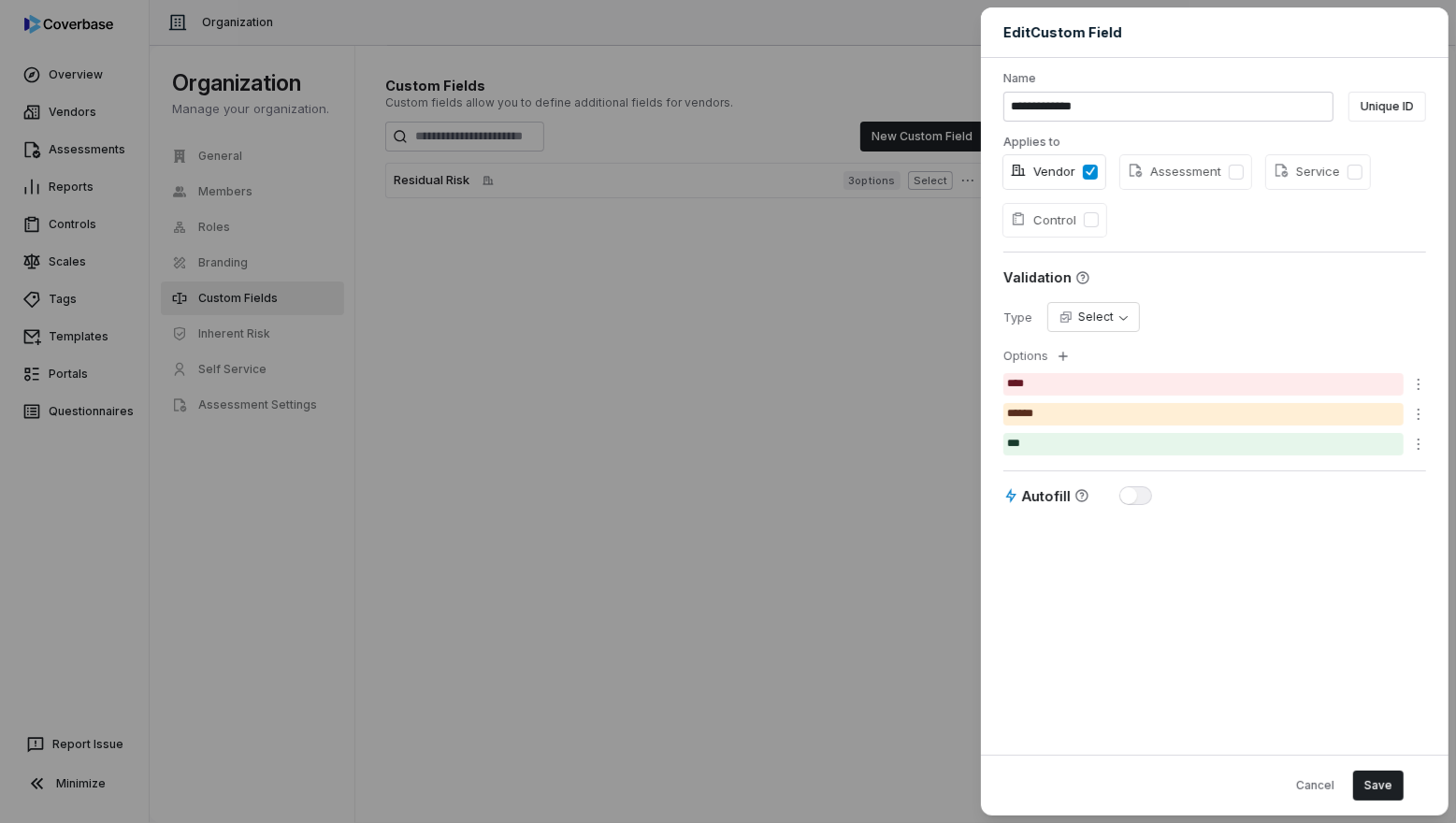 click on "**********" at bounding box center [728, 412] 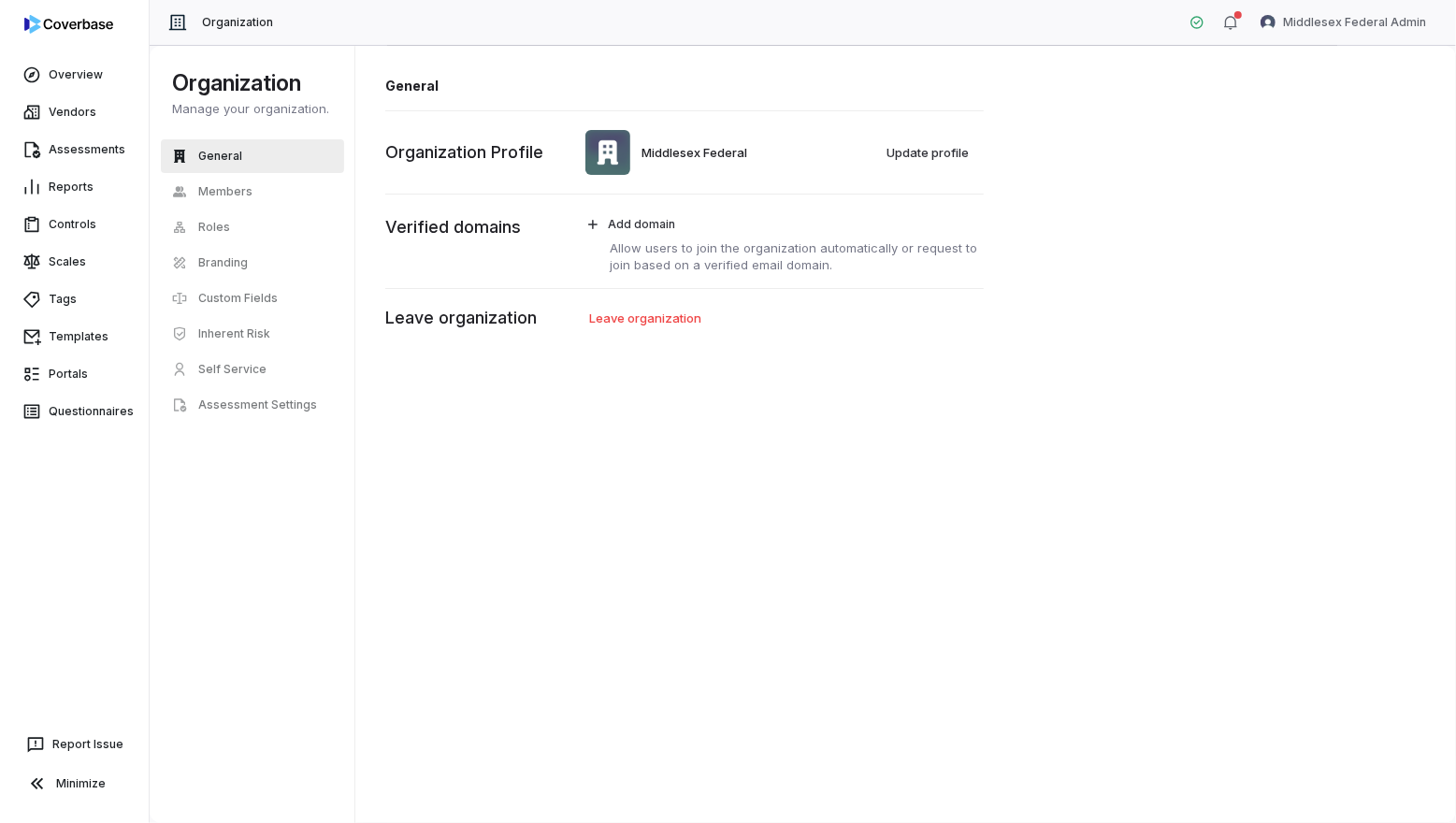 type on "*" 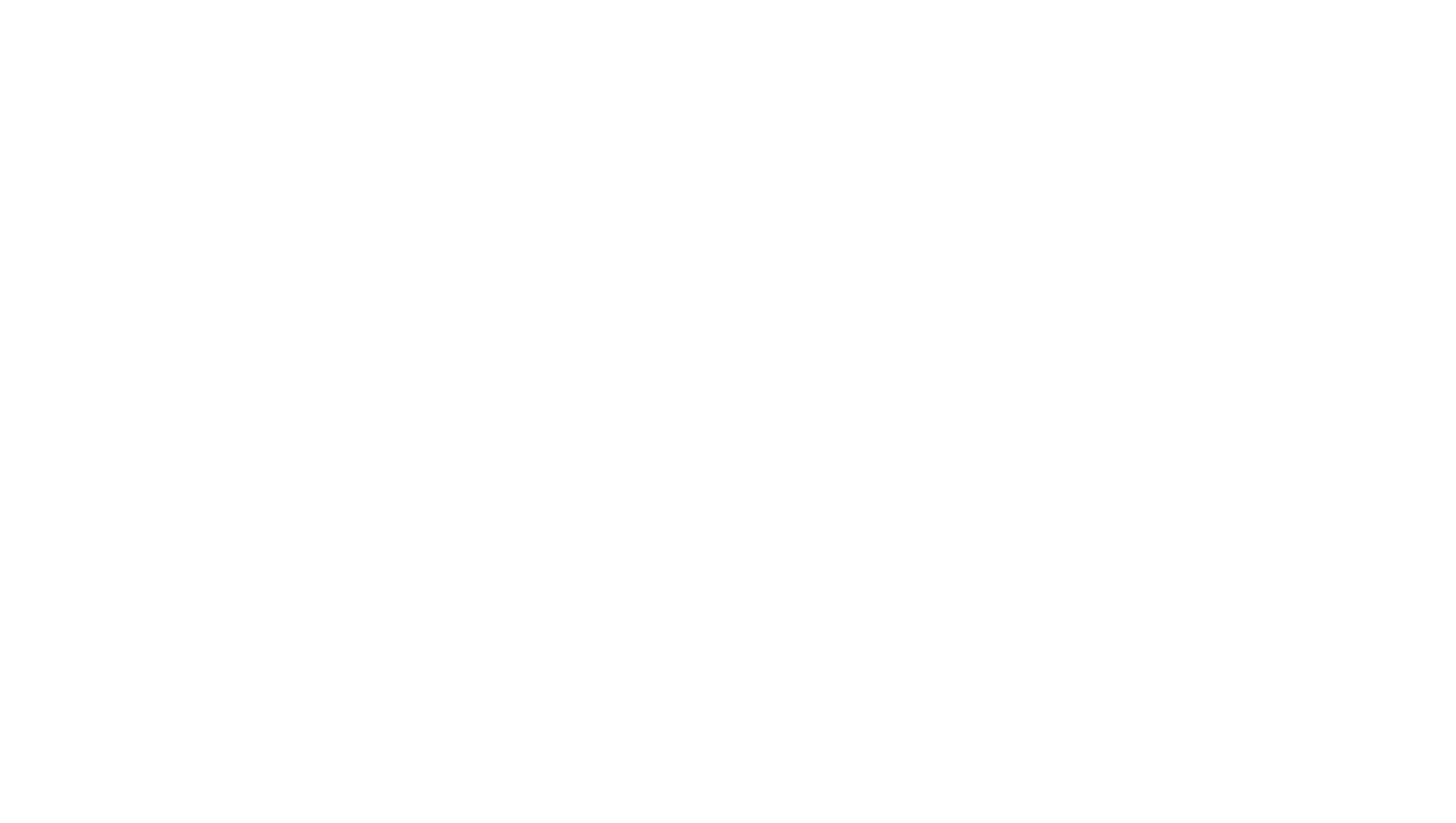 scroll, scrollTop: 0, scrollLeft: 0, axis: both 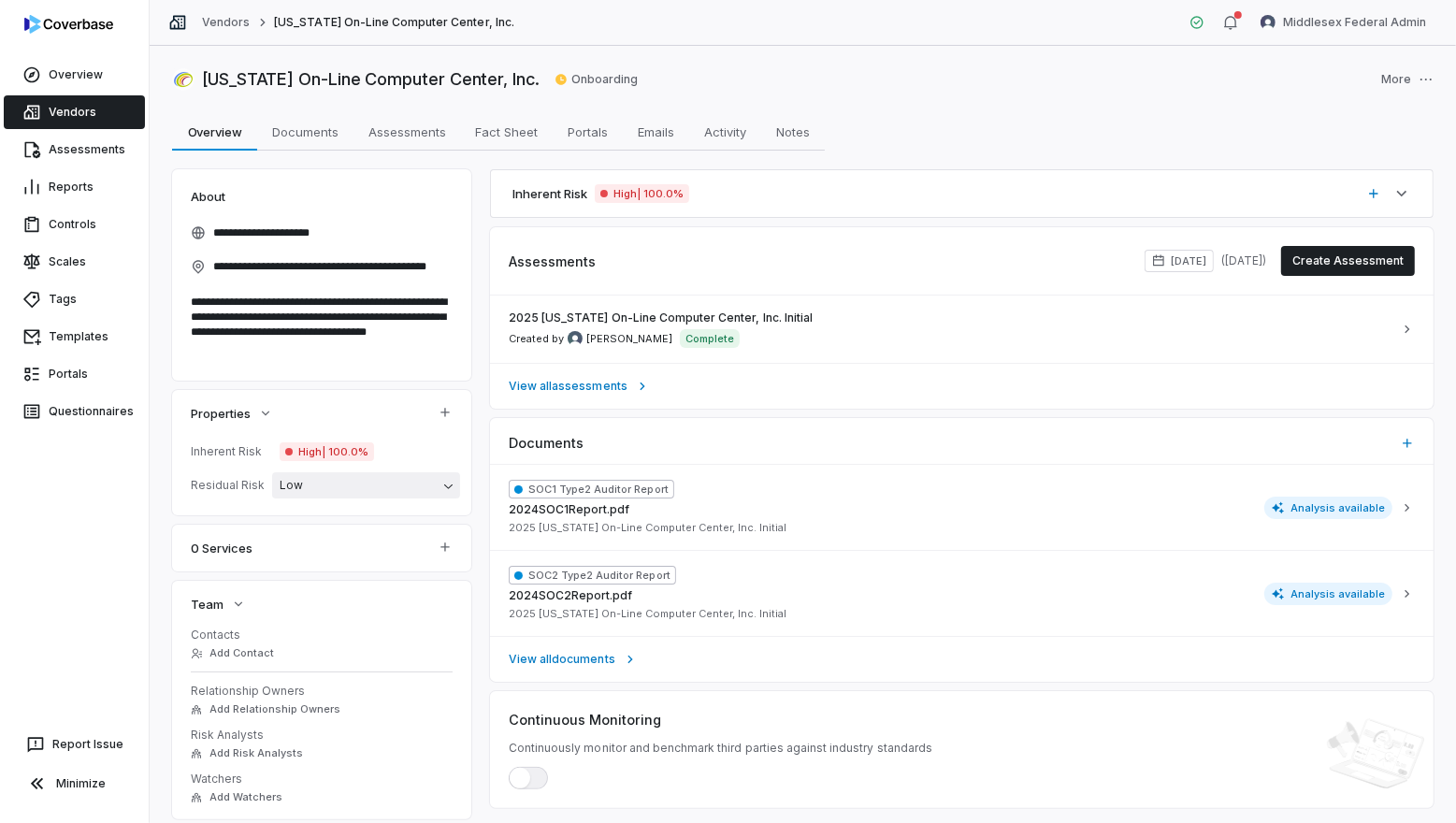 click on "**********" at bounding box center [728, 412] 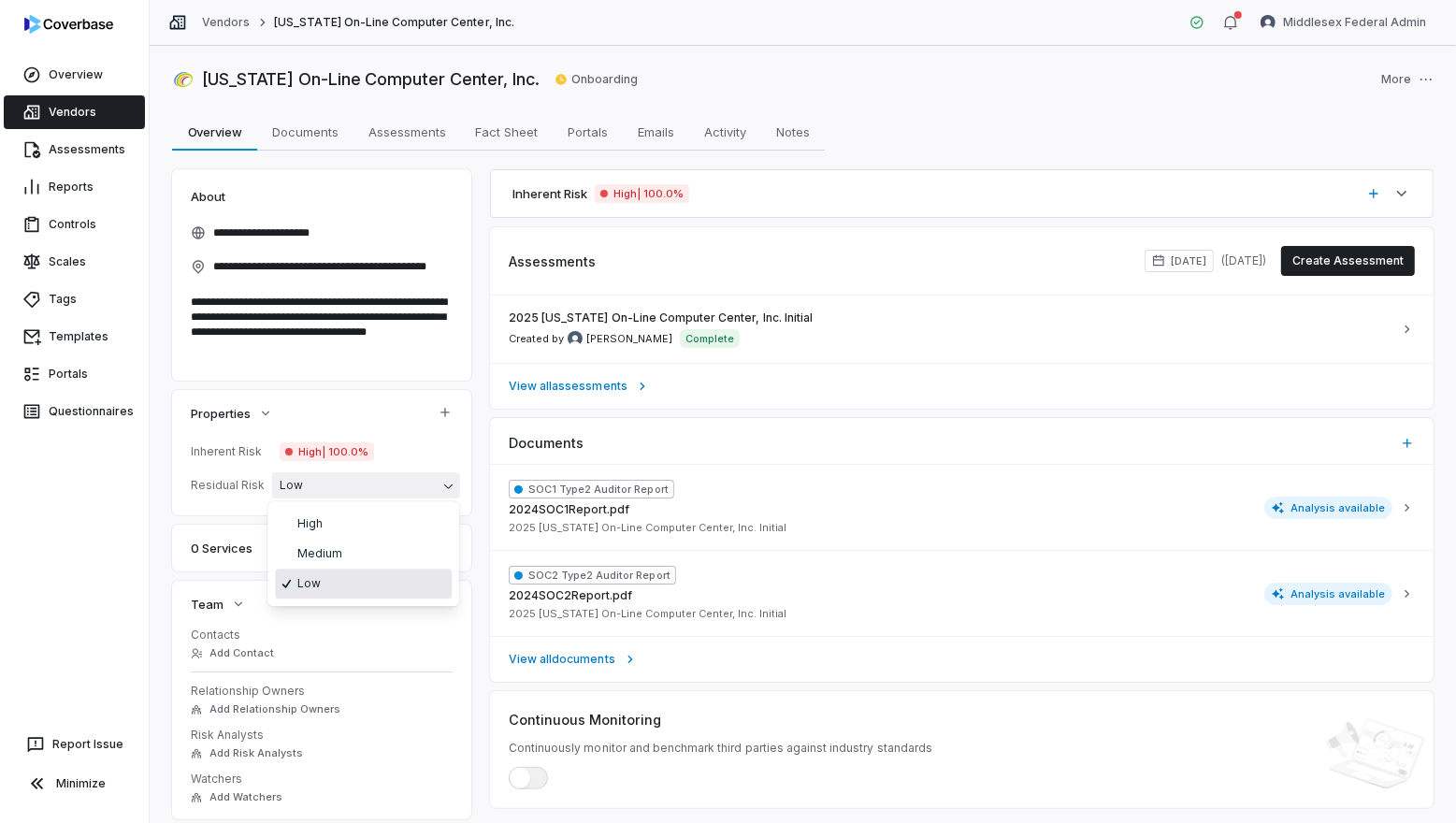 click on "**********" at bounding box center [728, 412] 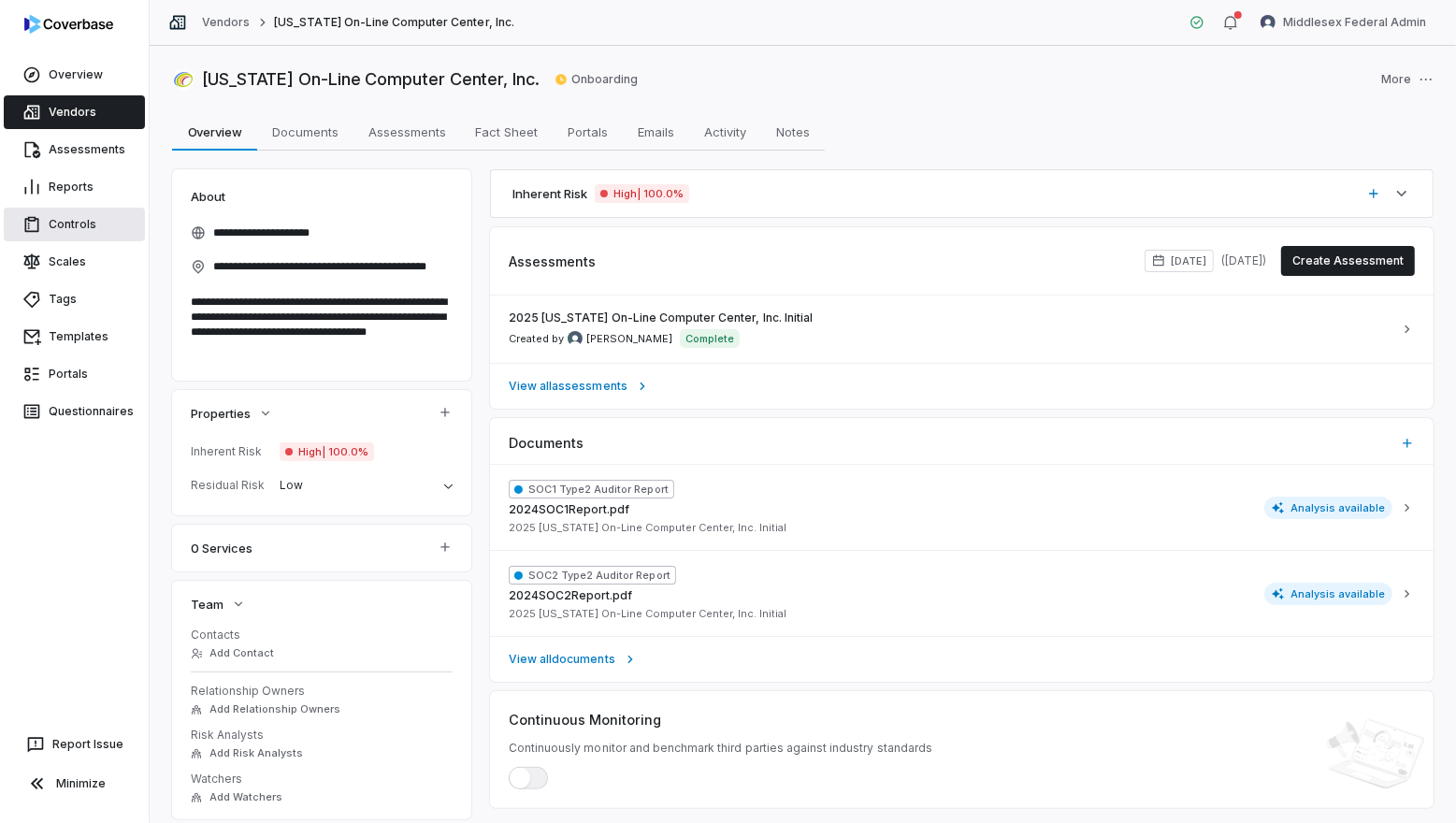 click on "Controls" at bounding box center (74, 224) 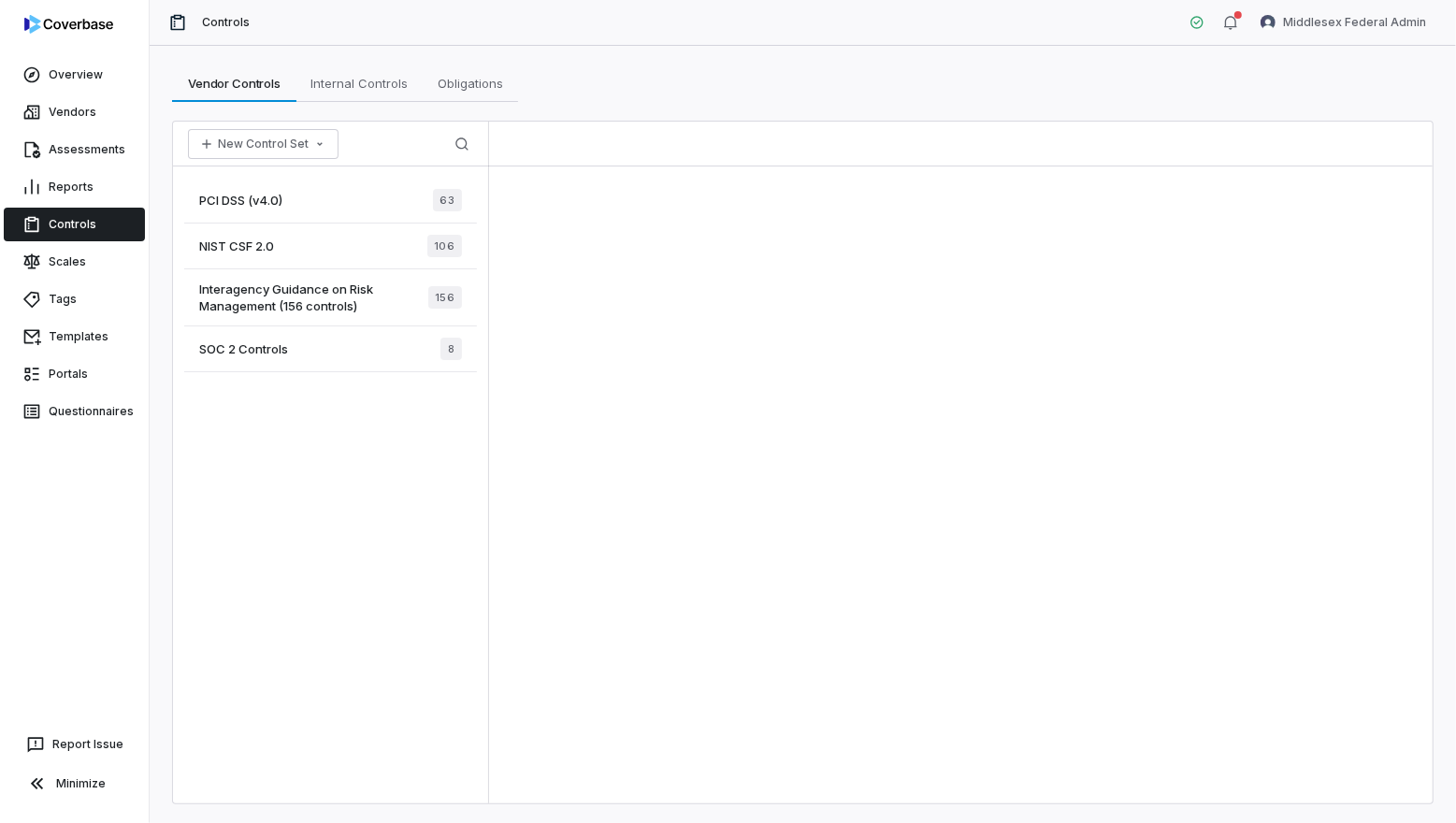 click on "SOC 2 Controls 8" at bounding box center (330, 349) 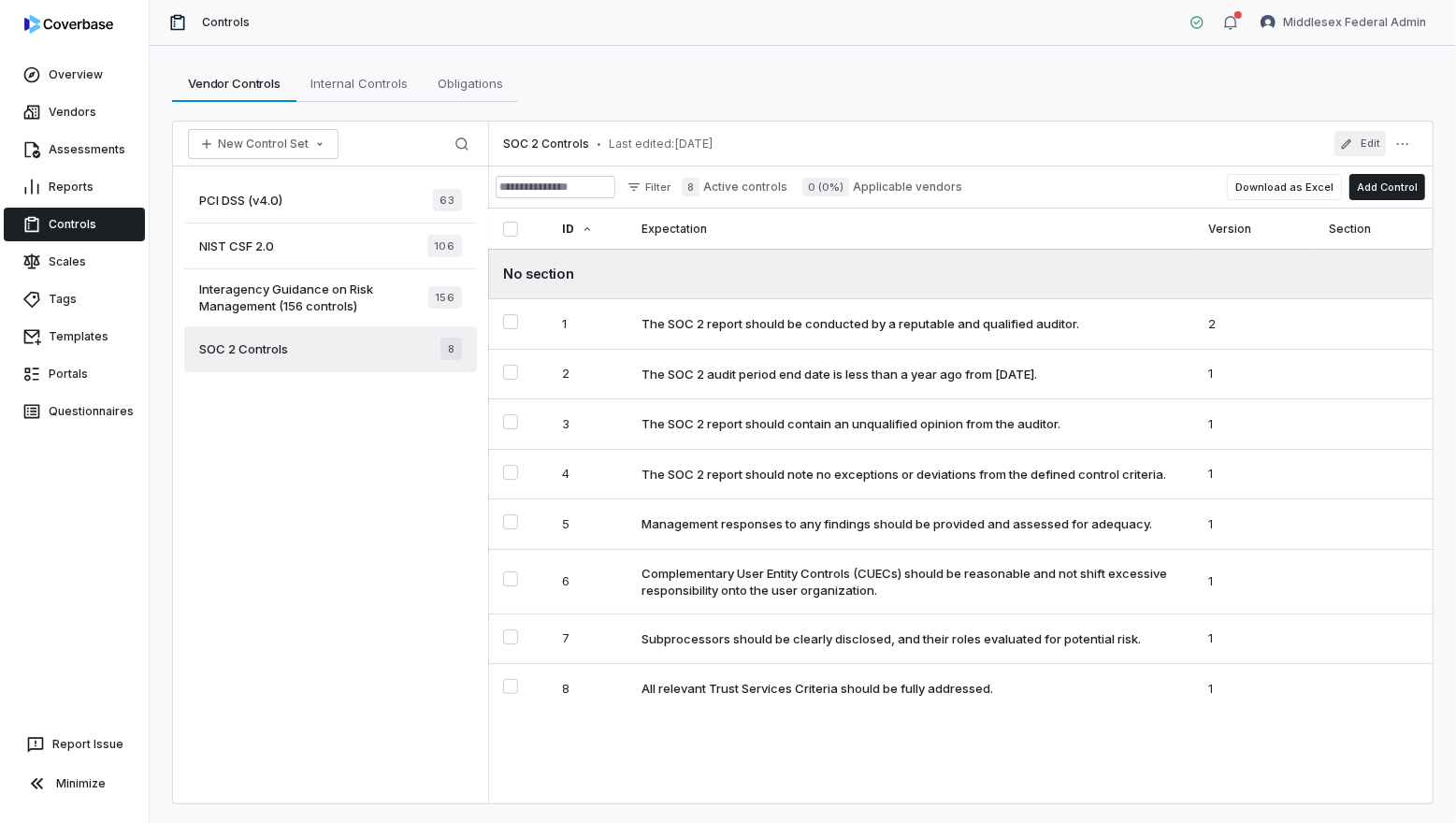 click on "Edit" at bounding box center [1360, 143] 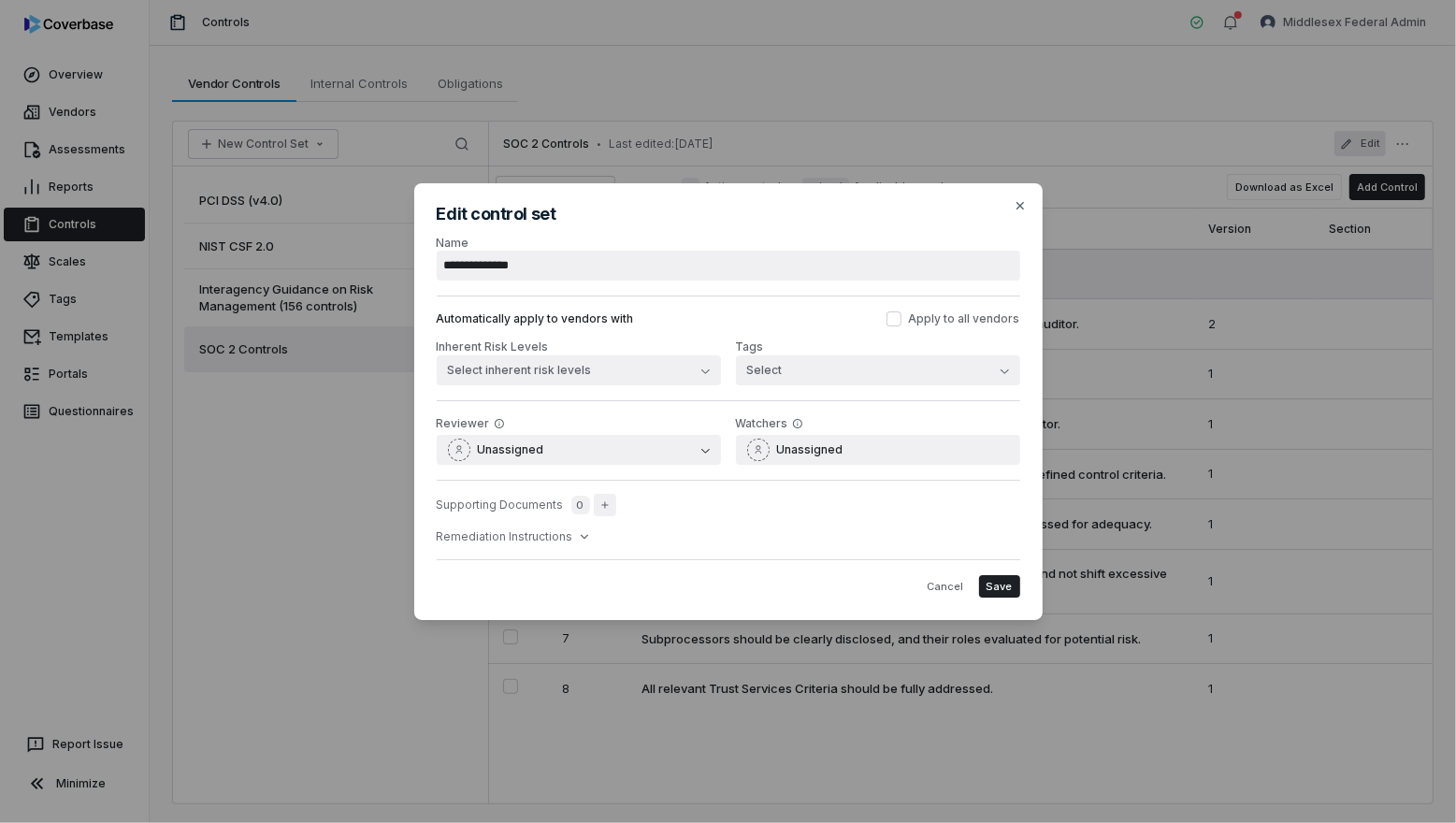 click 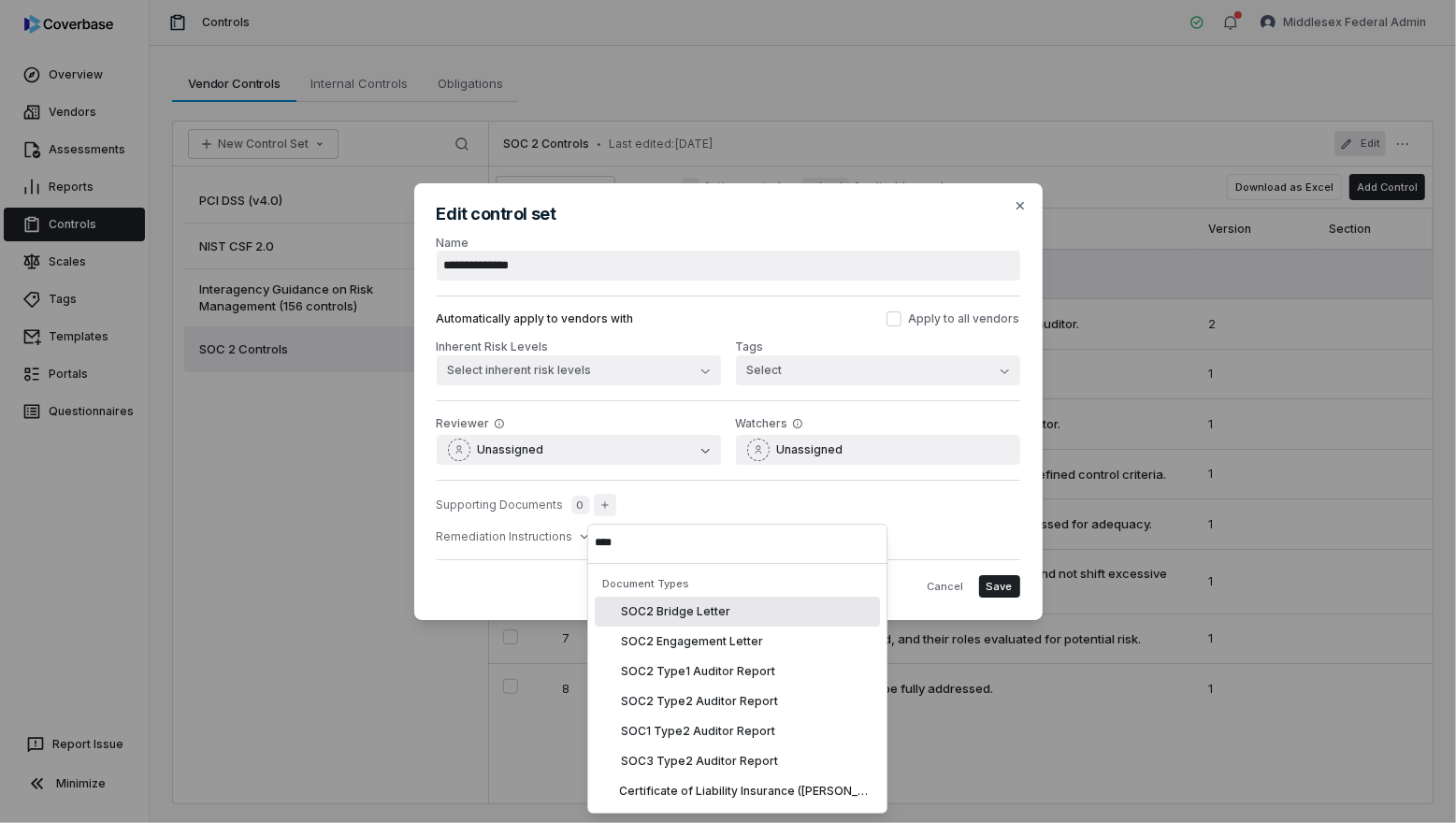 scroll, scrollTop: 1, scrollLeft: 0, axis: vertical 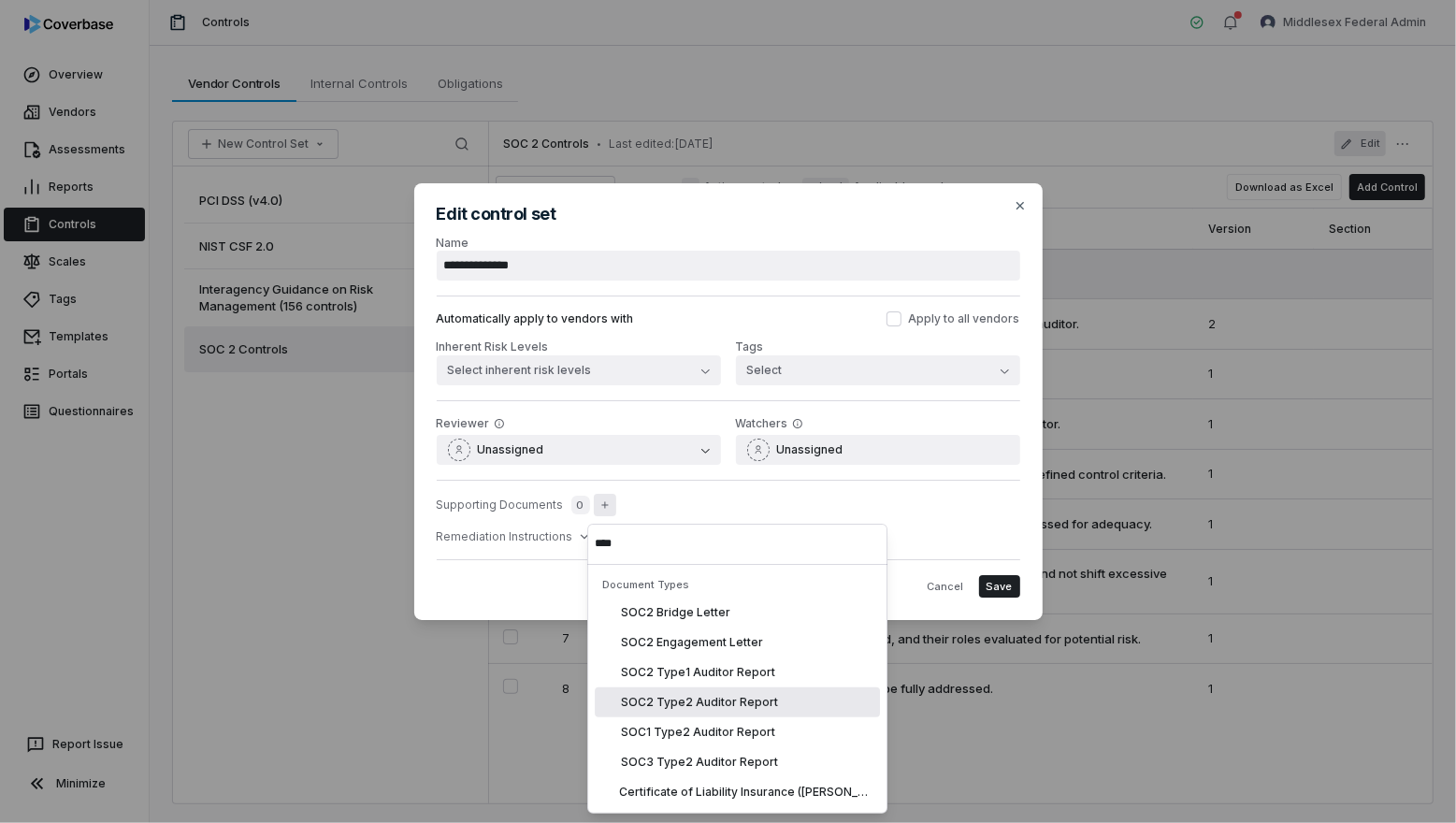 type on "****" 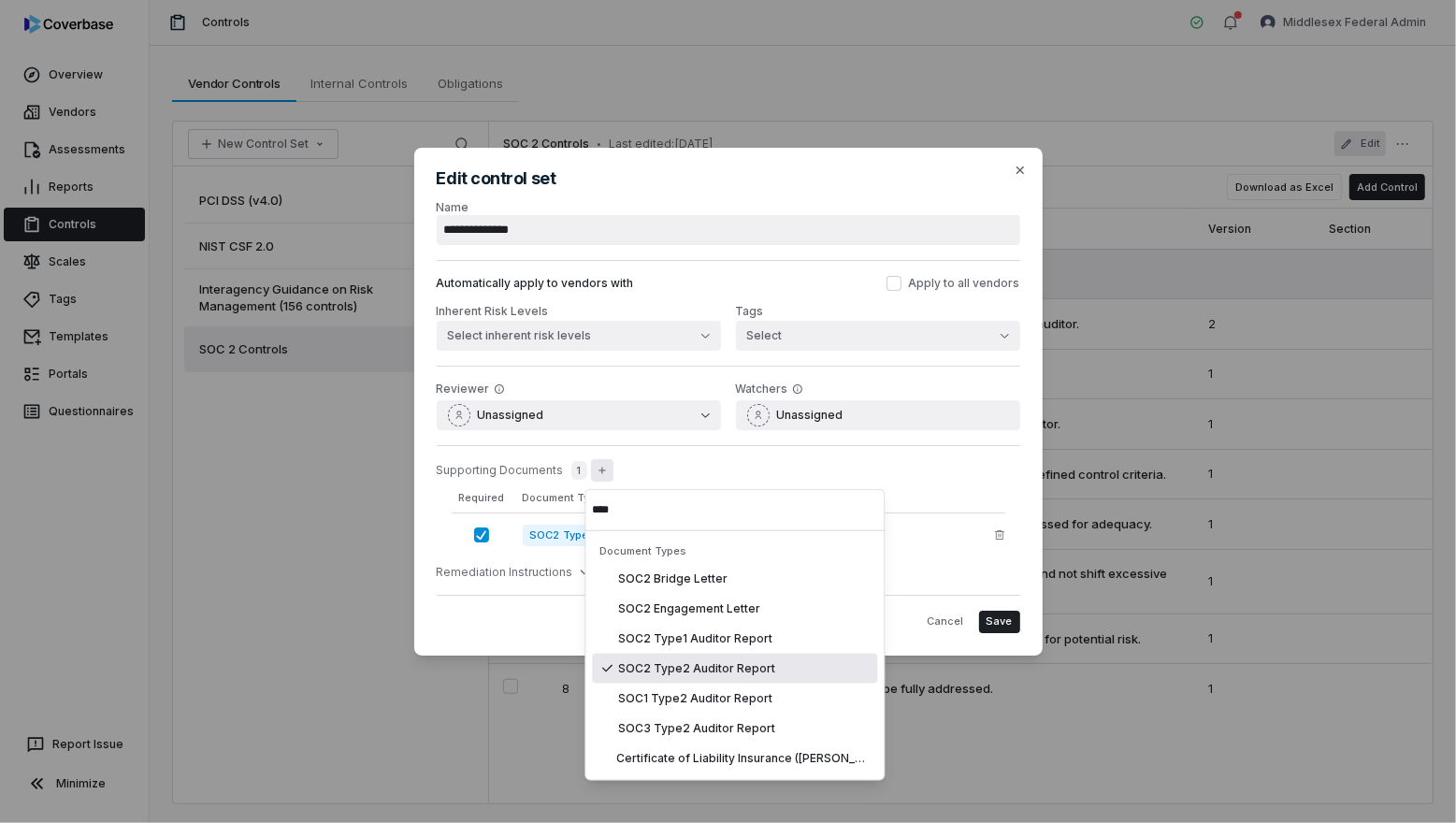 scroll, scrollTop: 0, scrollLeft: 0, axis: both 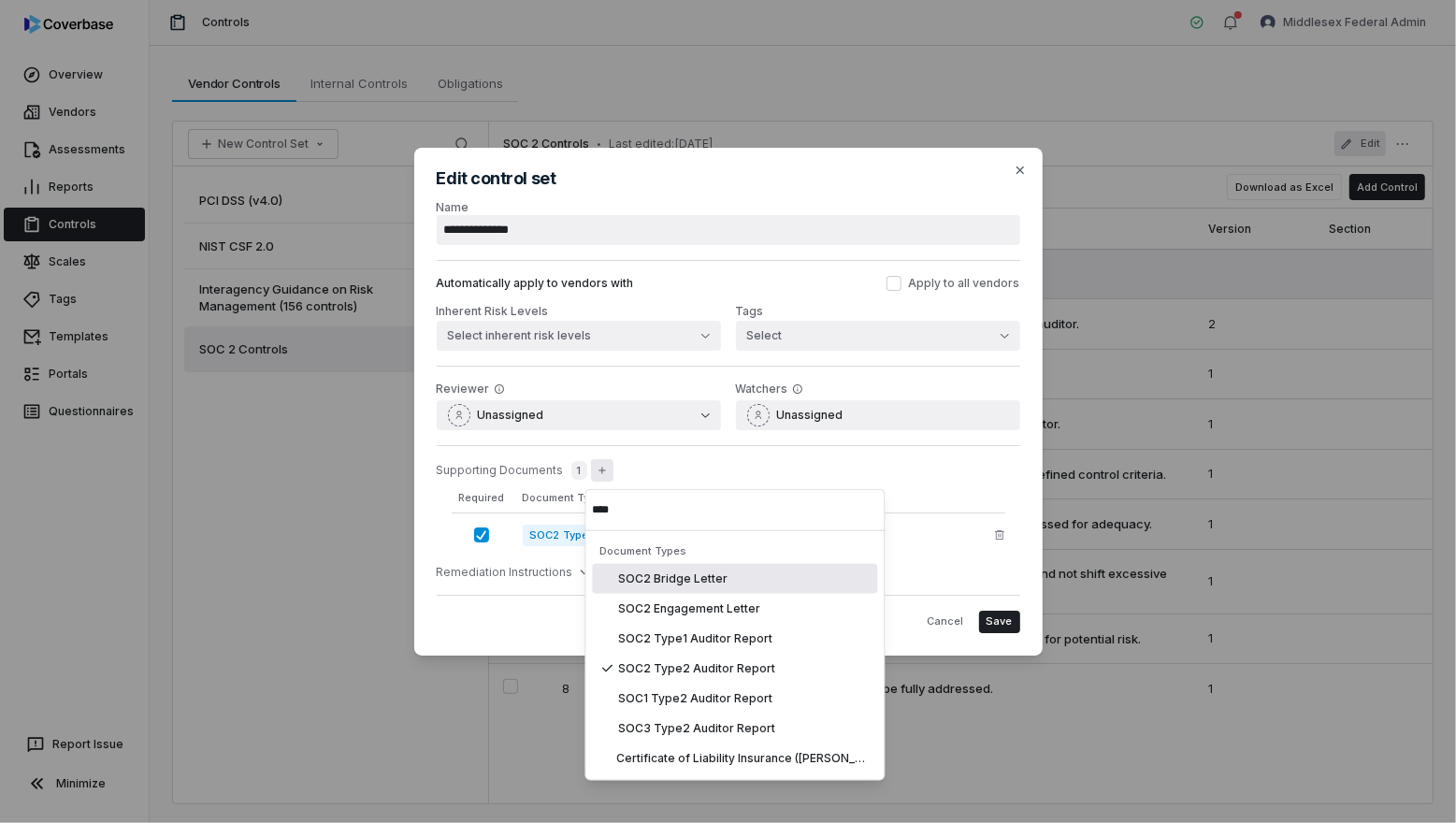 click on "SOC2 Type2 Auditor Report" at bounding box center [743, 535] 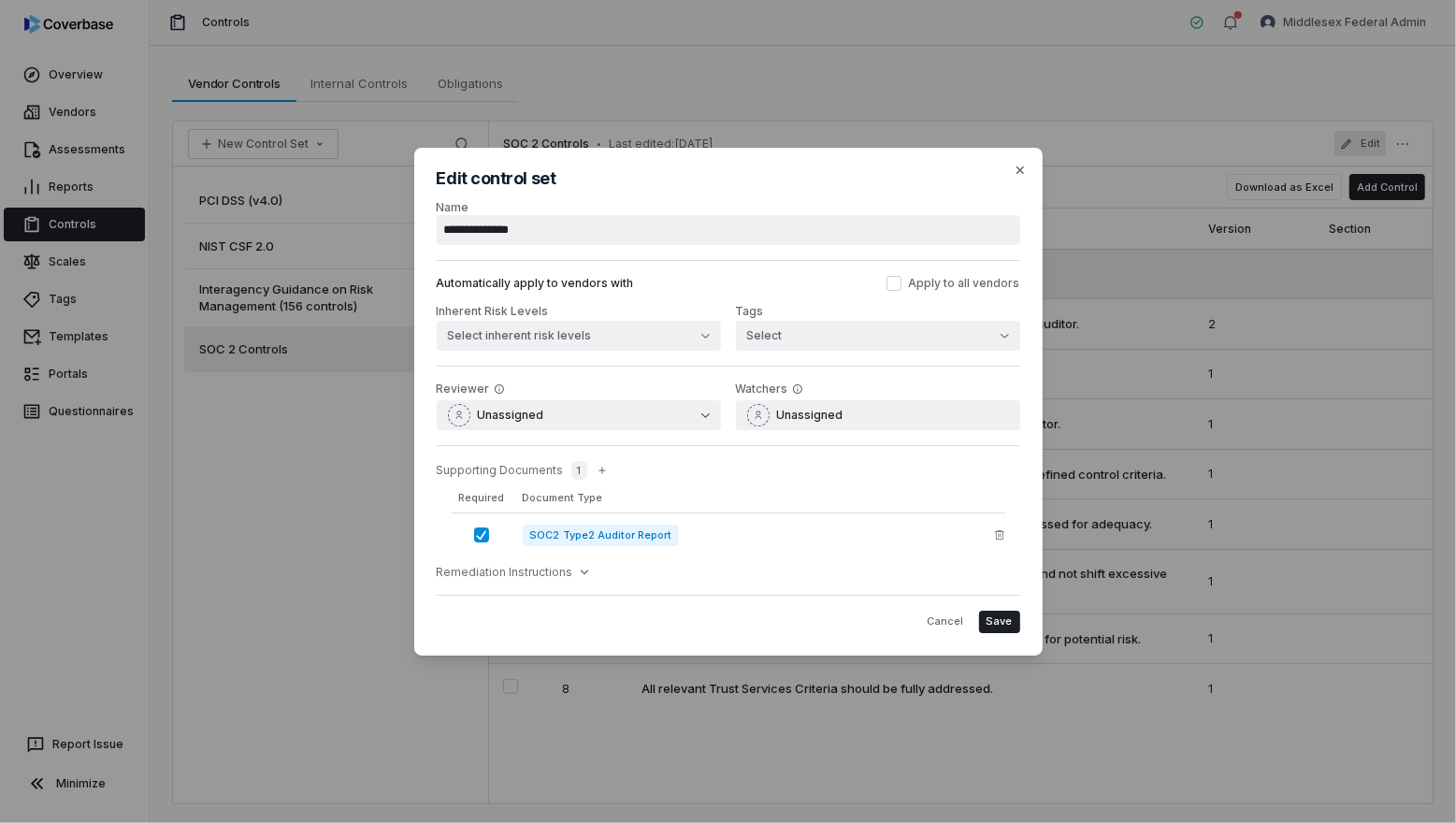 click at bounding box center [482, 535] 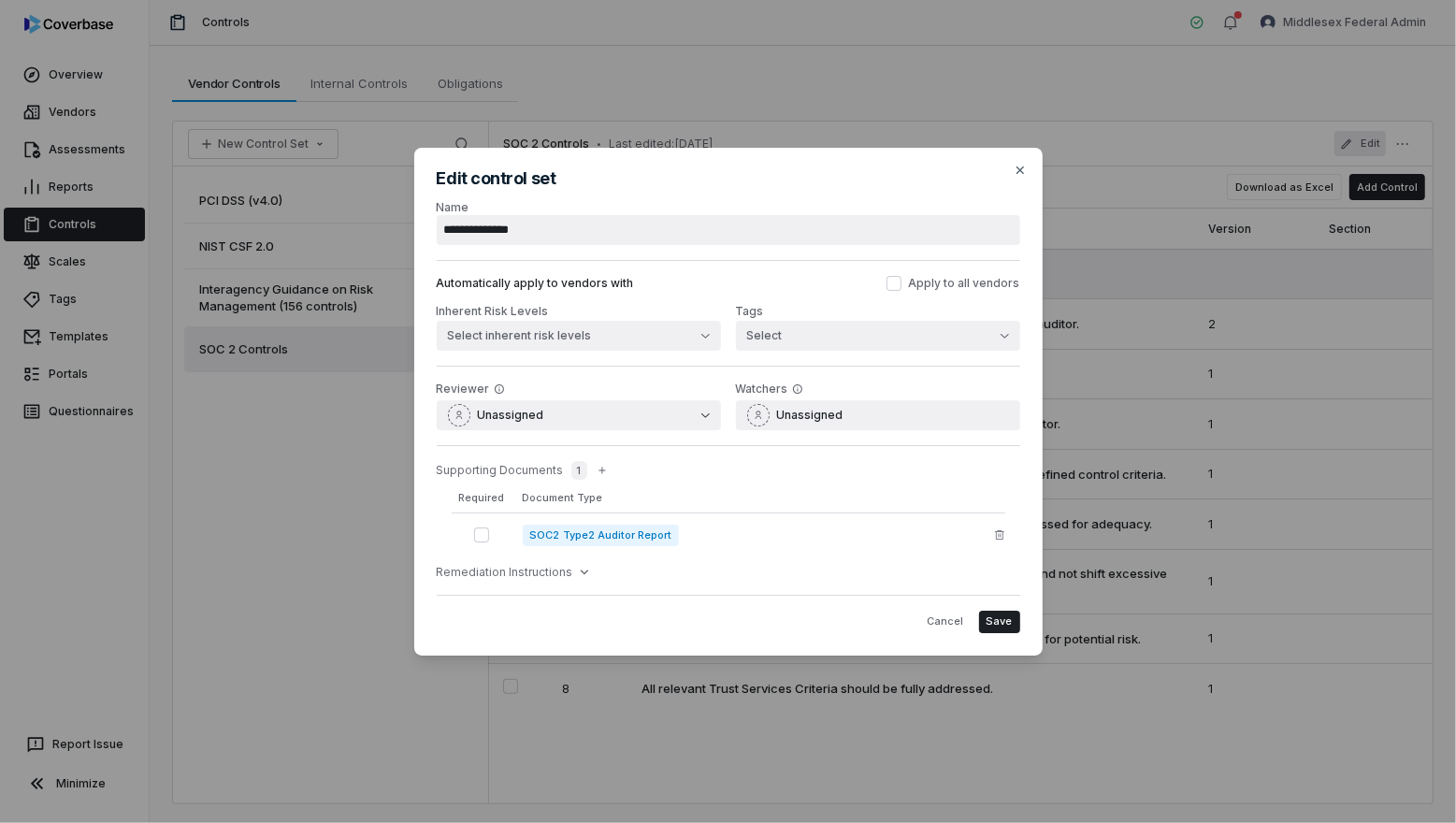 click at bounding box center [482, 535] 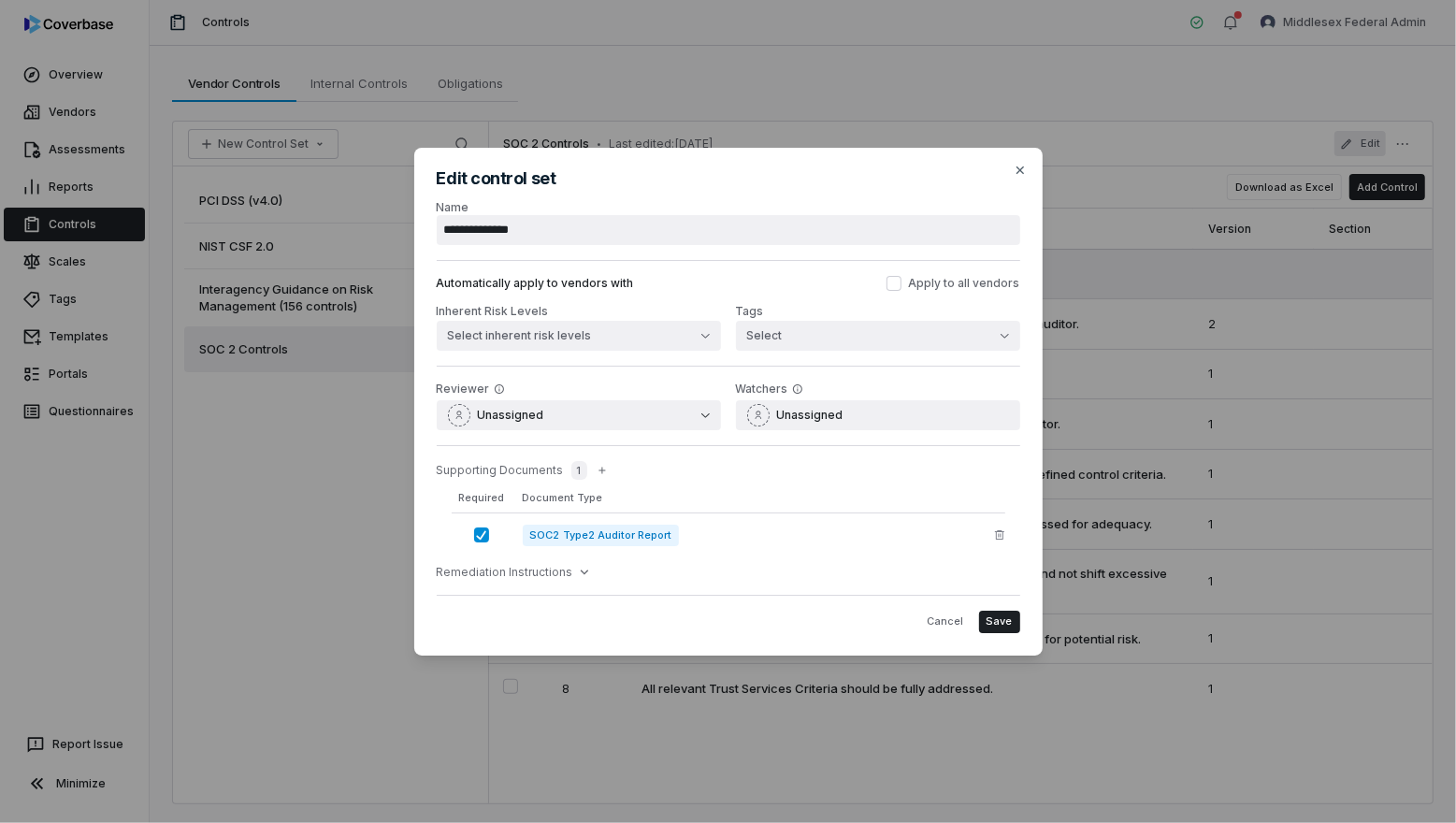 click at bounding box center (482, 535) 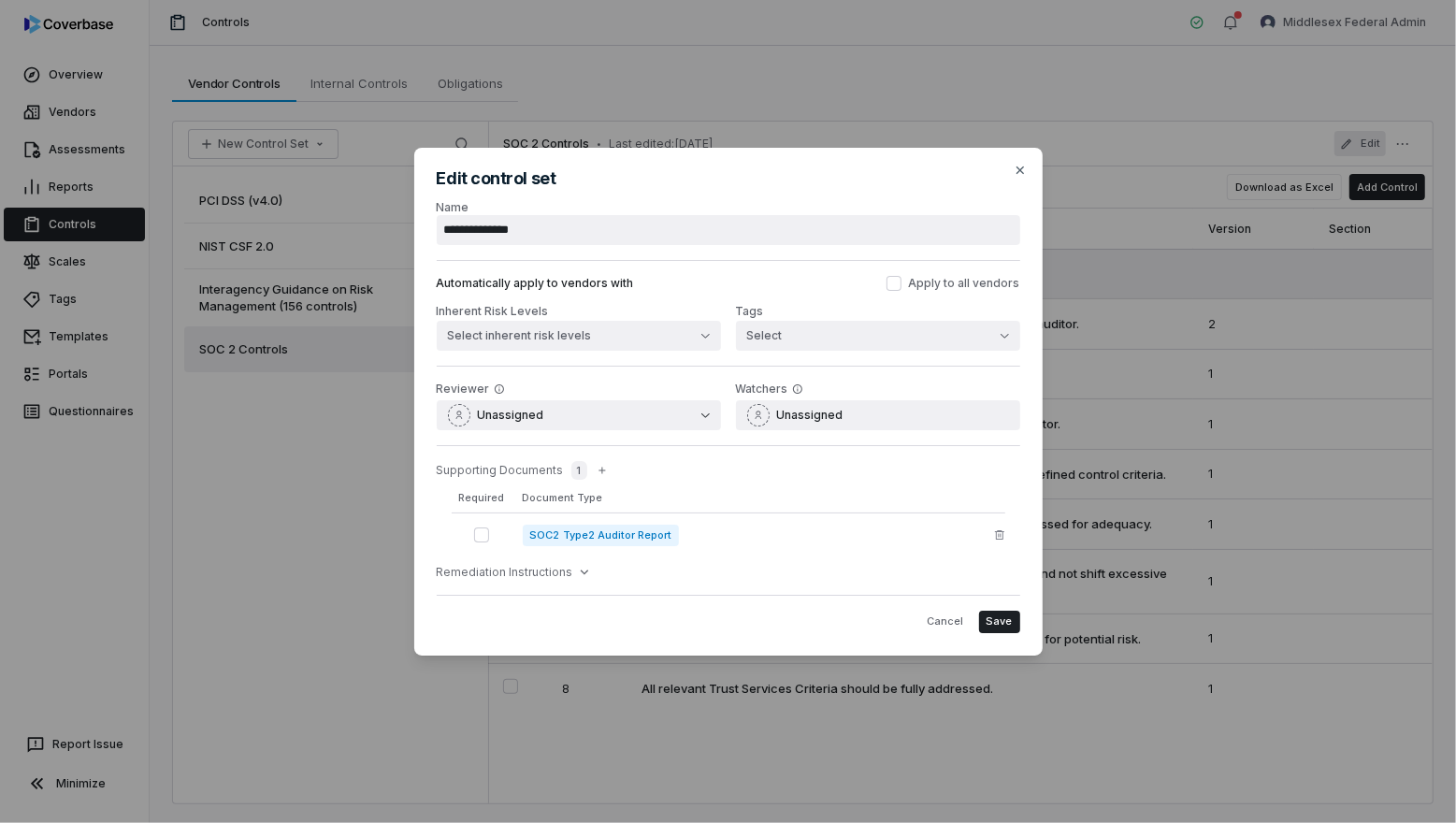 click at bounding box center (482, 535) 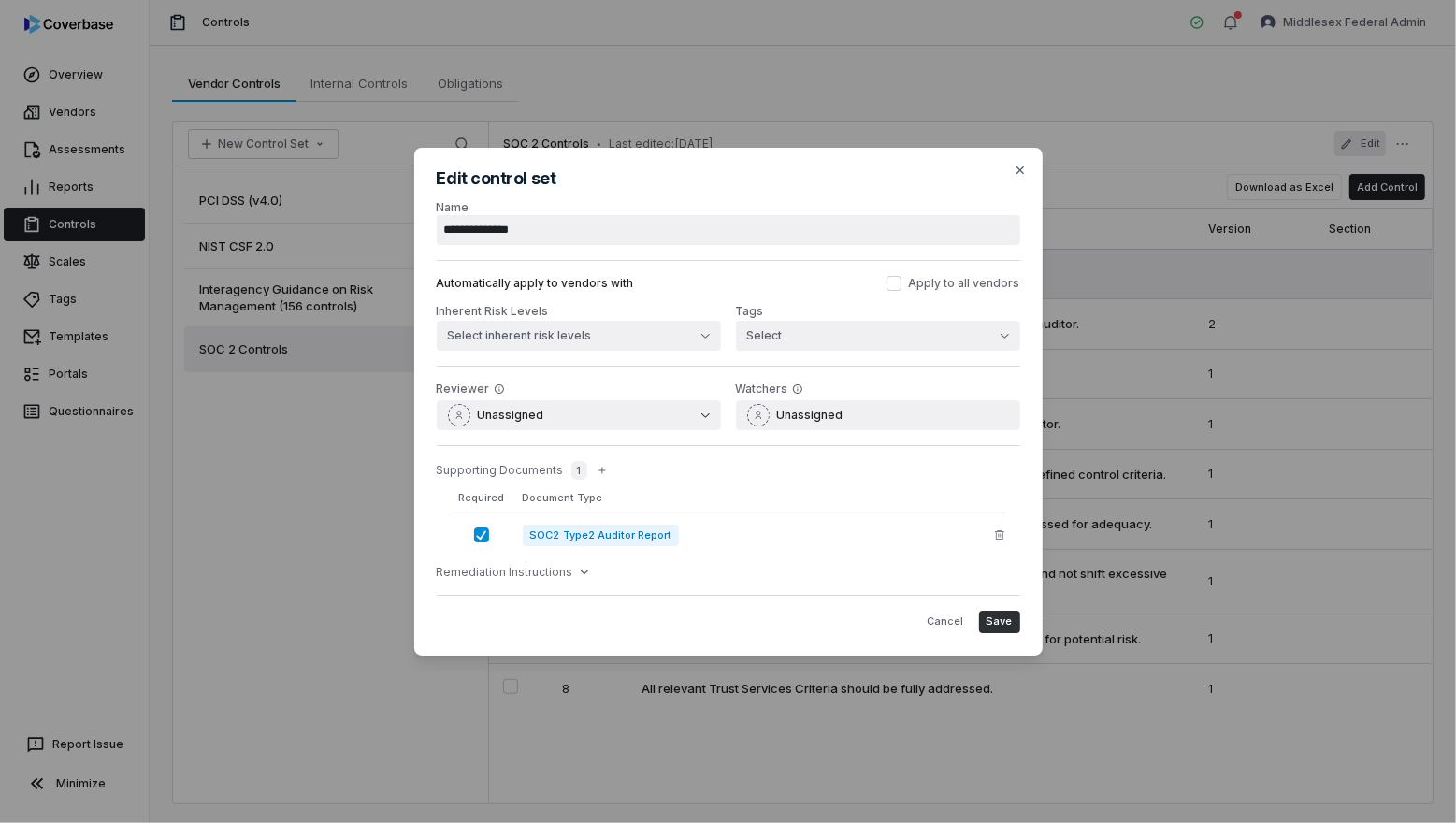 click on "Save" at bounding box center (1000, 621) 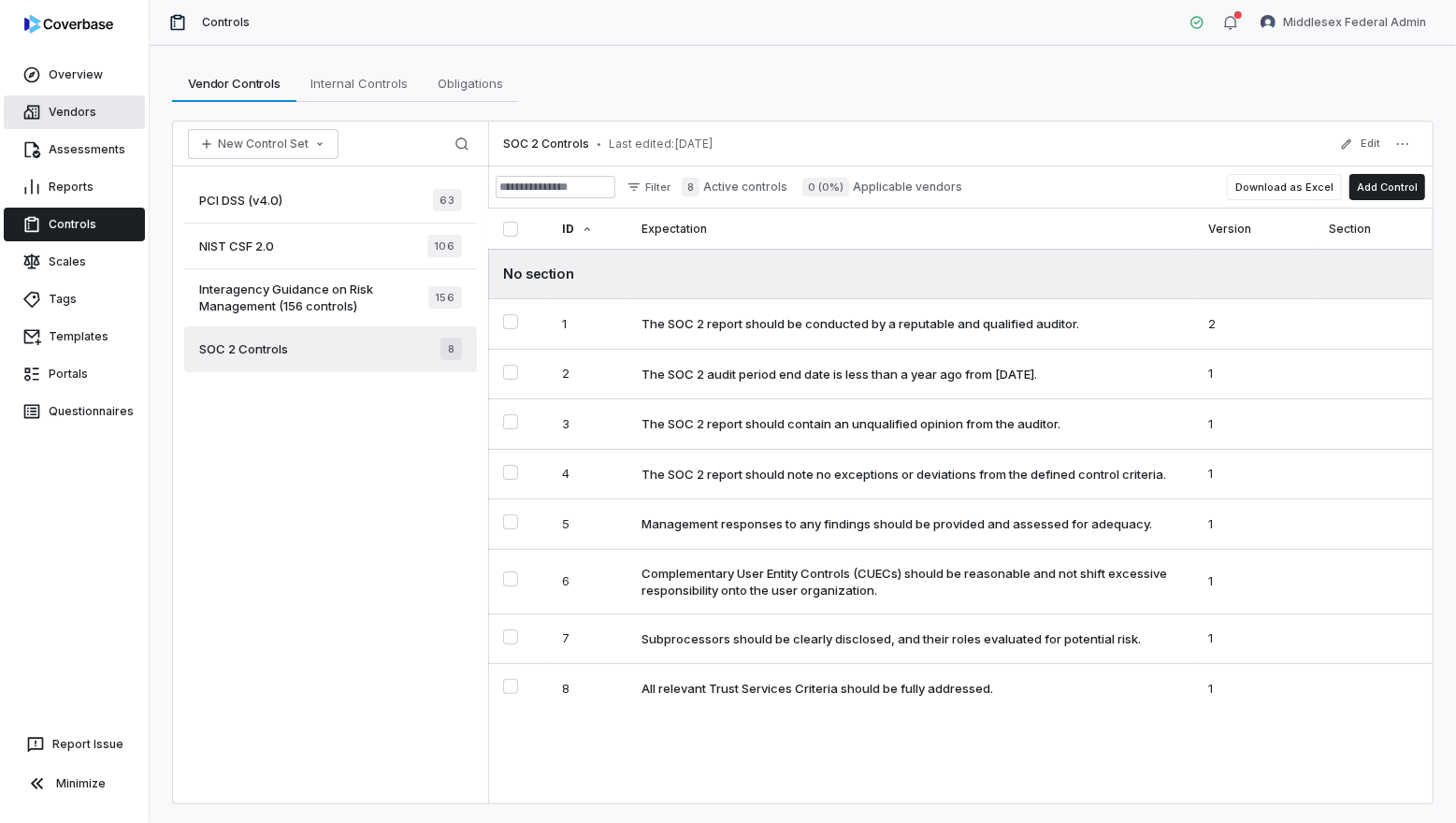 click on "Vendors" at bounding box center [74, 112] 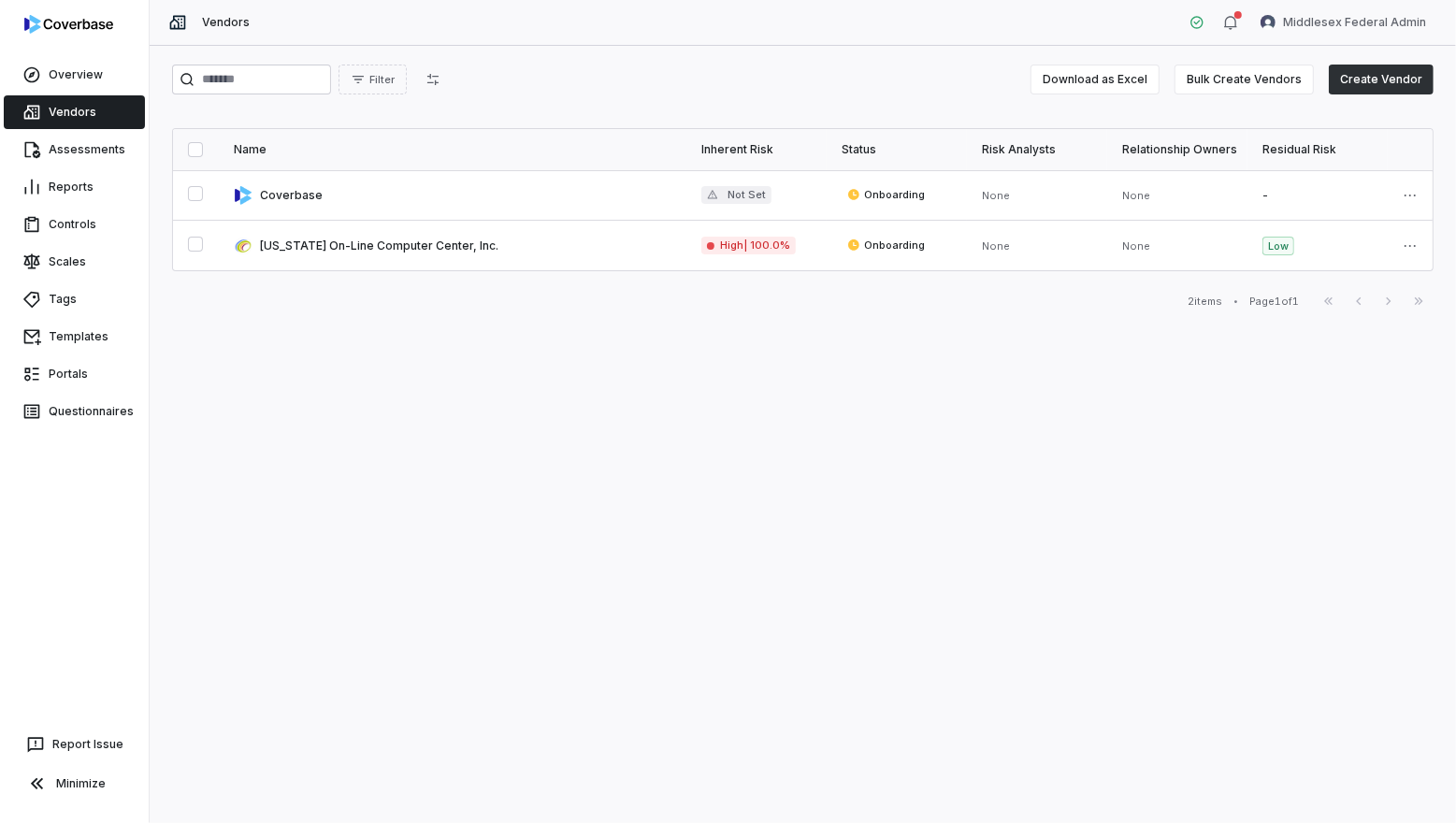 click on "Create Vendor" at bounding box center [1381, 79] 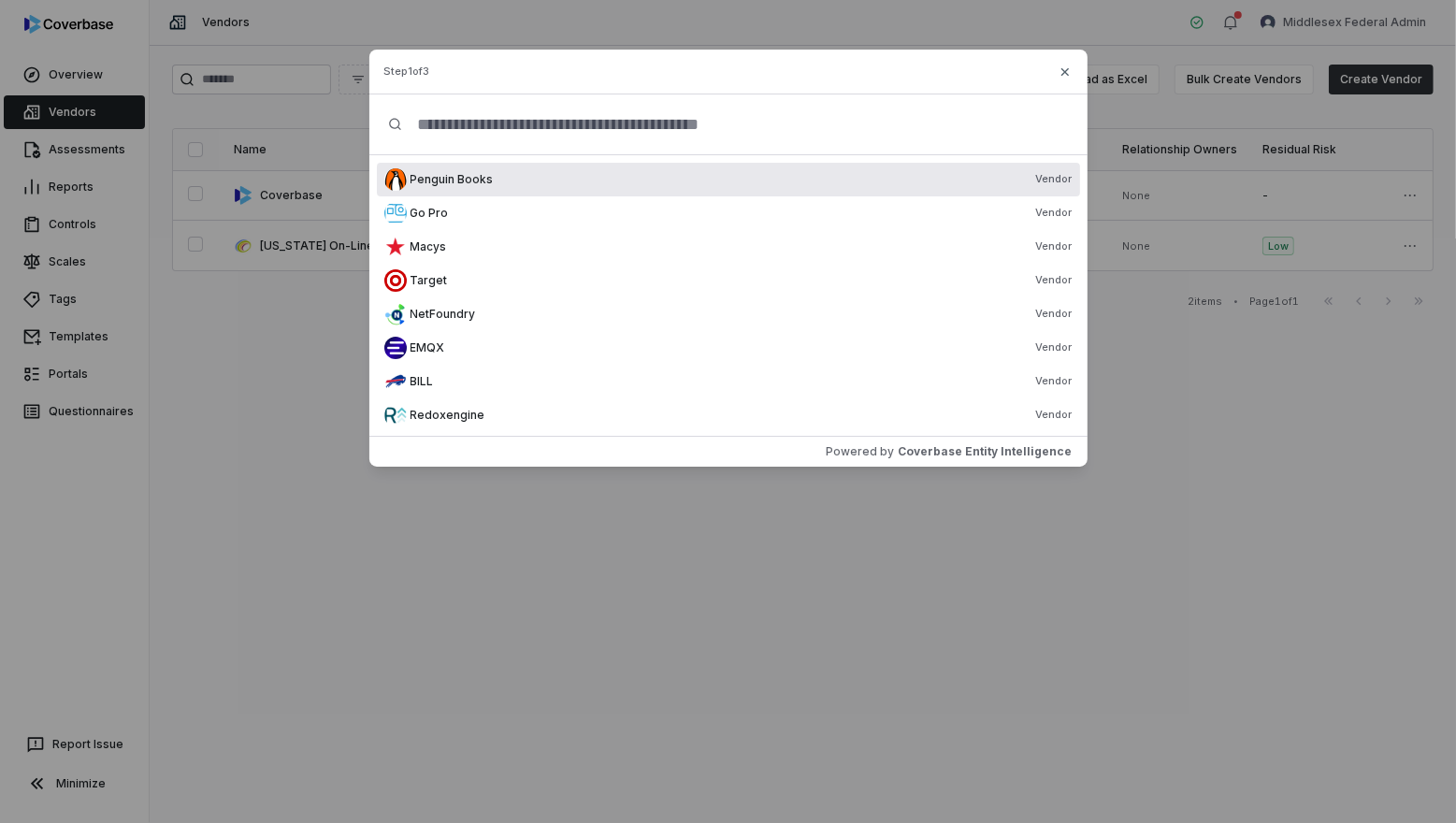 click at bounding box center [735, 124] 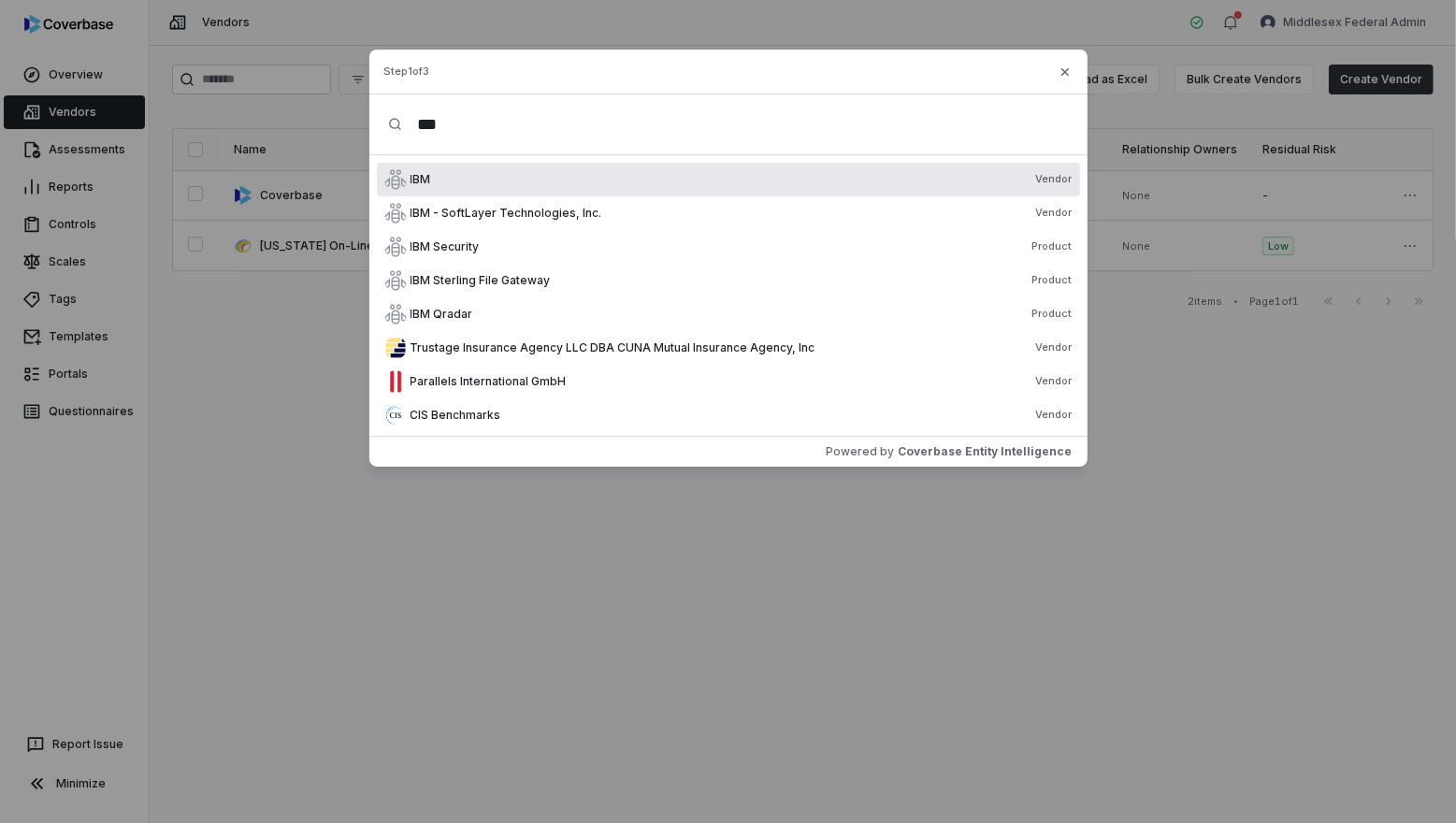 type on "***" 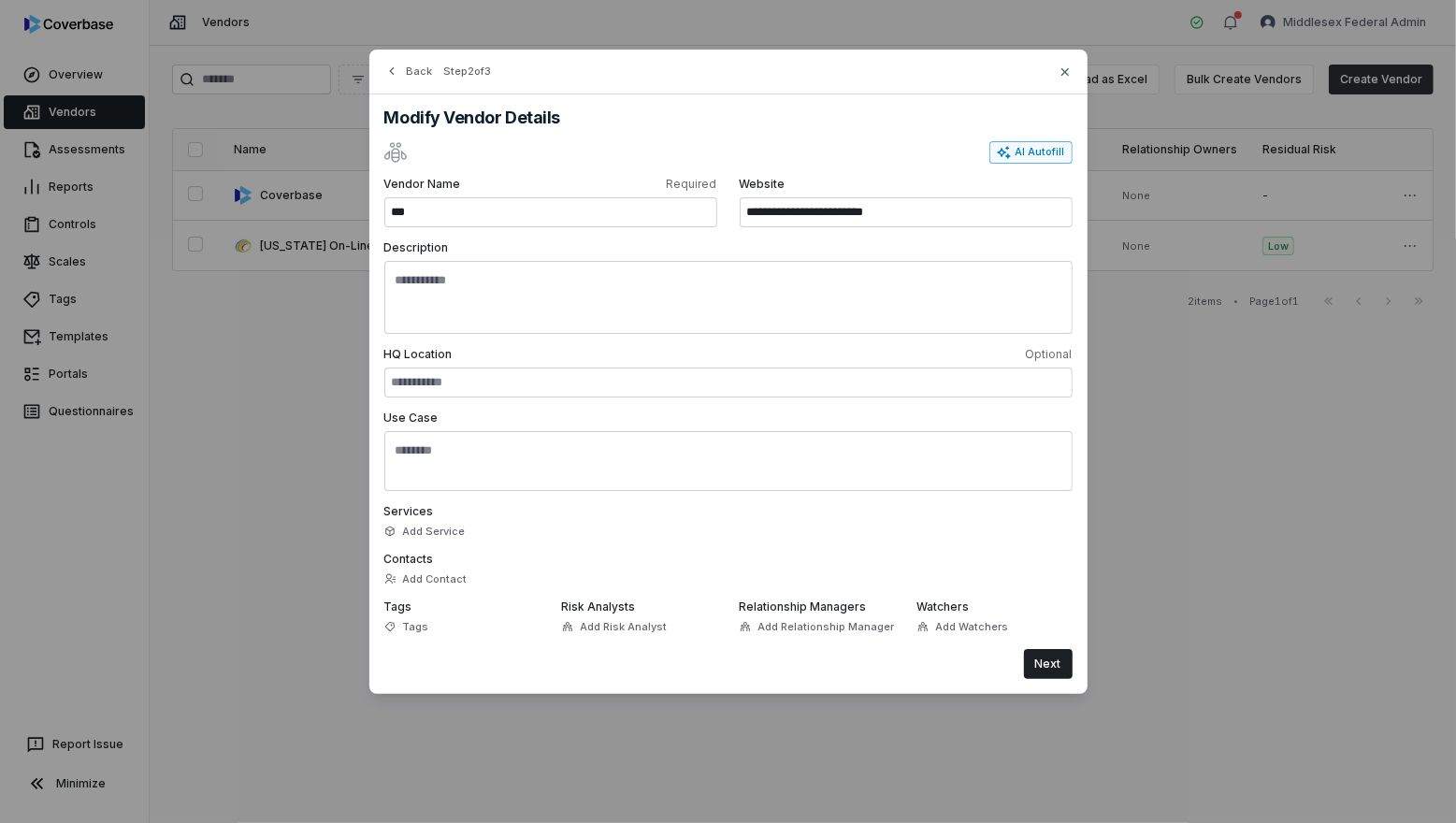 click on "AI Autofill" at bounding box center [1031, 152] 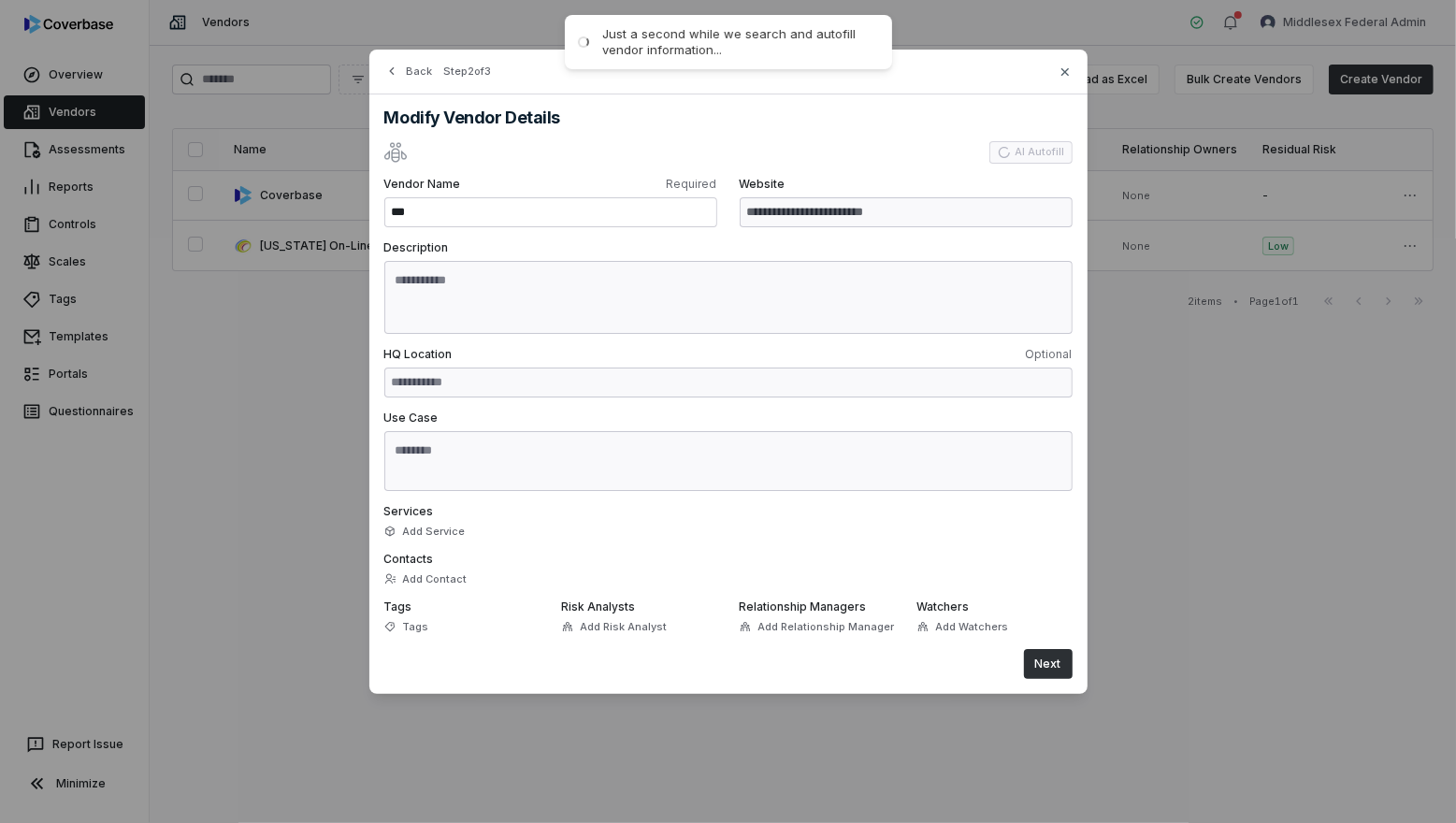 type on "**********" 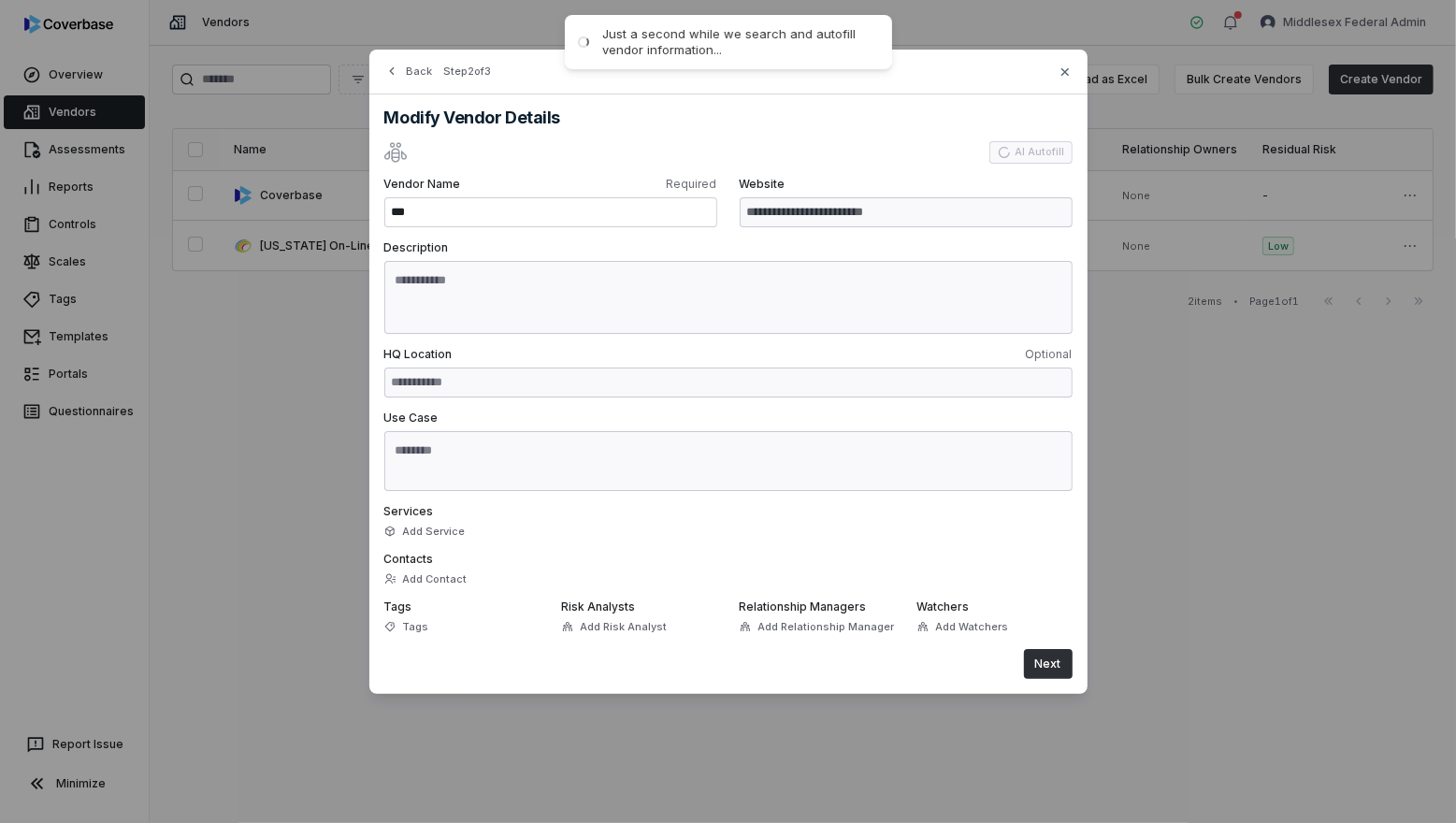 type on "**********" 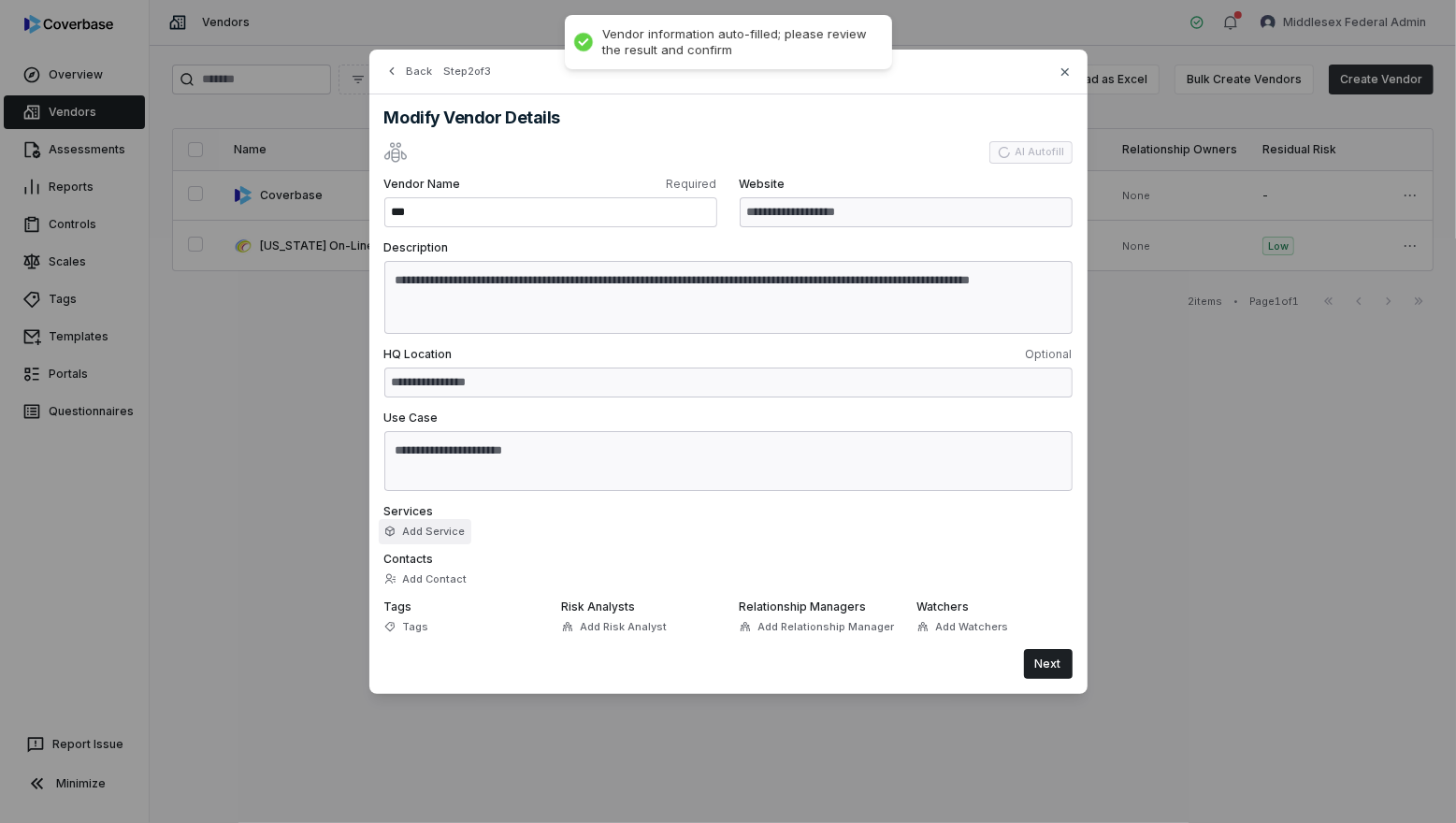 type on "**********" 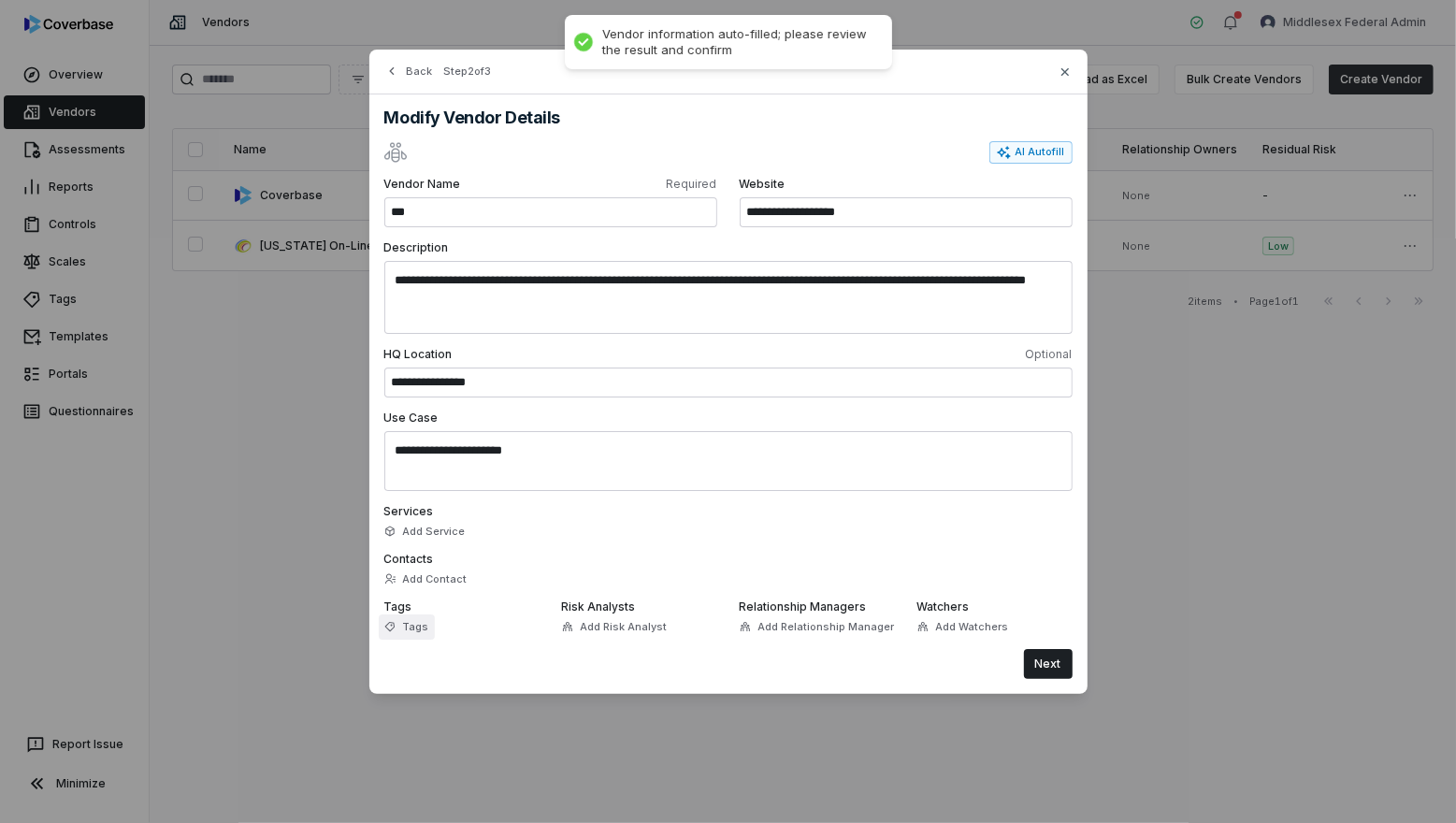 click on "Tags" at bounding box center [416, 627] 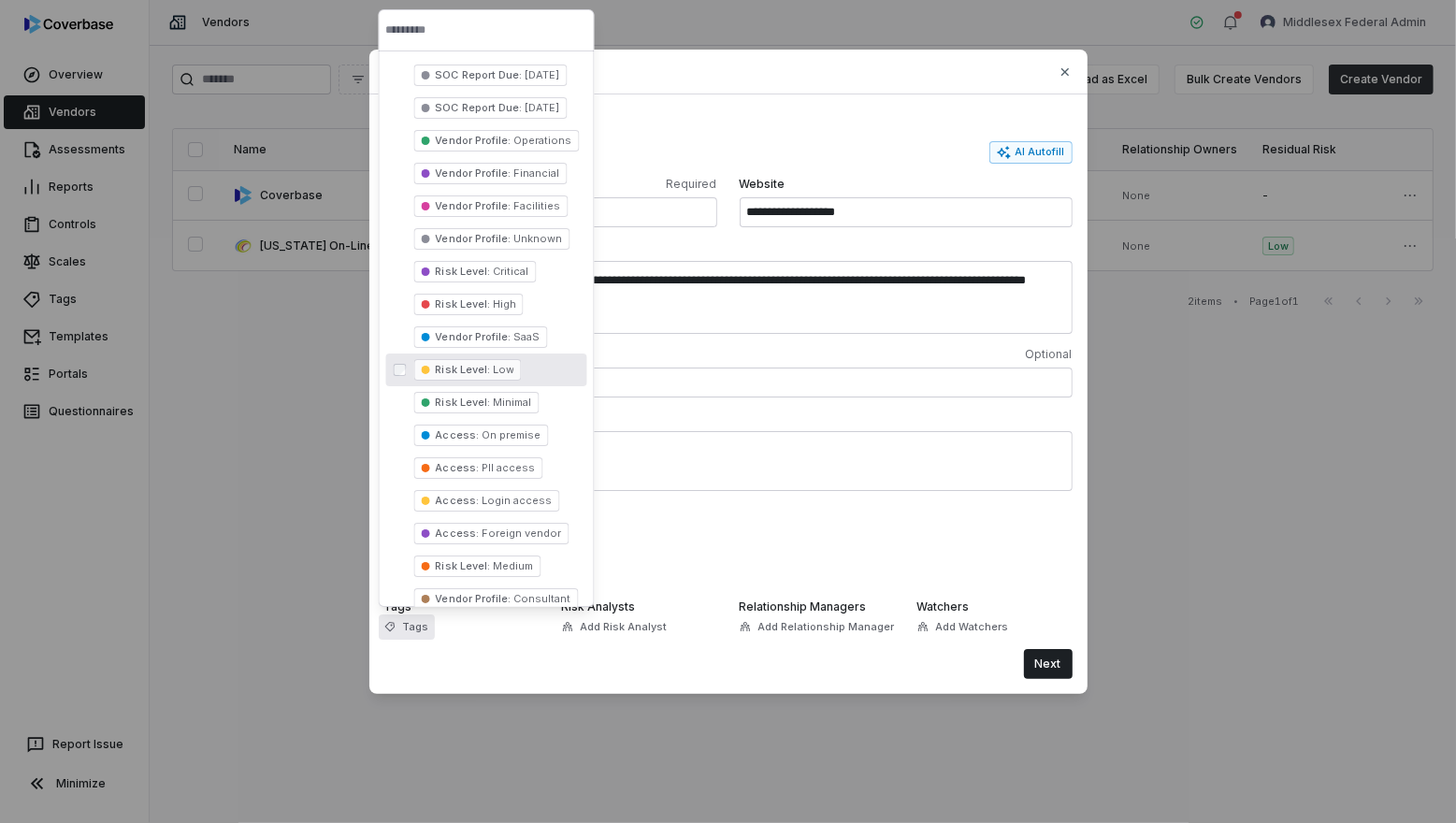 click on "Risk Level :   Low" at bounding box center [486, 369] 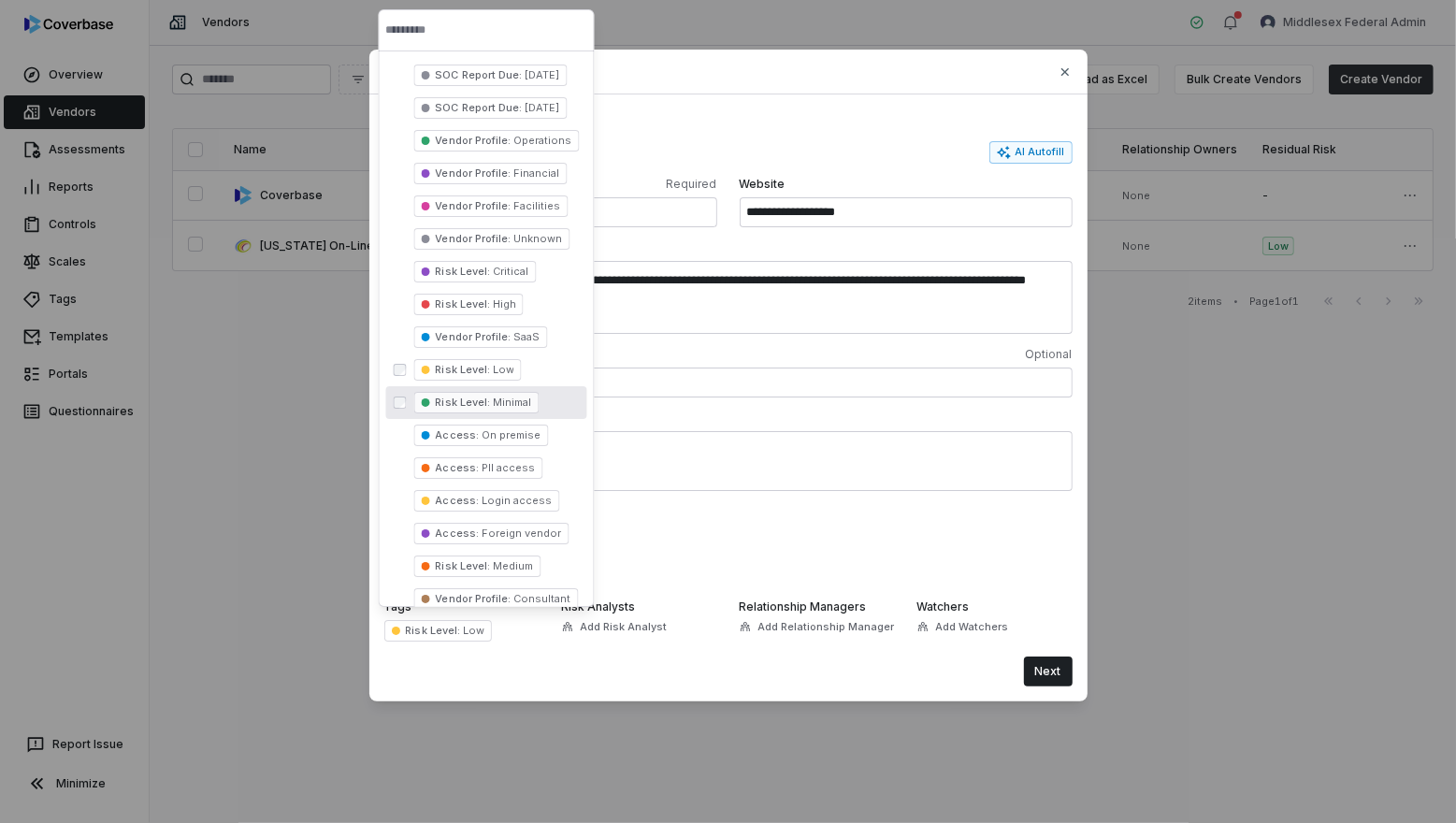 click on "Next" at bounding box center (728, 671) 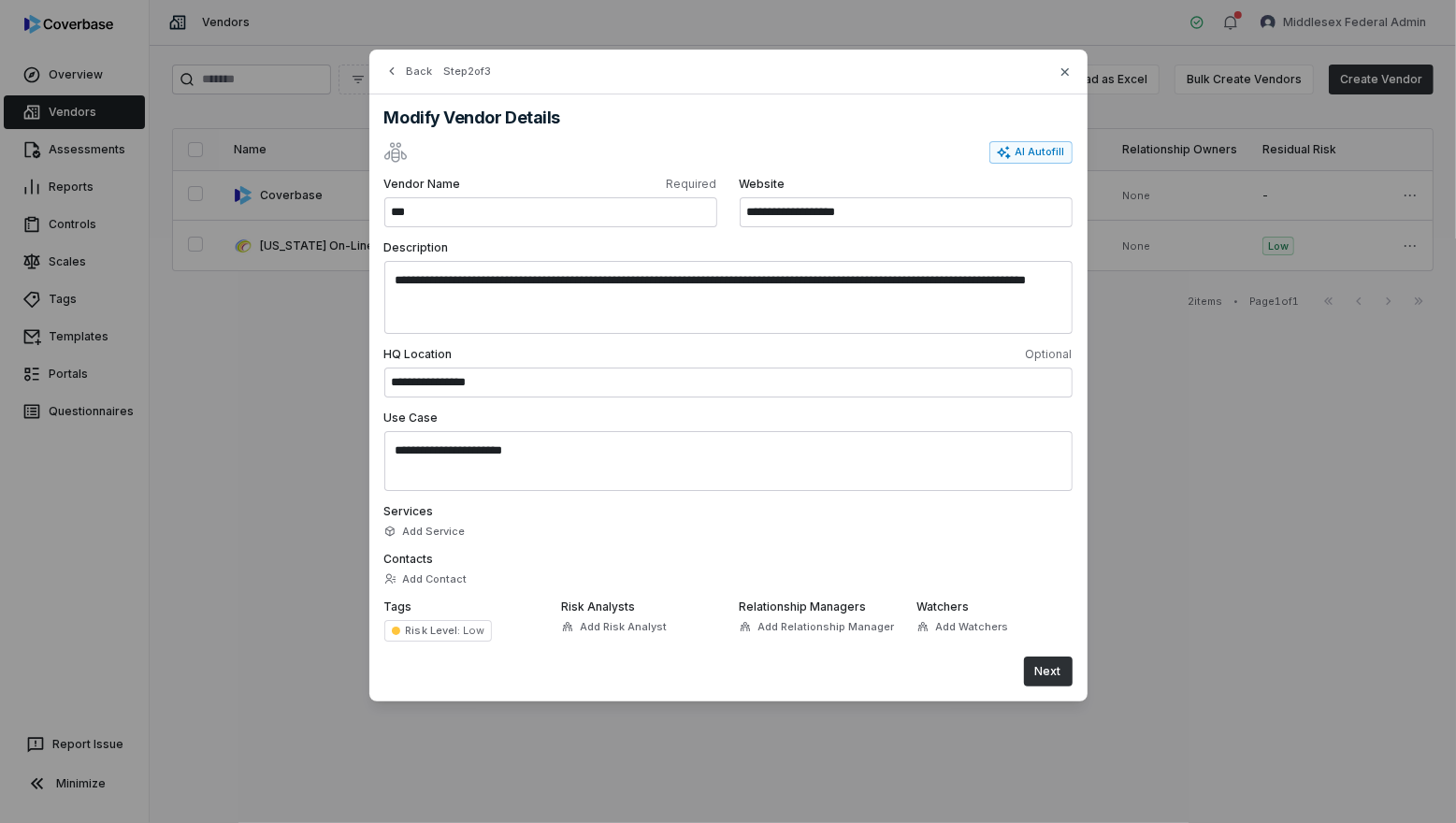 click on "Next" at bounding box center [1048, 671] 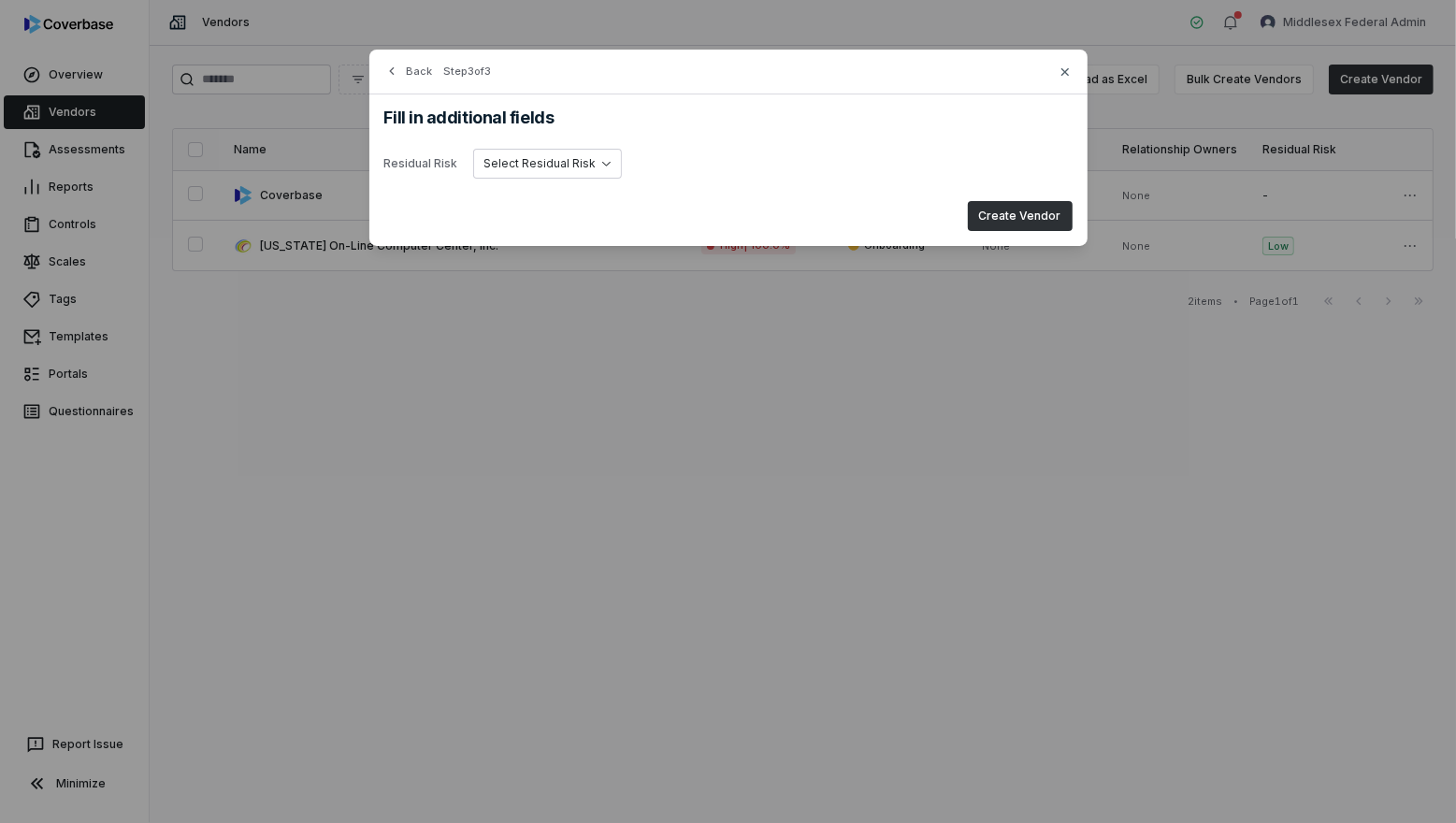 click on "Create Vendor" at bounding box center [1020, 216] 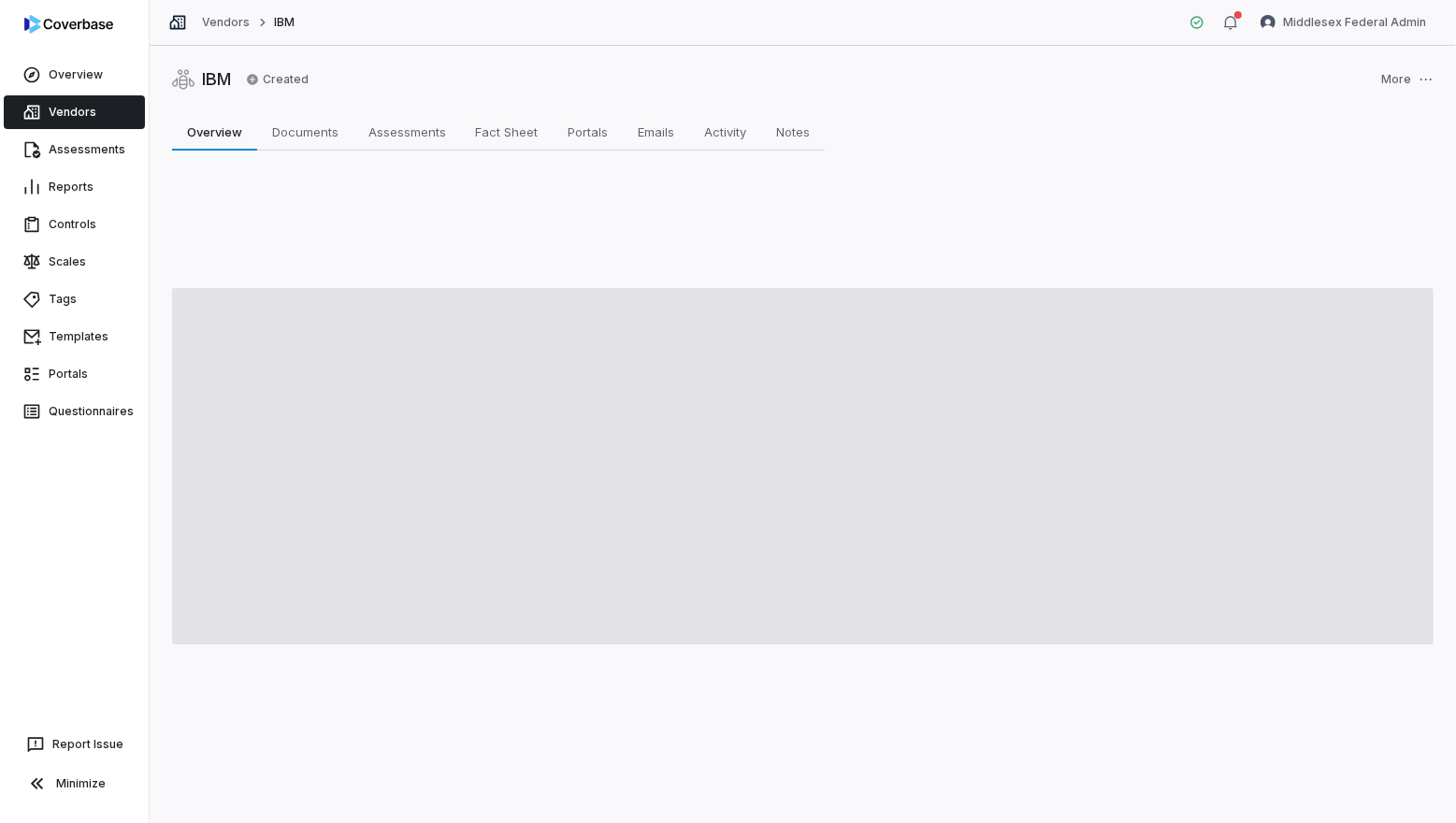 type on "*" 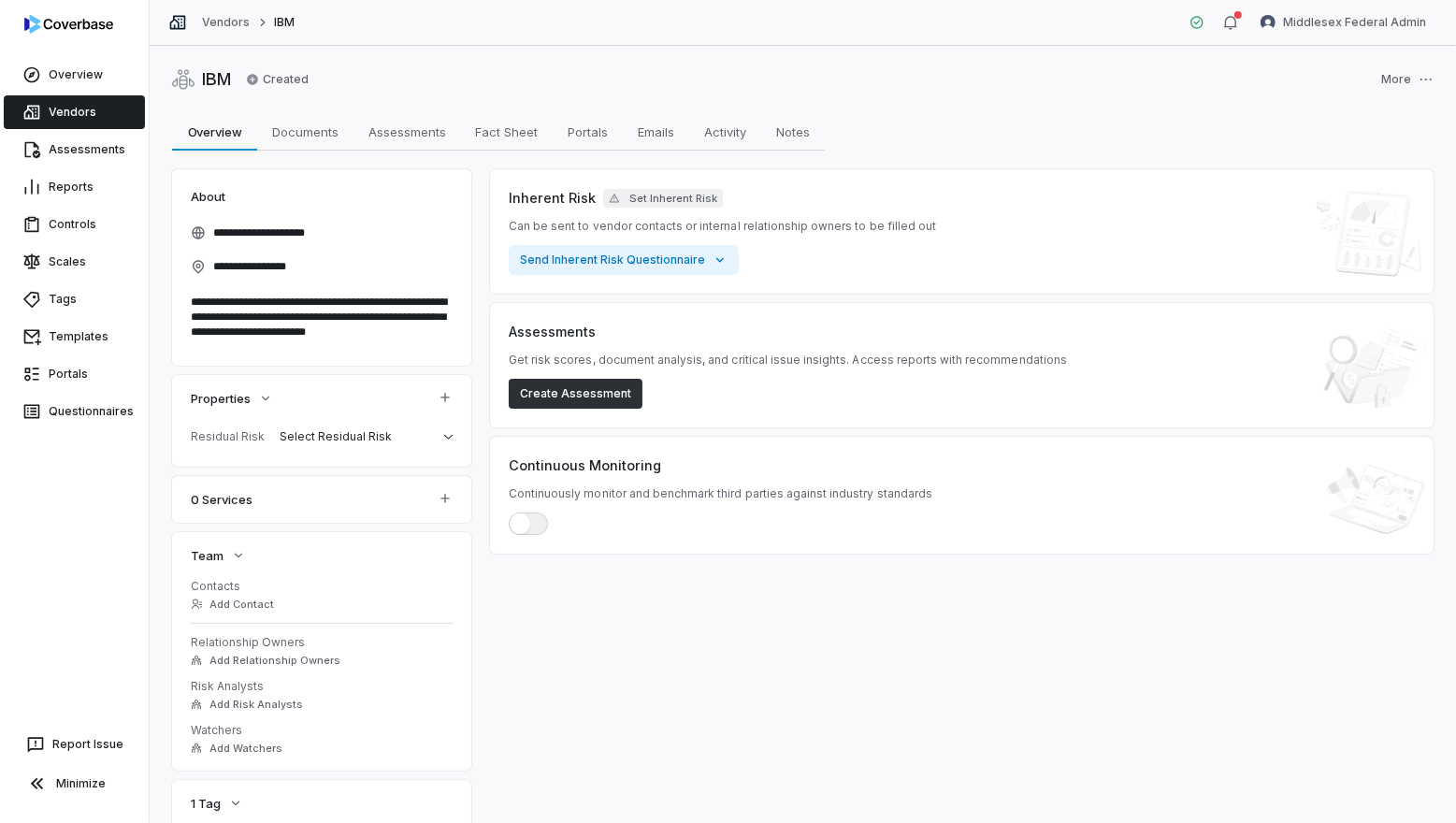 click on "Create Assessment" at bounding box center [575, 394] 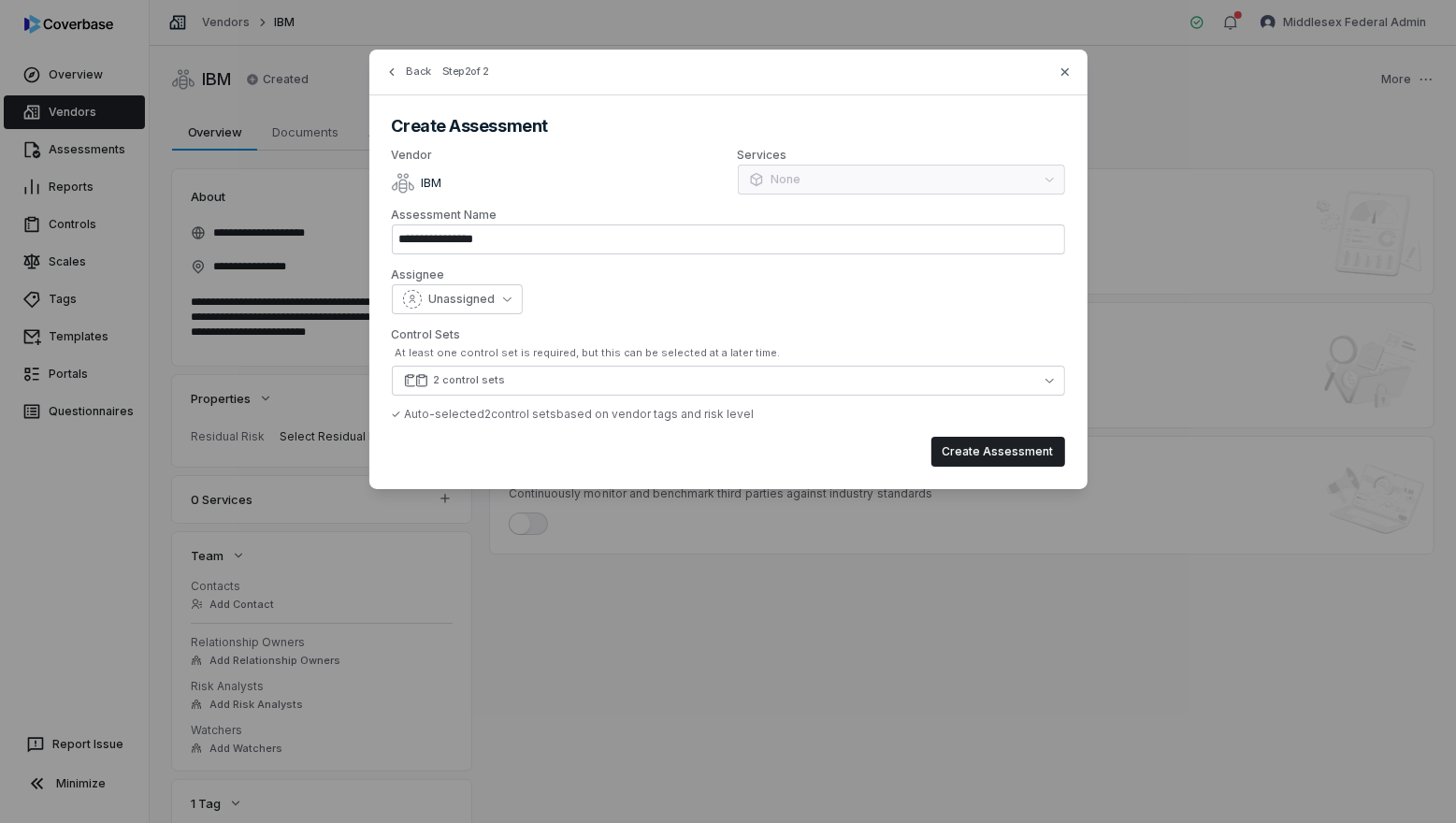 click on "2   control sets" at bounding box center [728, 381] 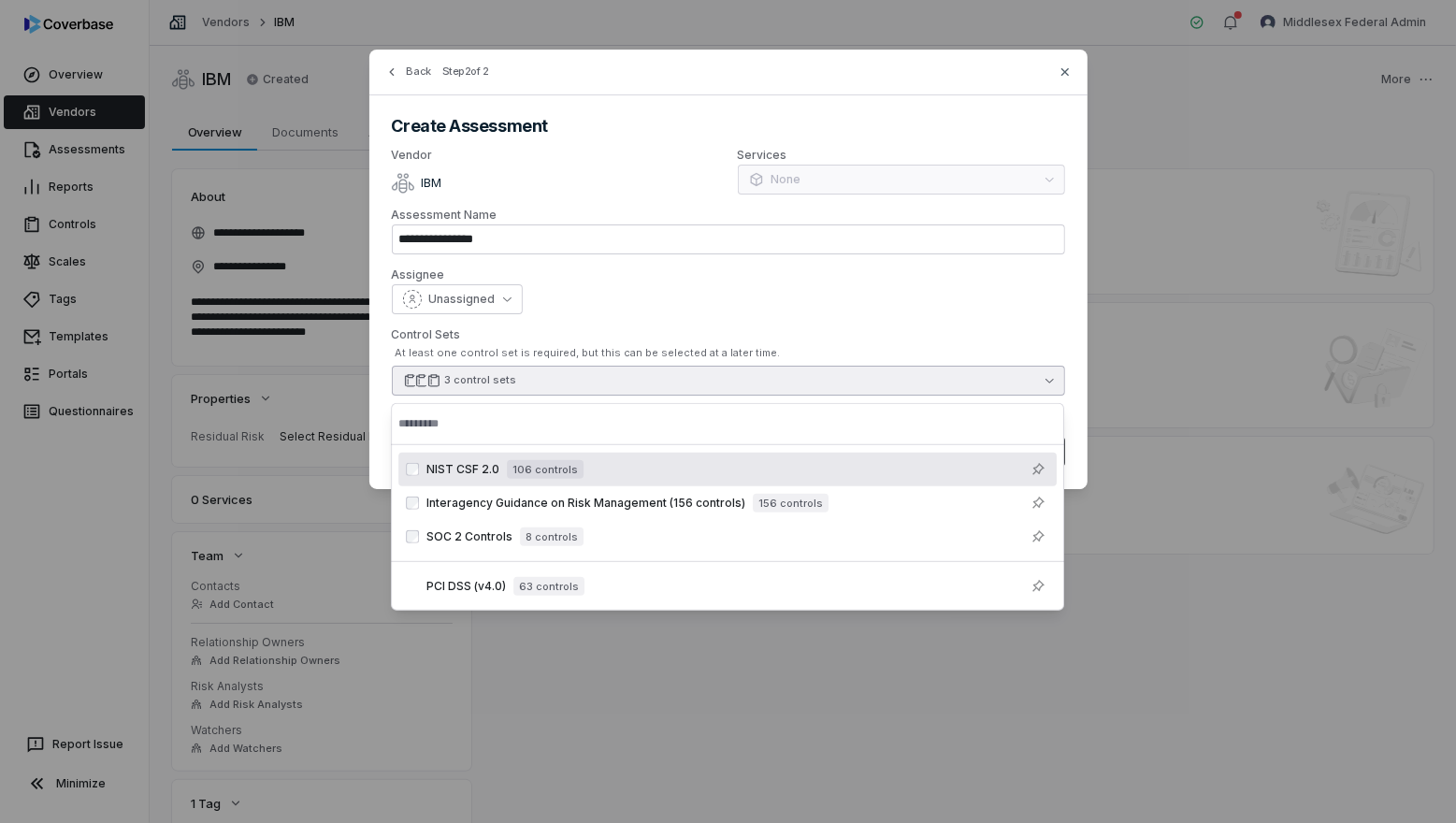 click on "Unassigned" at bounding box center (728, 299) 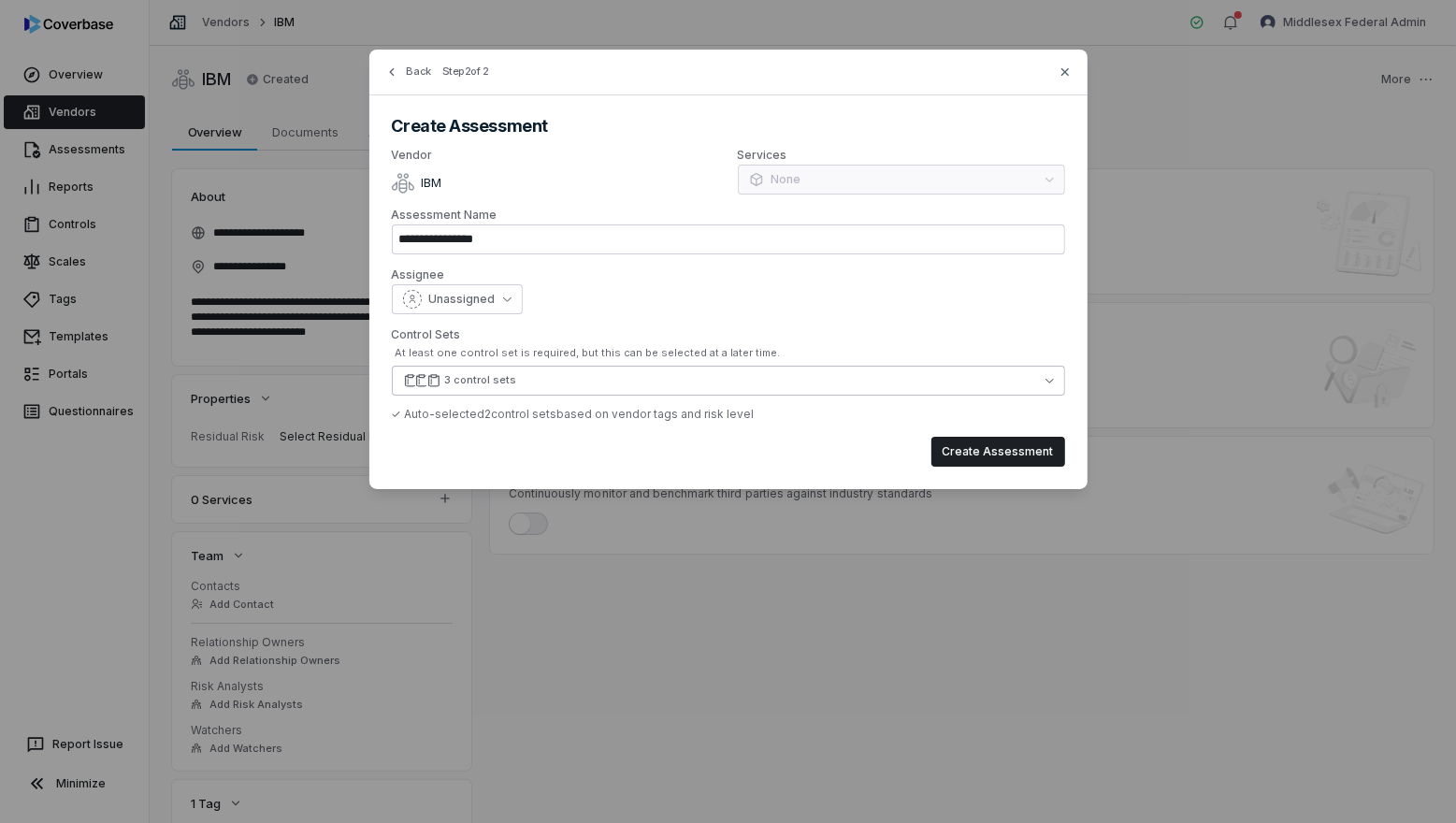 click on "3   control sets" at bounding box center [728, 381] 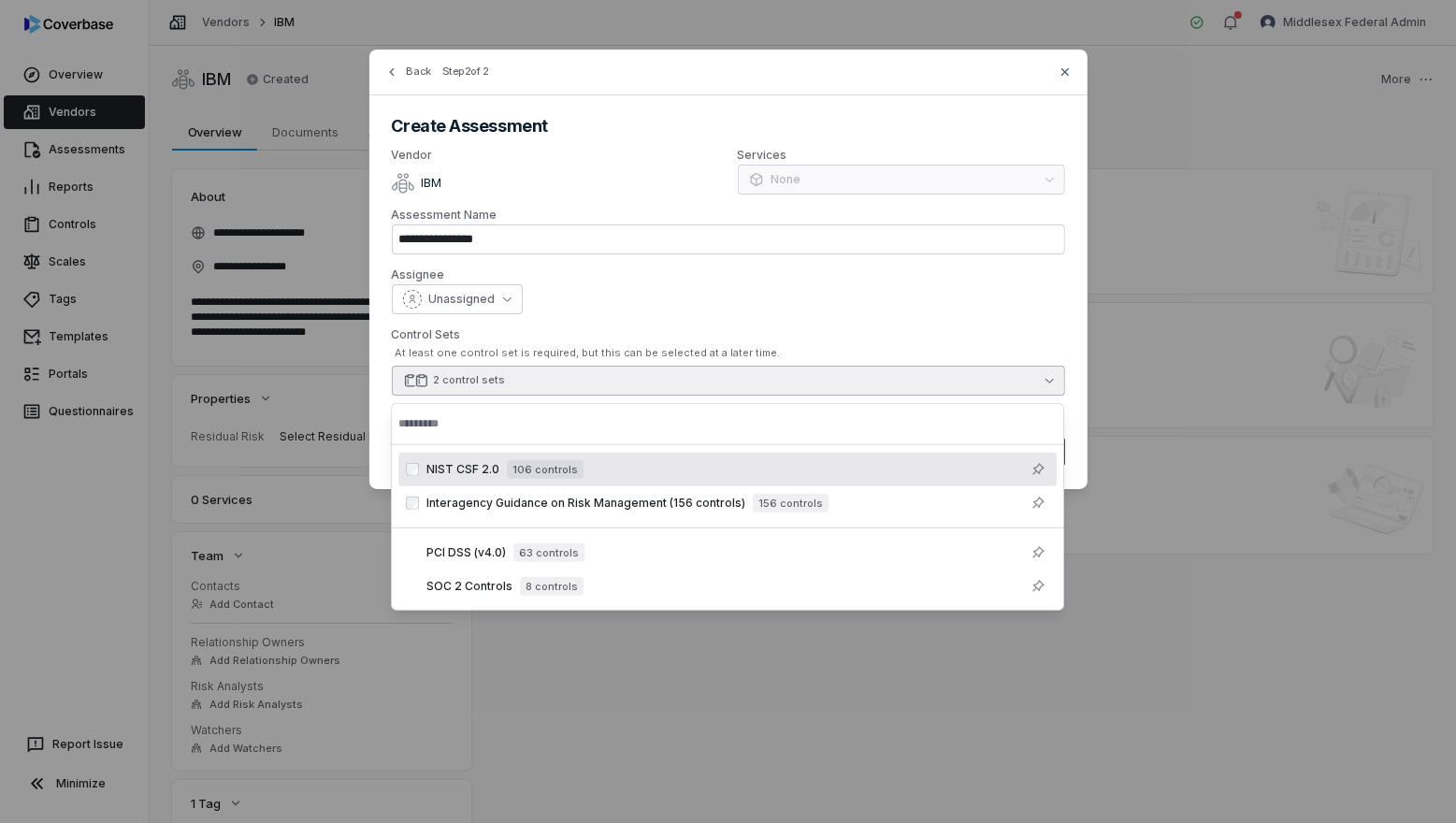 click on "Unassigned" at bounding box center (728, 299) 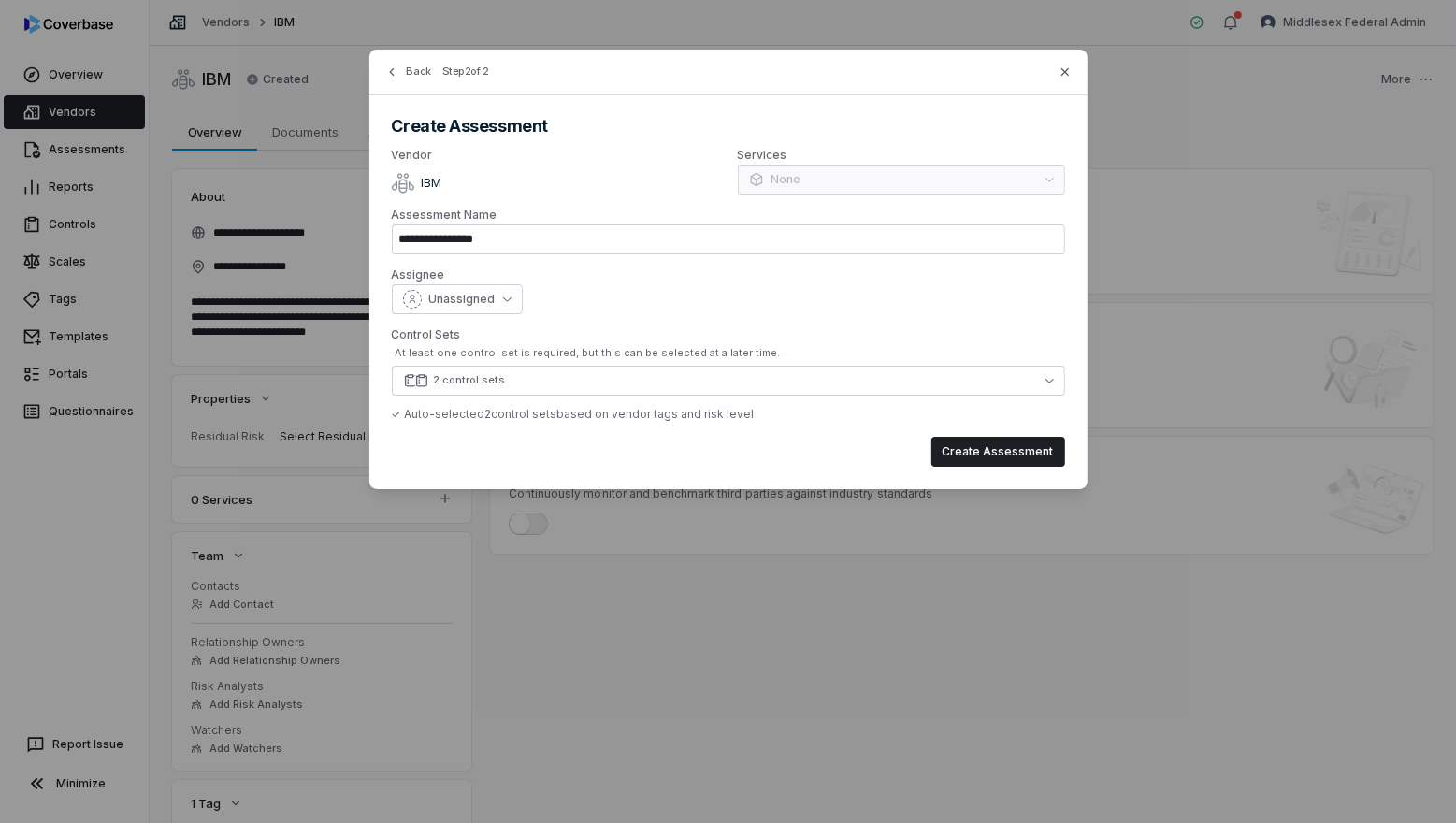 click on "Unassigned" at bounding box center [728, 299] 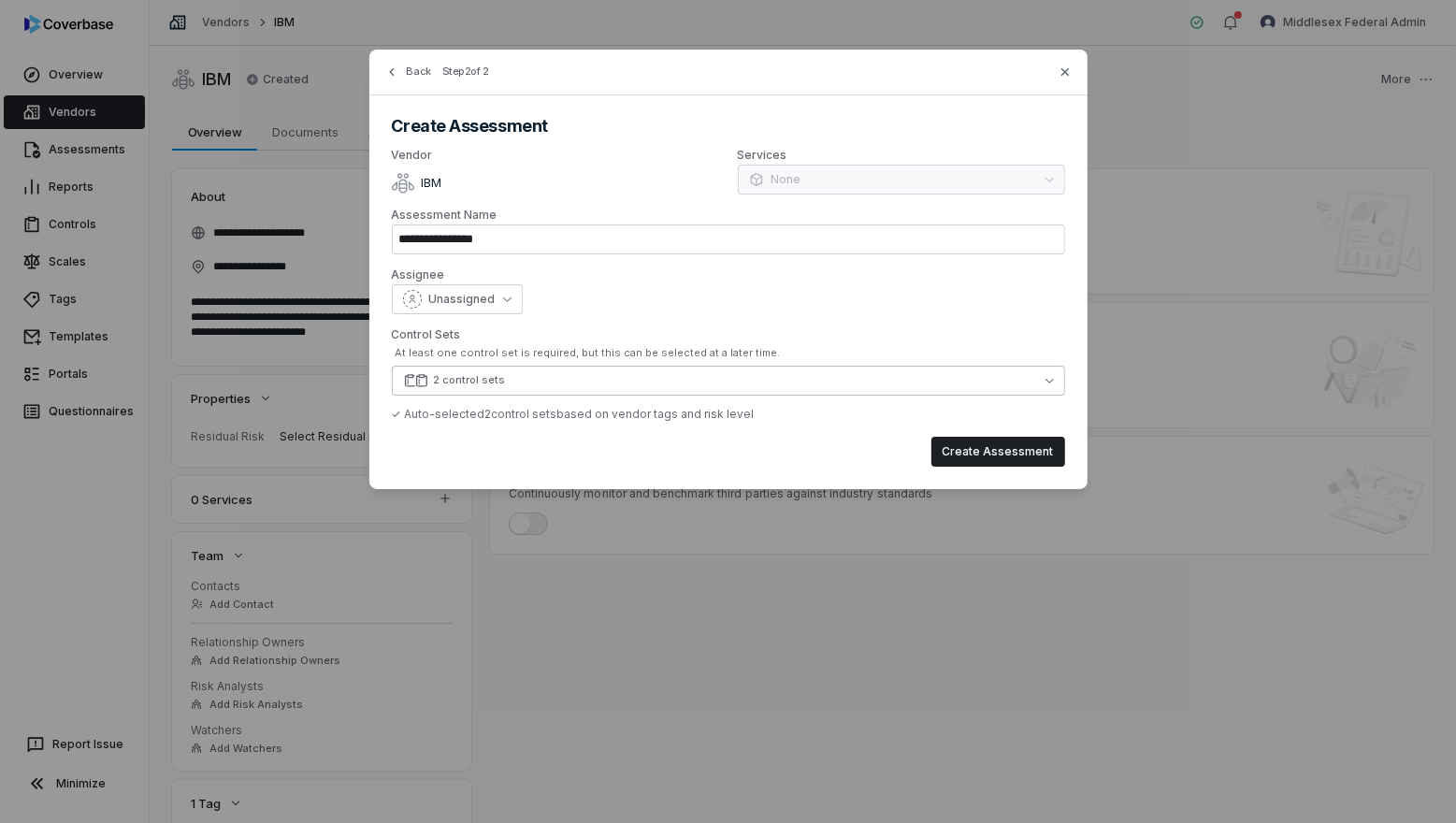 click on "2   control sets" at bounding box center [728, 381] 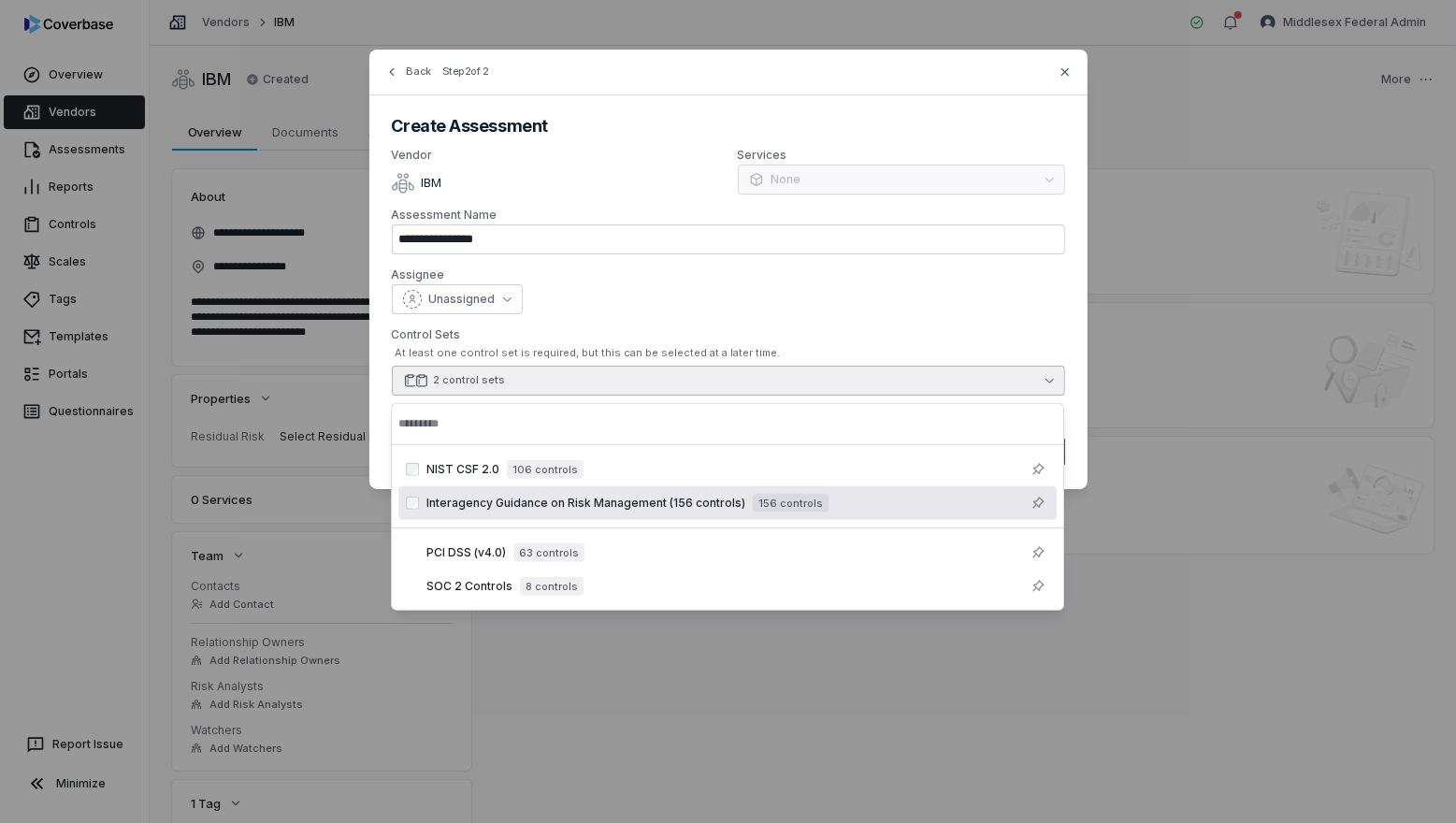 click on "Unassigned" at bounding box center [728, 299] 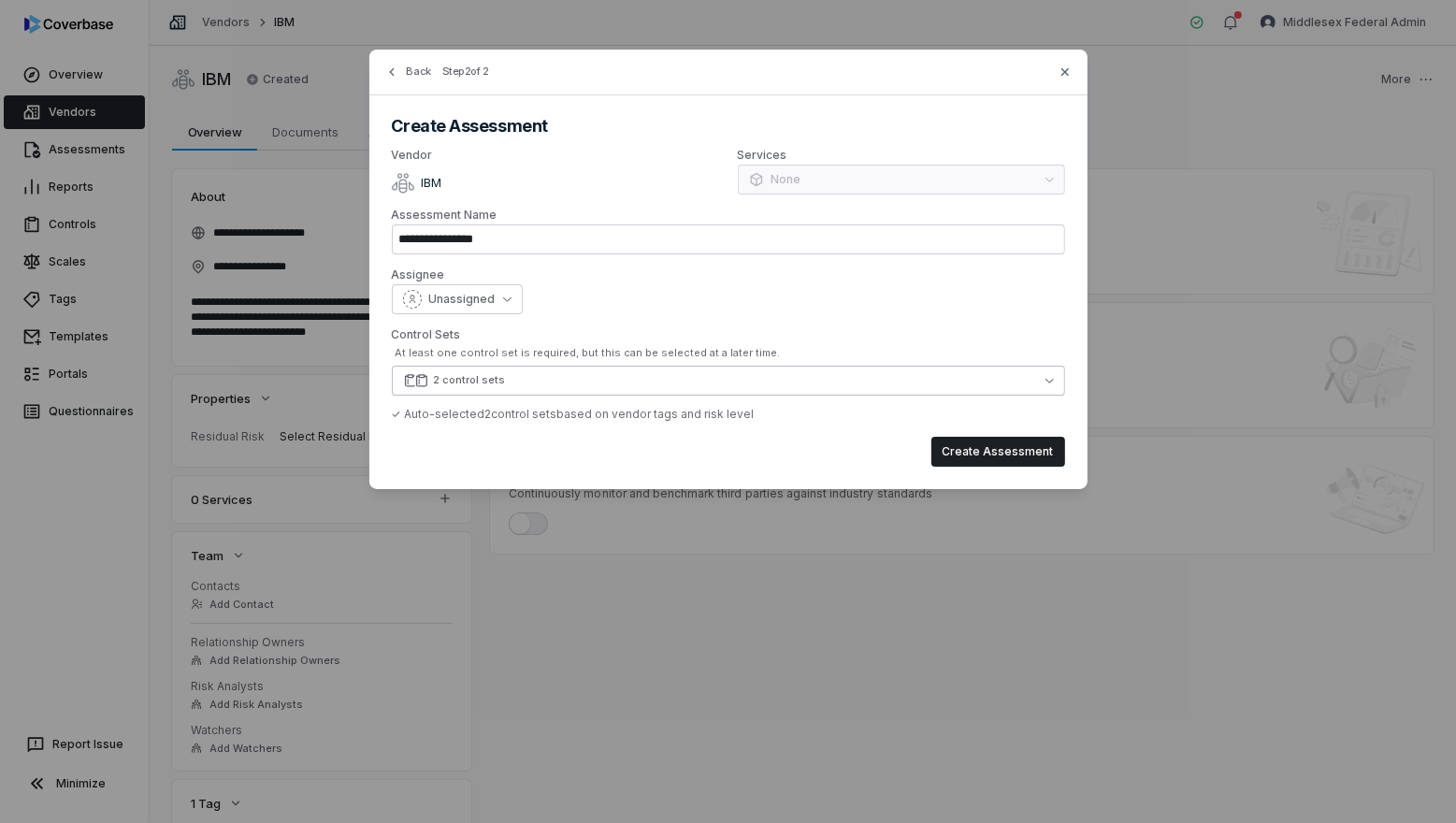 click on "2   control sets" at bounding box center (728, 381) 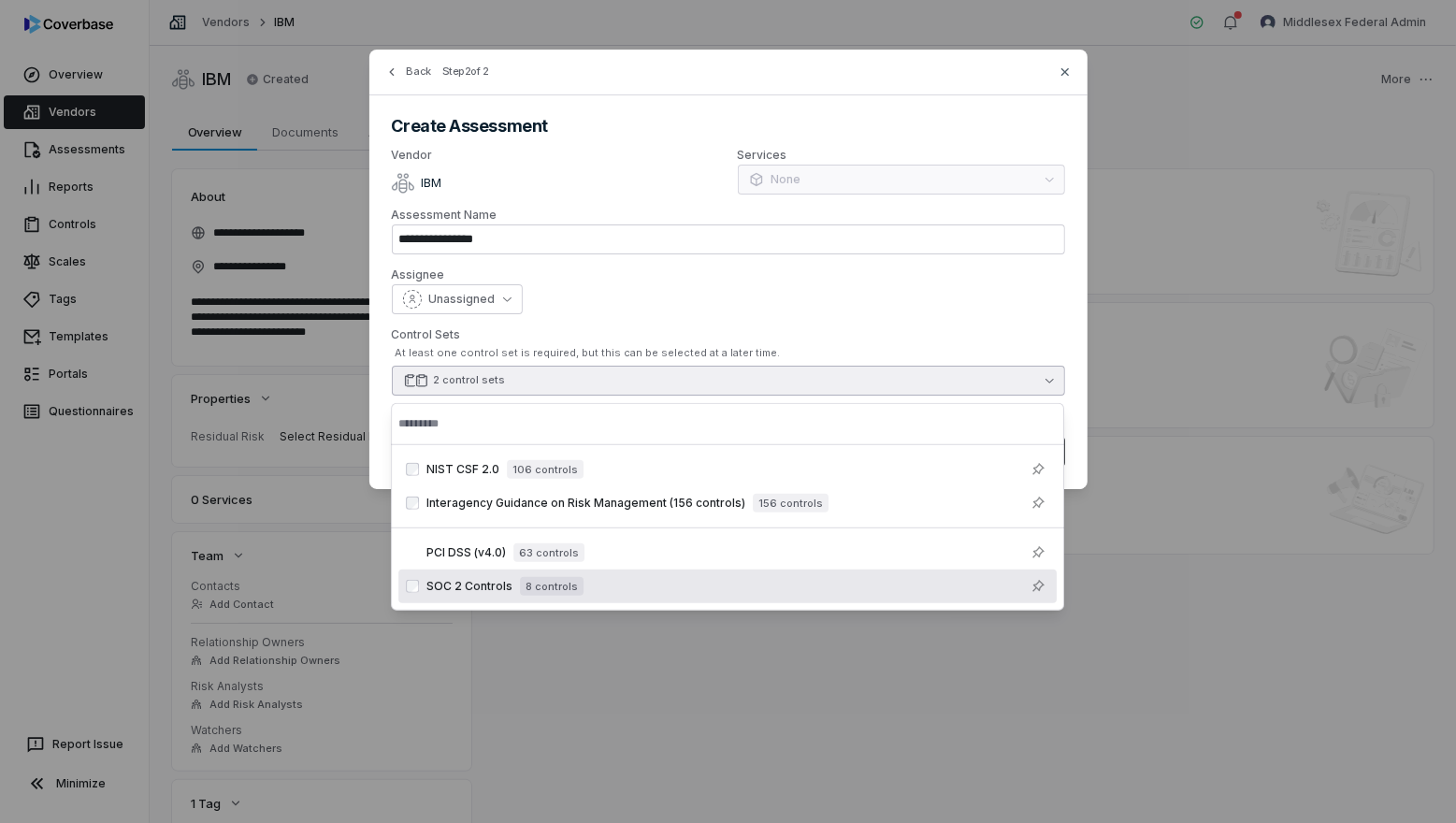 click on "SOC 2 Controls 8 controls" at bounding box center [738, 586] 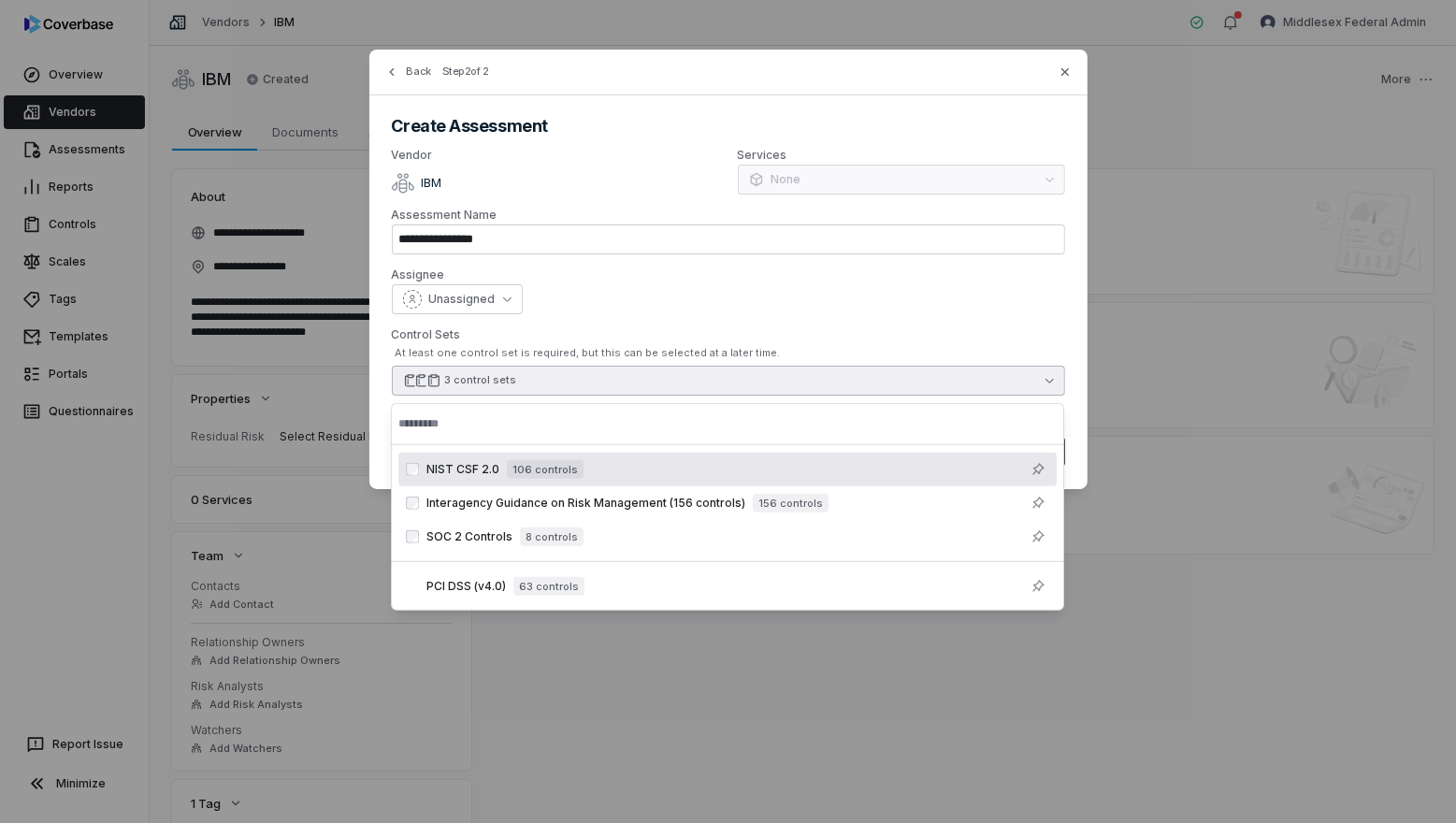 click on "Assignee Unassigned" at bounding box center (728, 292) 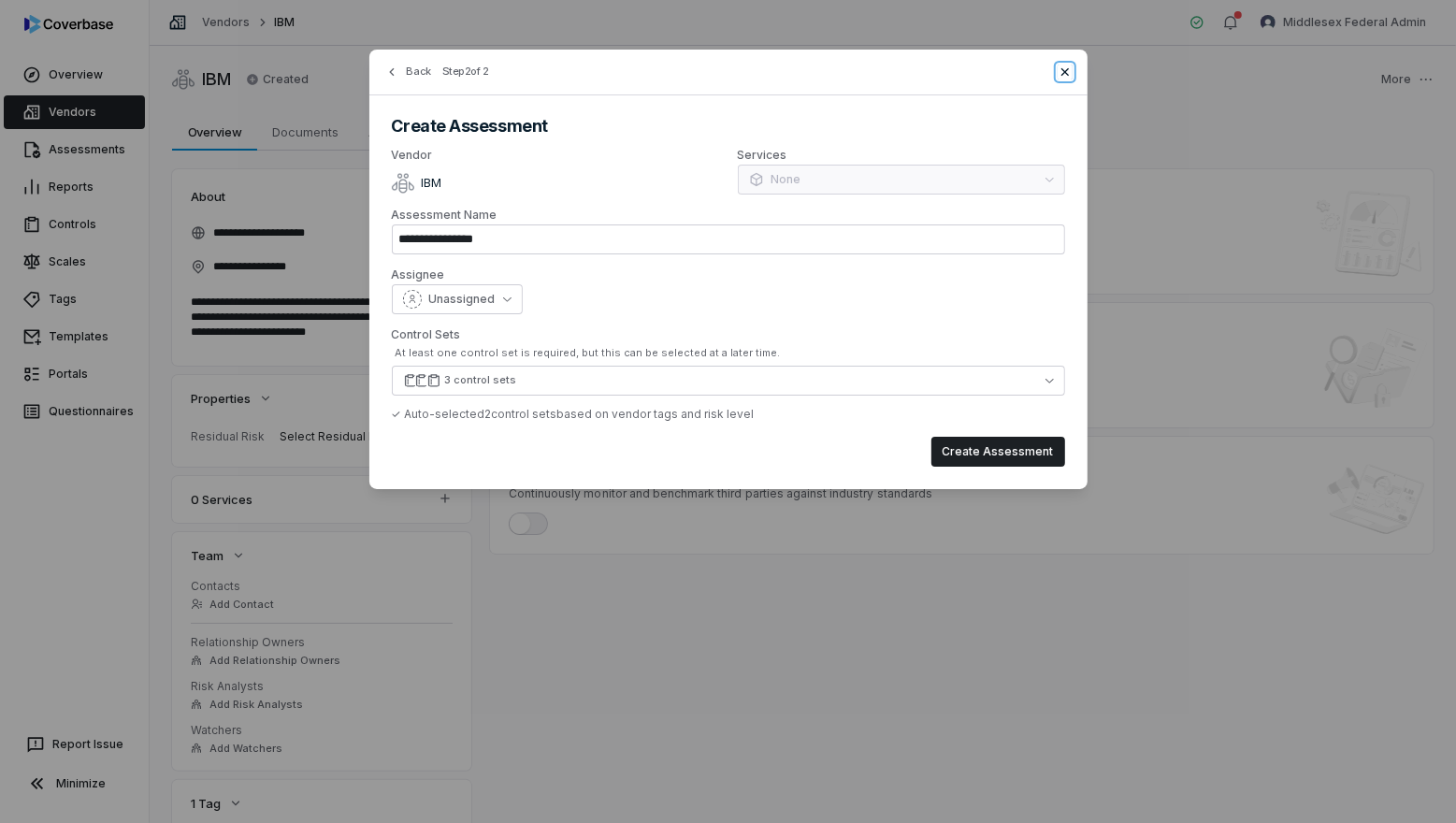 click 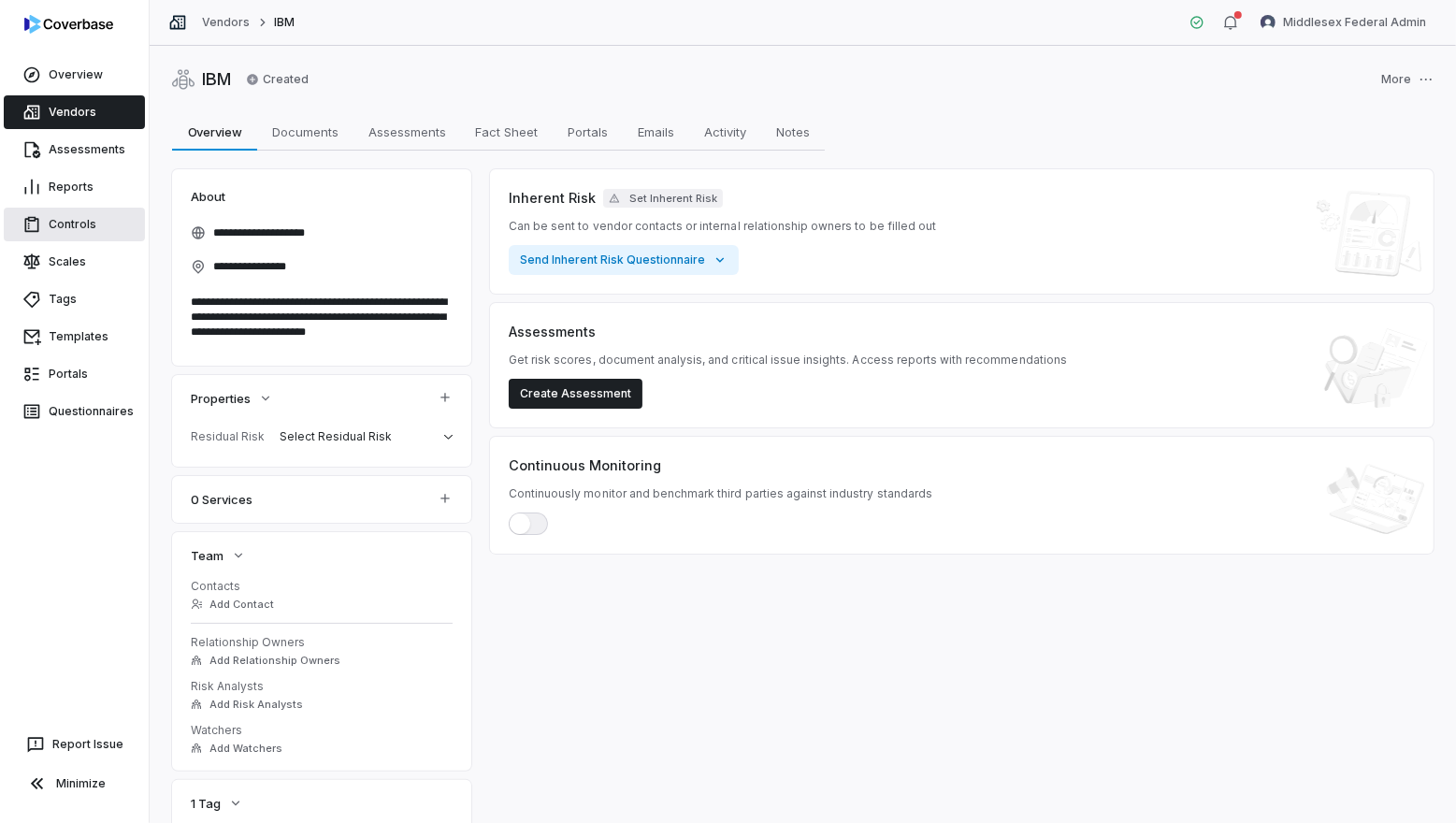 click on "Controls" at bounding box center (74, 224) 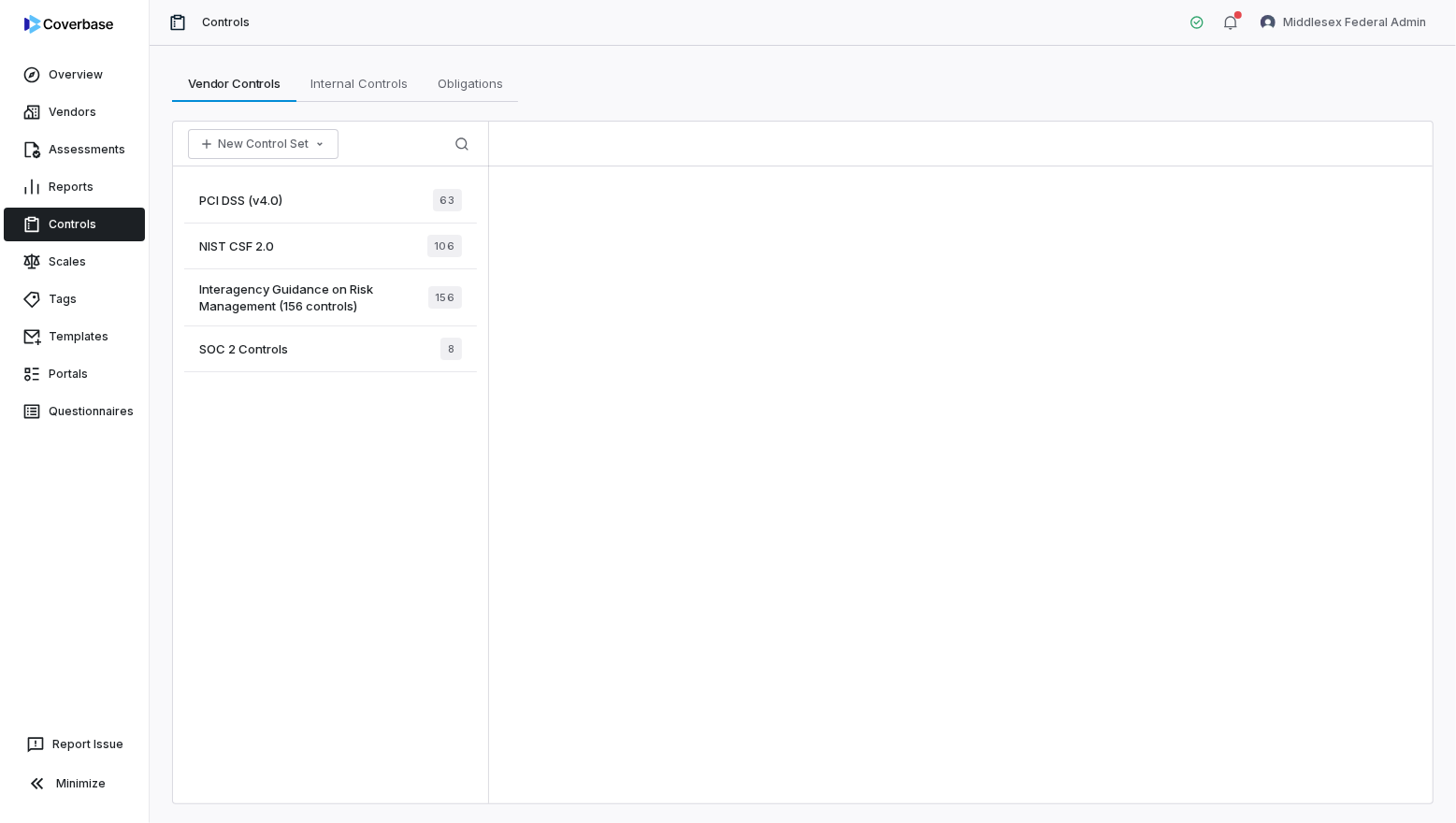 click on "SOC 2 Controls 8" at bounding box center (330, 349) 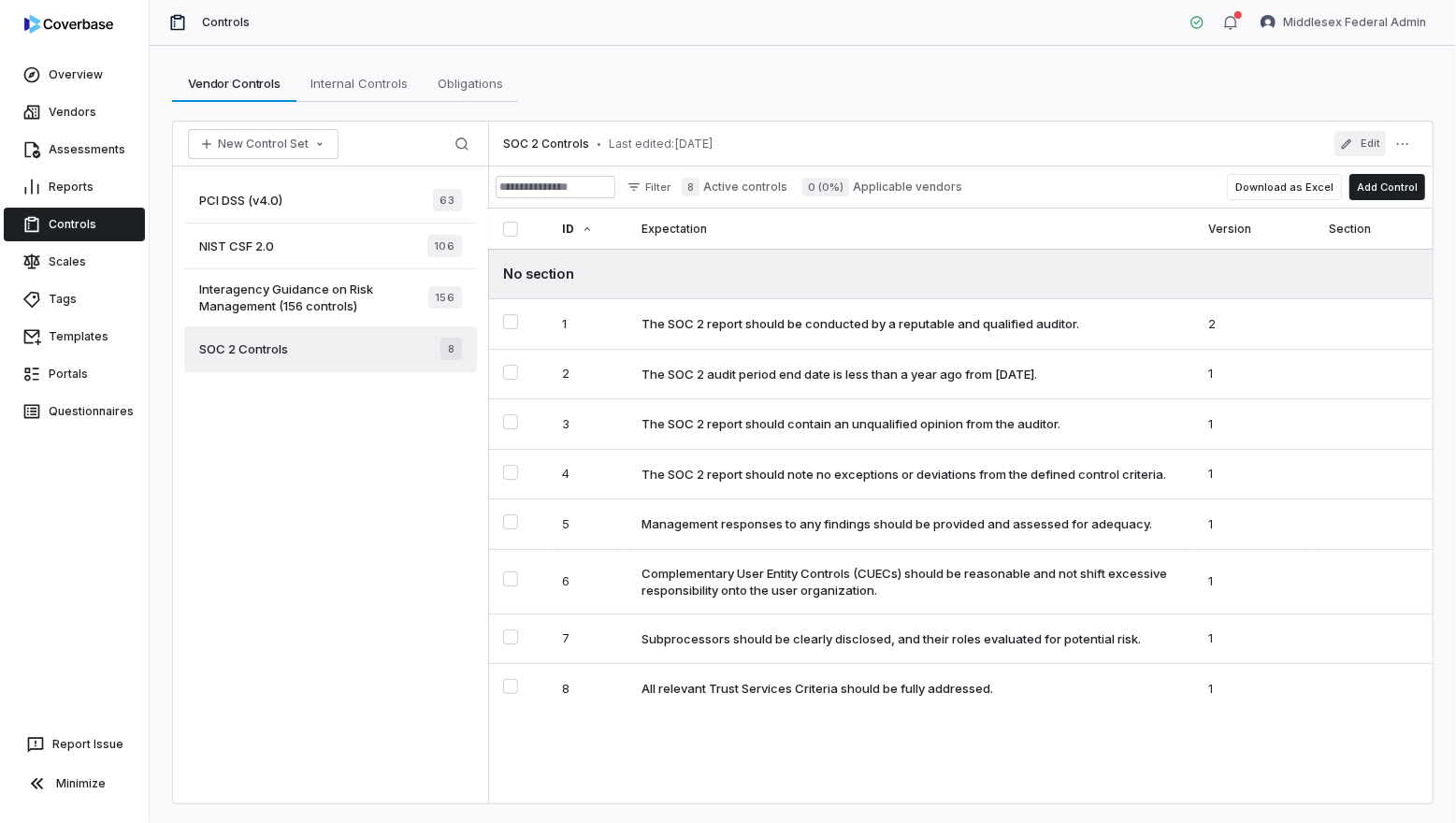 click on "Edit" at bounding box center [1360, 143] 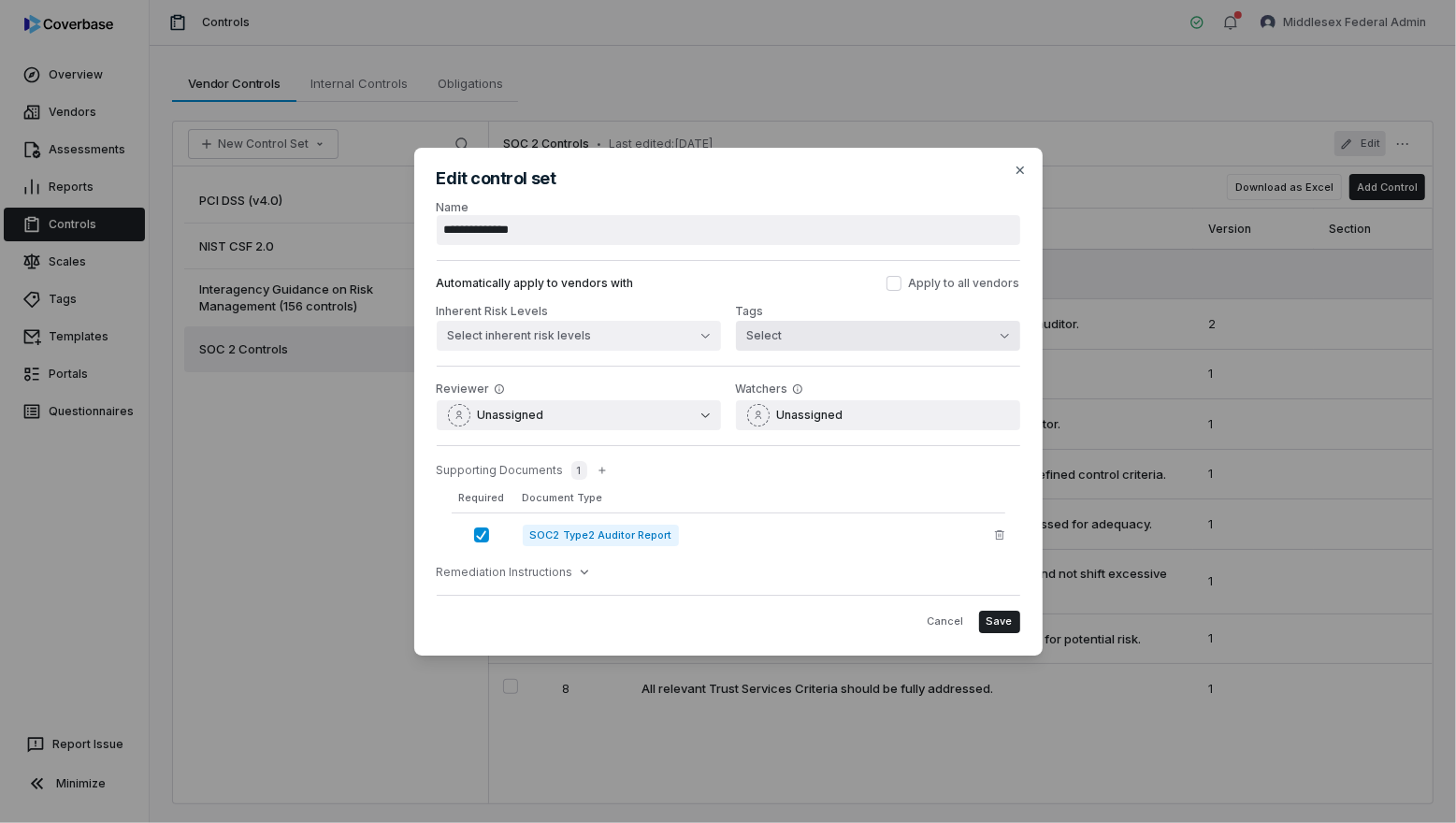 click on "Select" at bounding box center [878, 336] 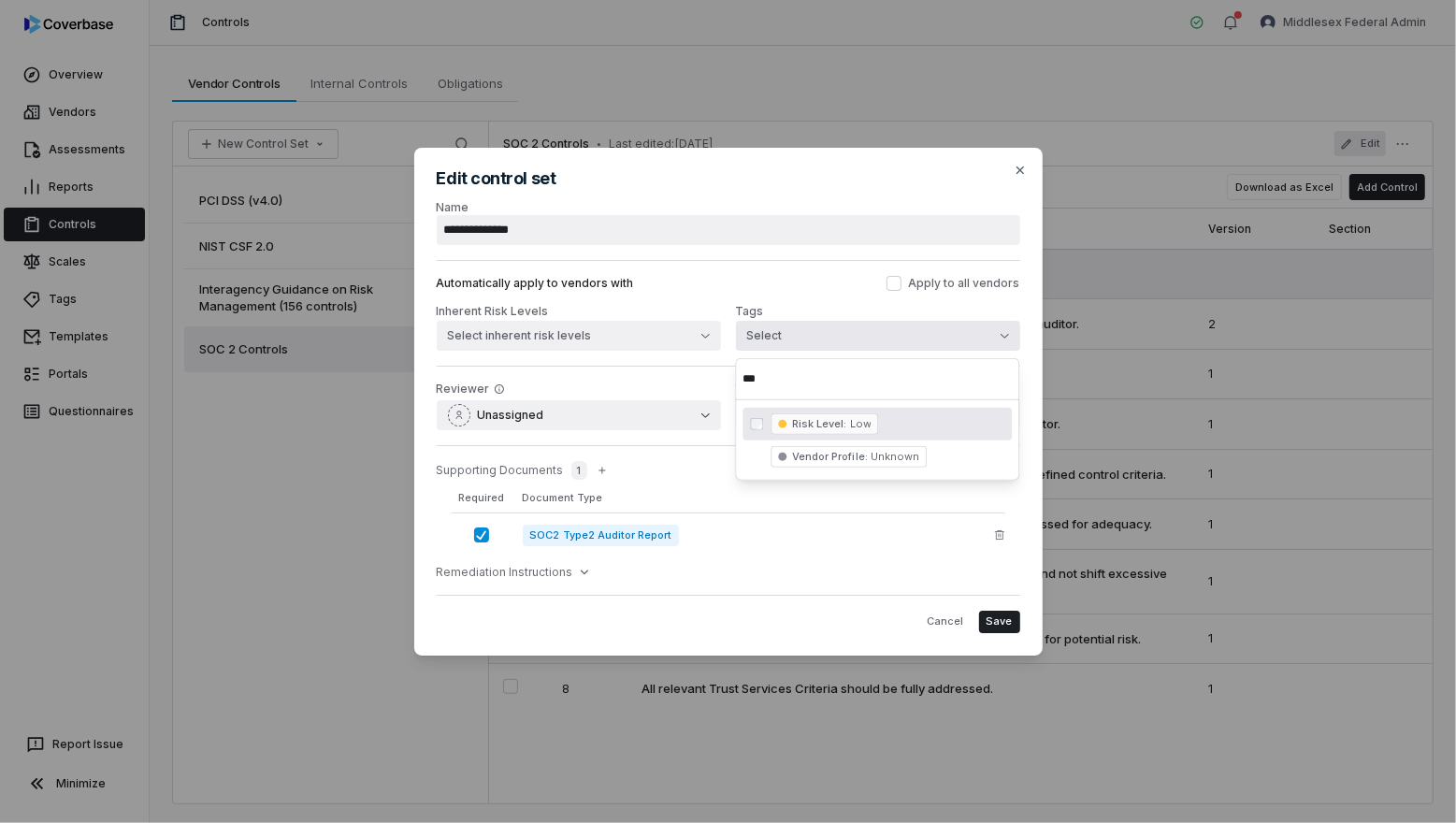 type on "***" 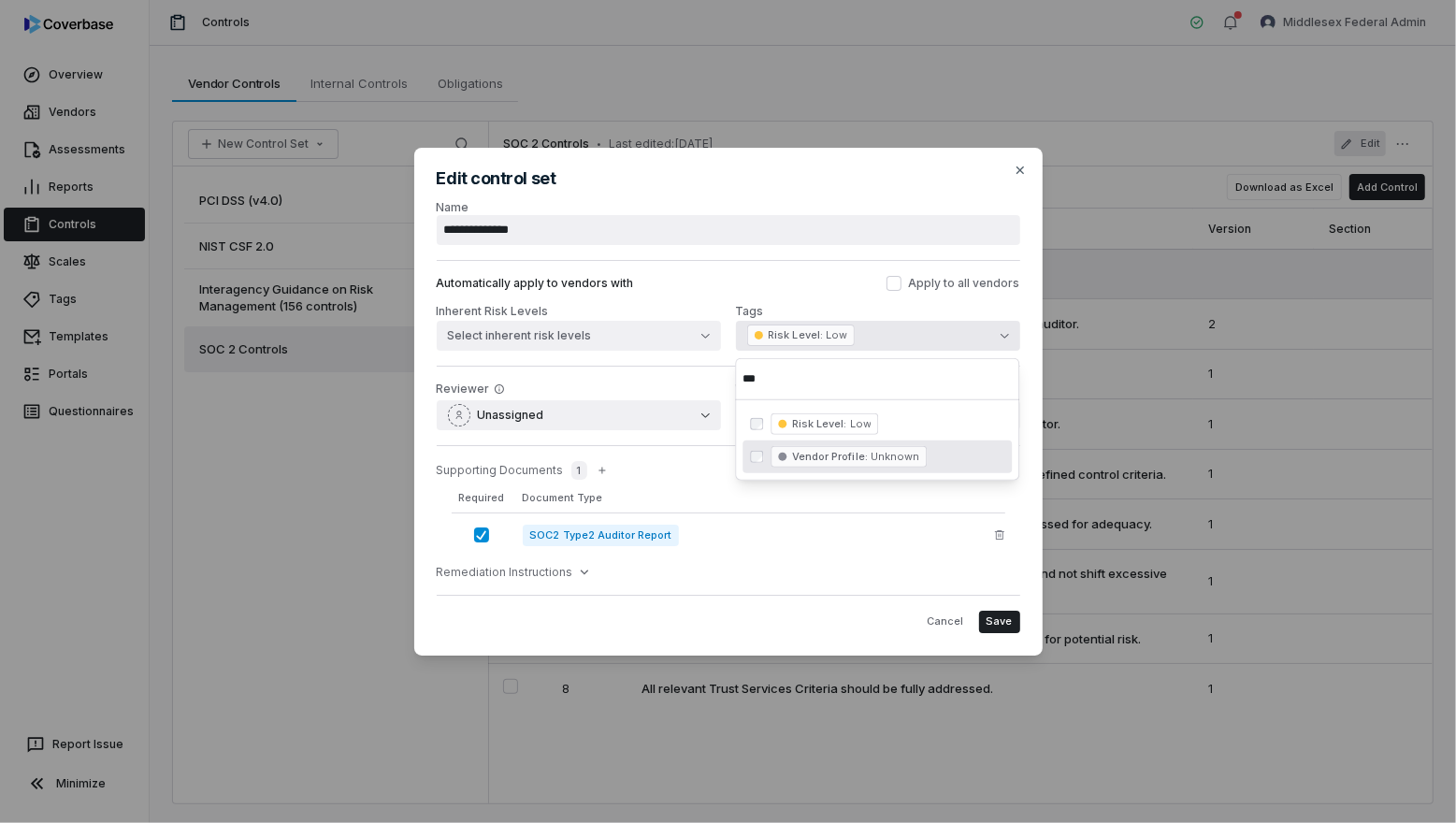 click on "Cancel Save" at bounding box center (728, 614) 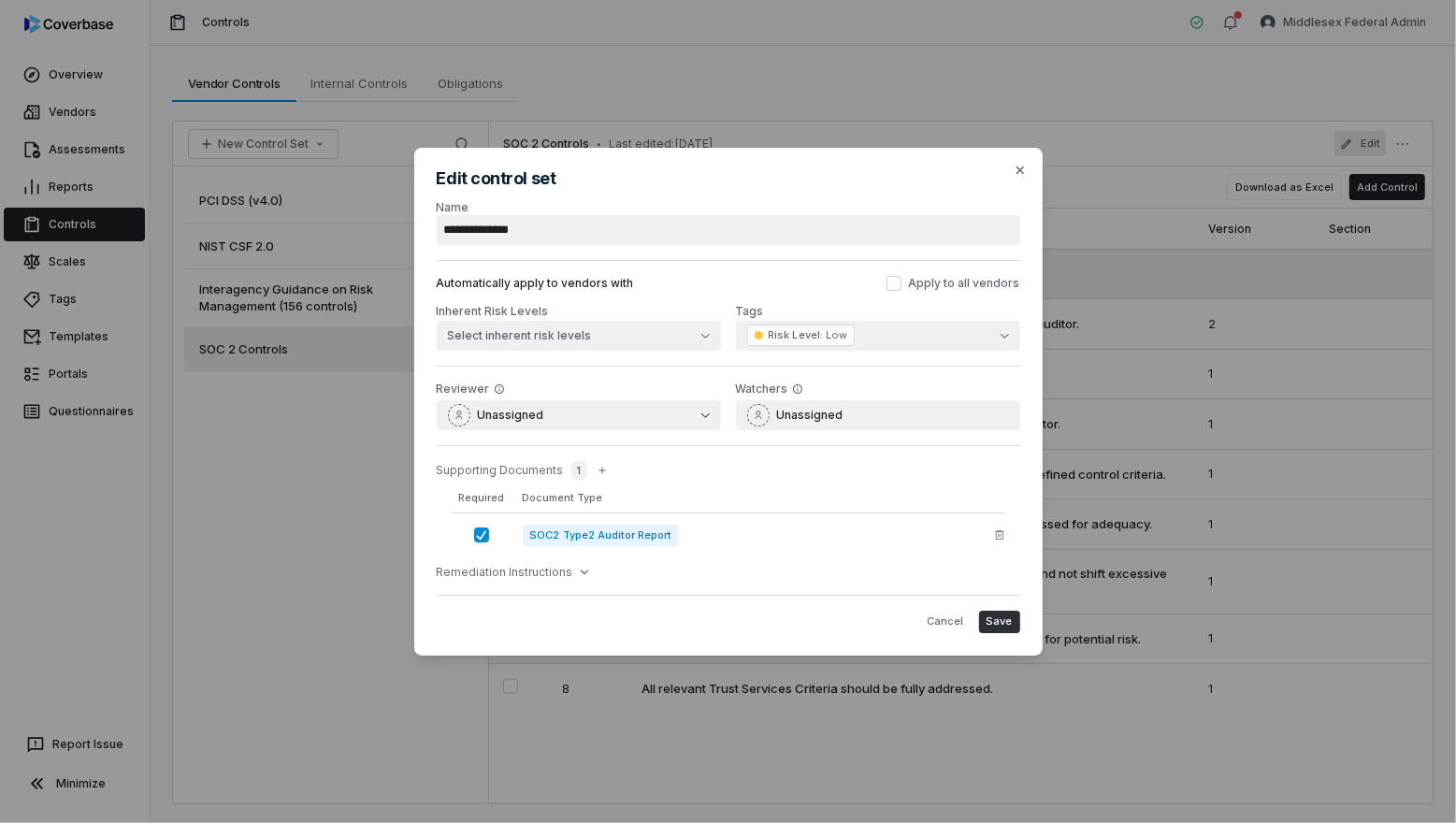 click on "Save" at bounding box center [1000, 621] 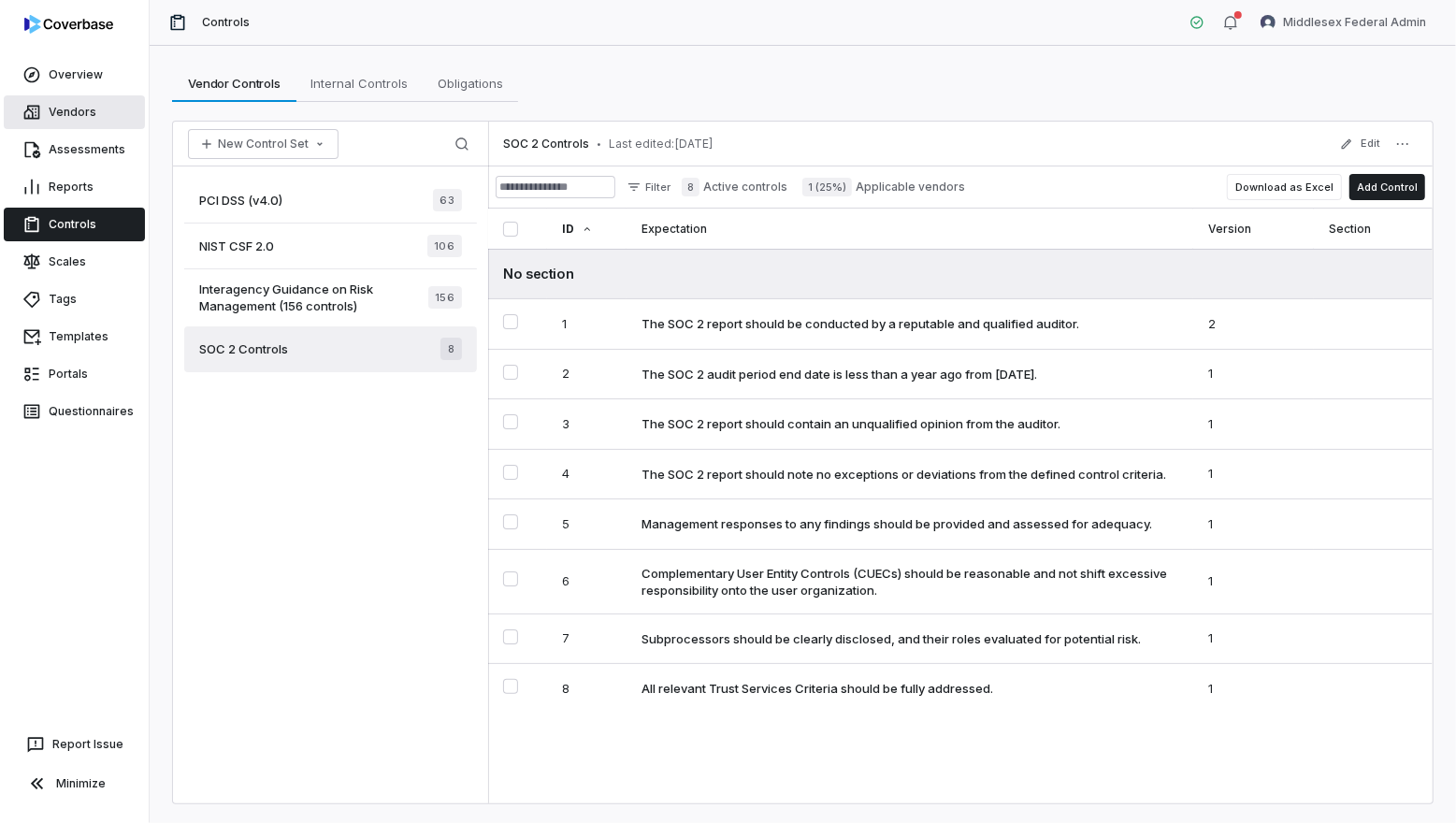click on "Vendors" at bounding box center (74, 112) 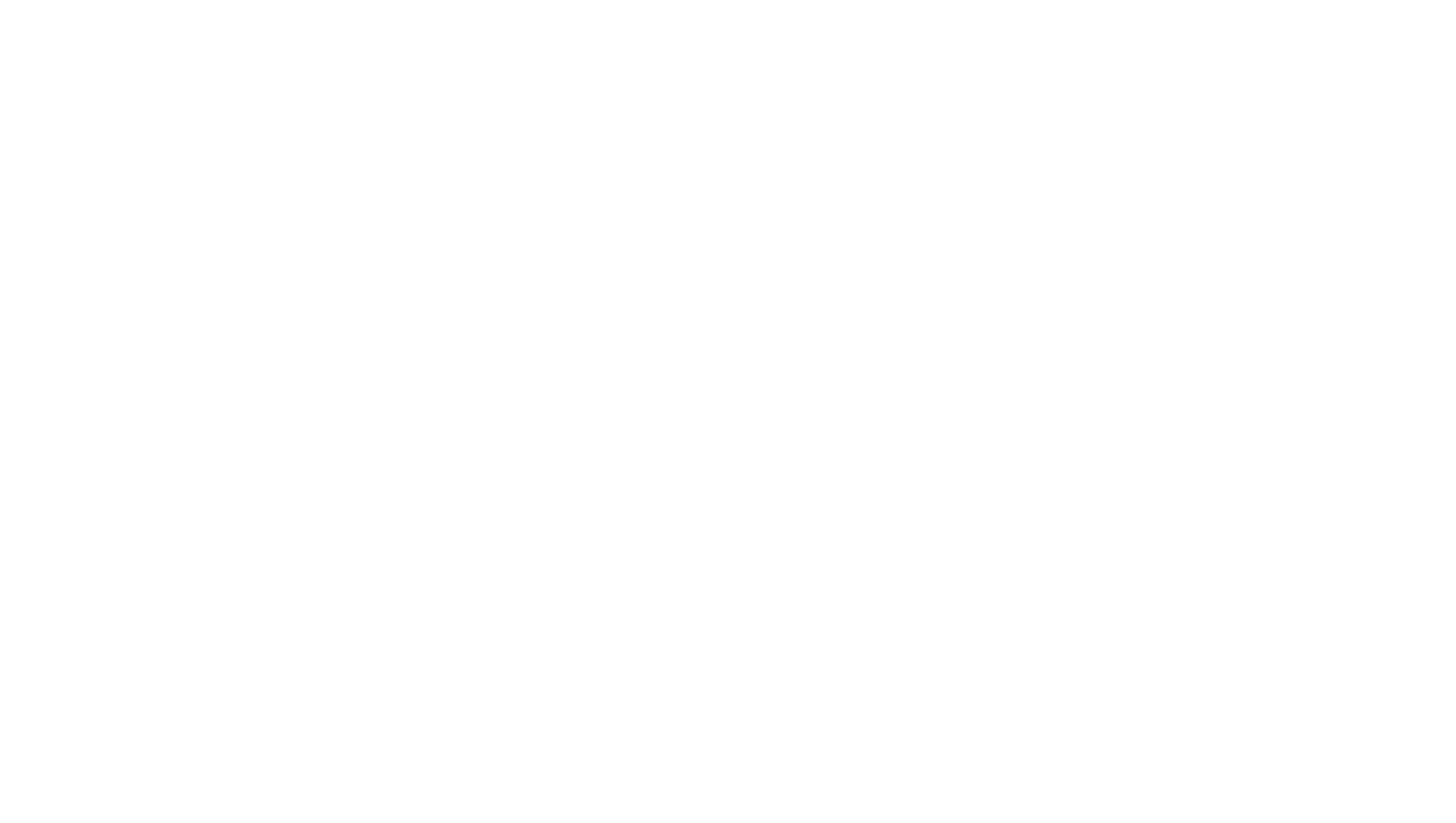 scroll, scrollTop: 0, scrollLeft: 0, axis: both 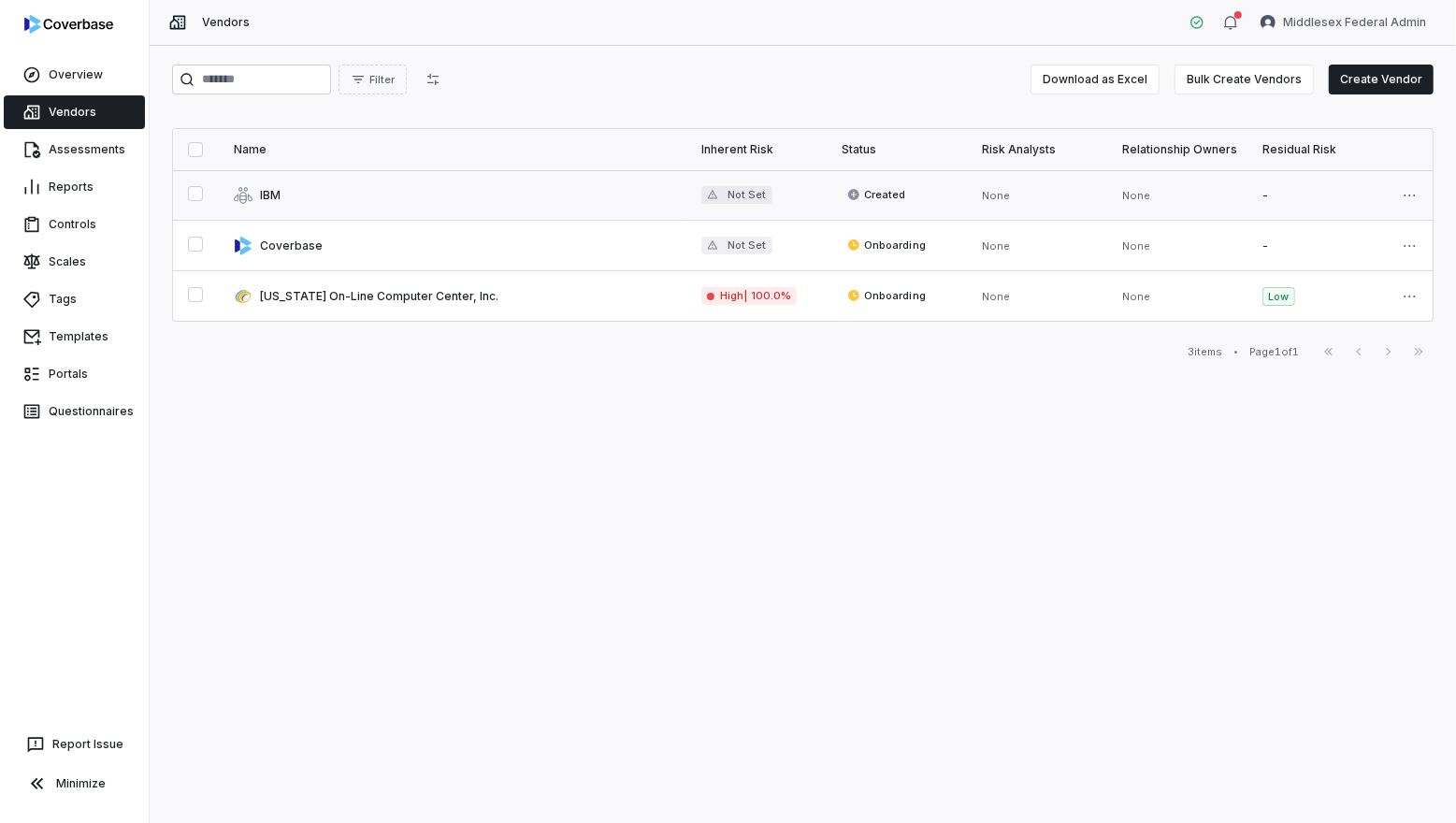click at bounding box center [453, 195] 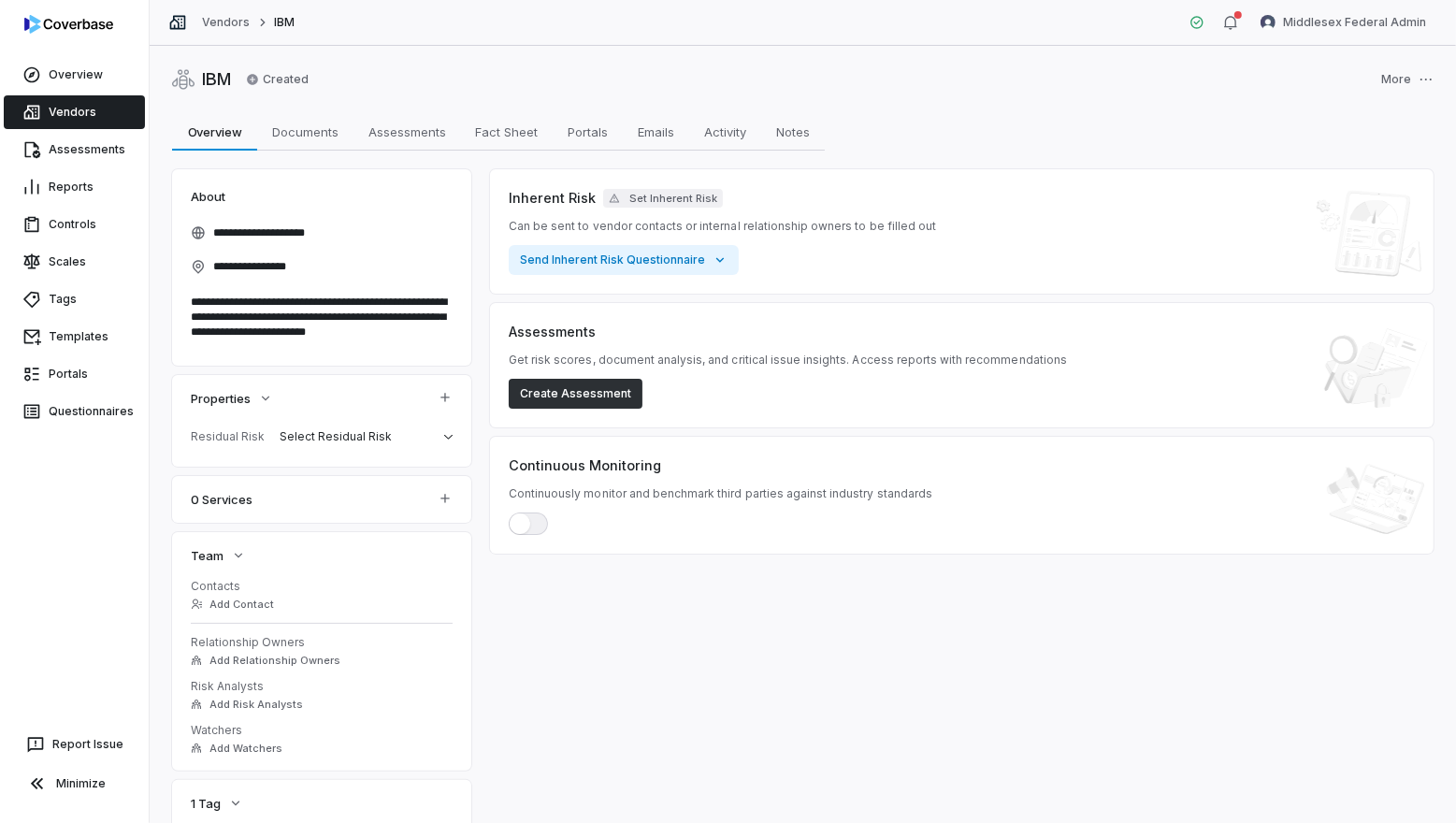 click on "Create Assessment" at bounding box center [575, 394] 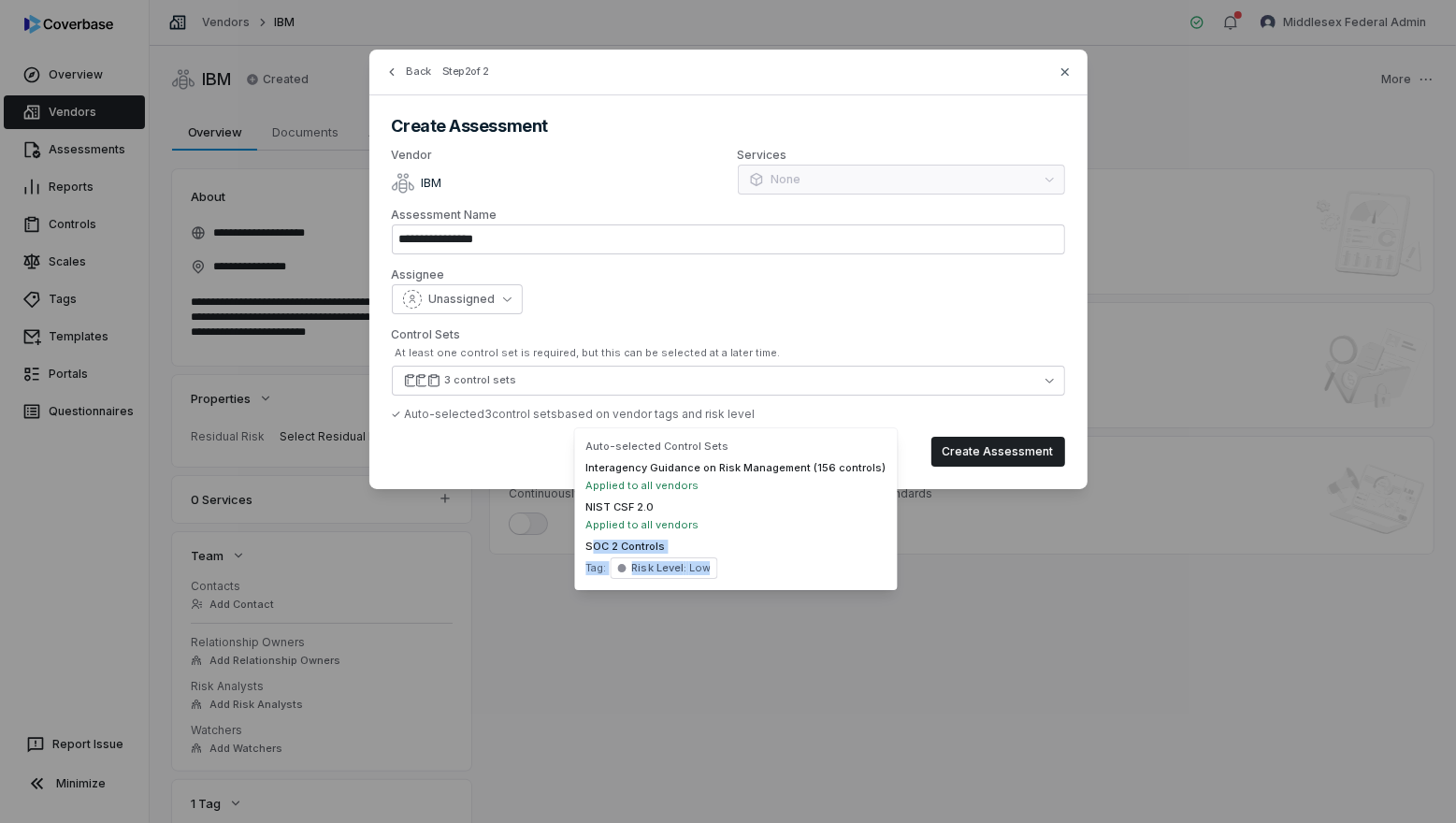 drag, startPoint x: 591, startPoint y: 545, endPoint x: 716, endPoint y: 567, distance: 126.92124 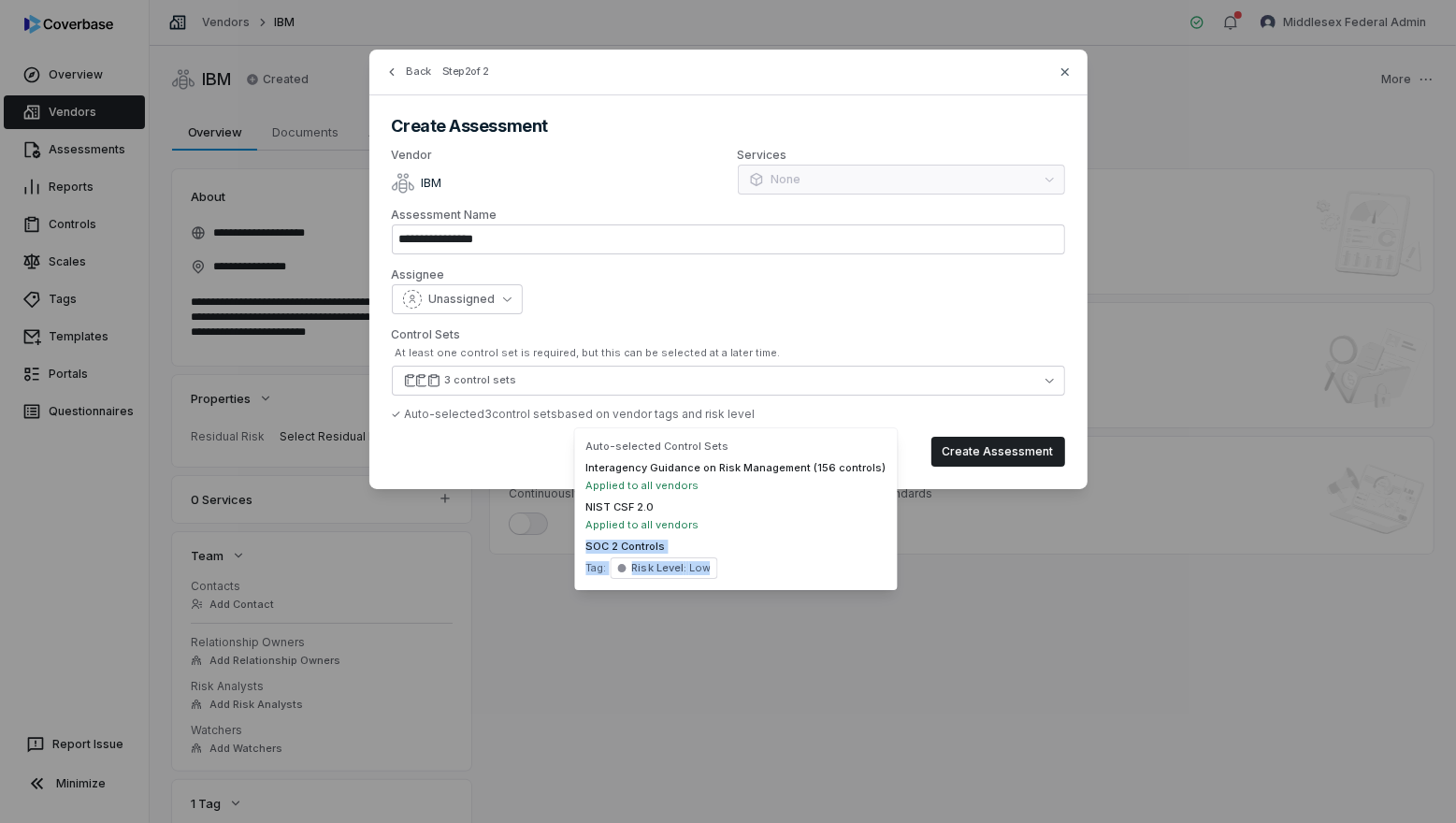 drag, startPoint x: 724, startPoint y: 569, endPoint x: 585, endPoint y: 542, distance: 141.59802 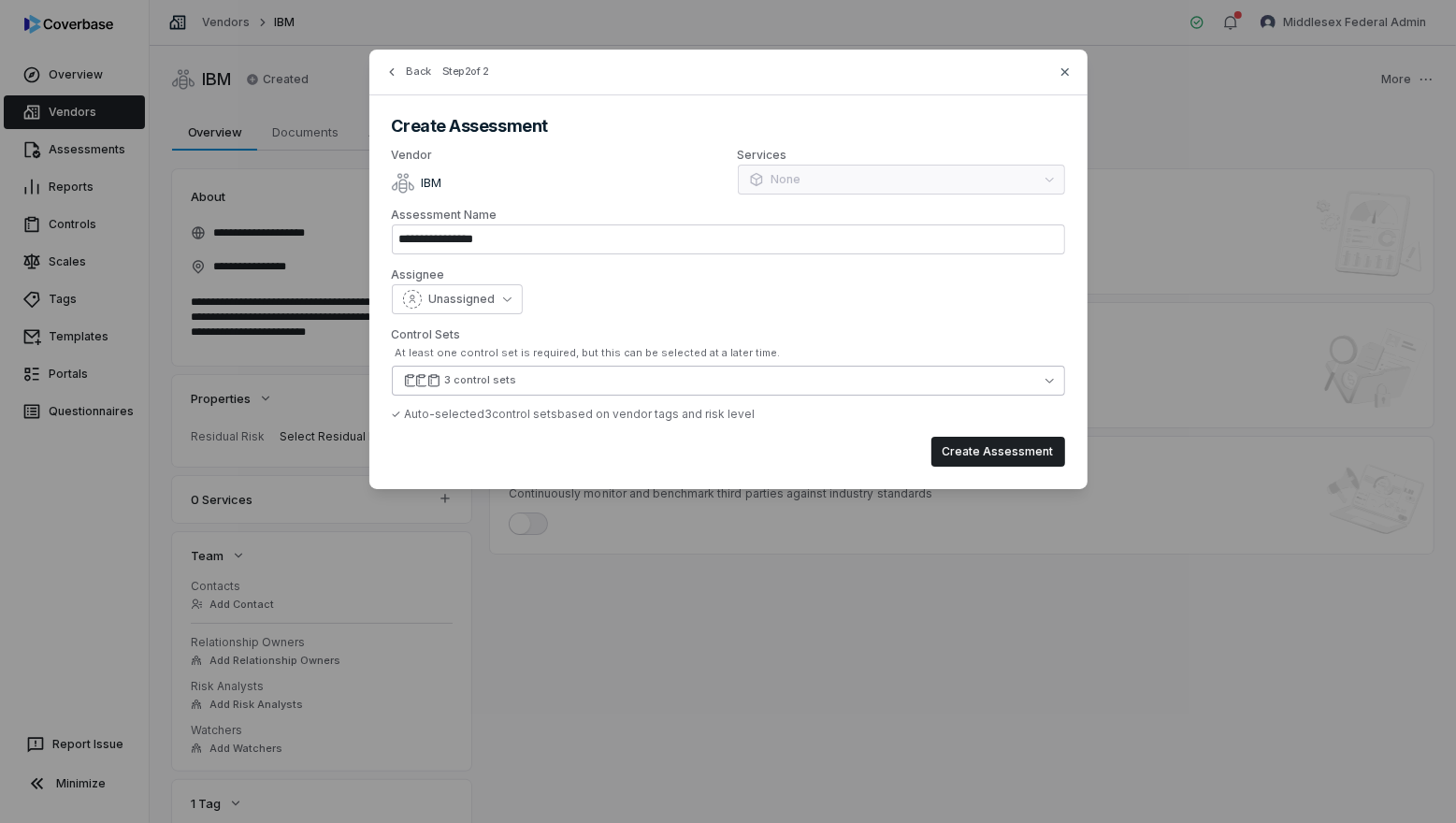 click on "3   control sets" at bounding box center (728, 381) 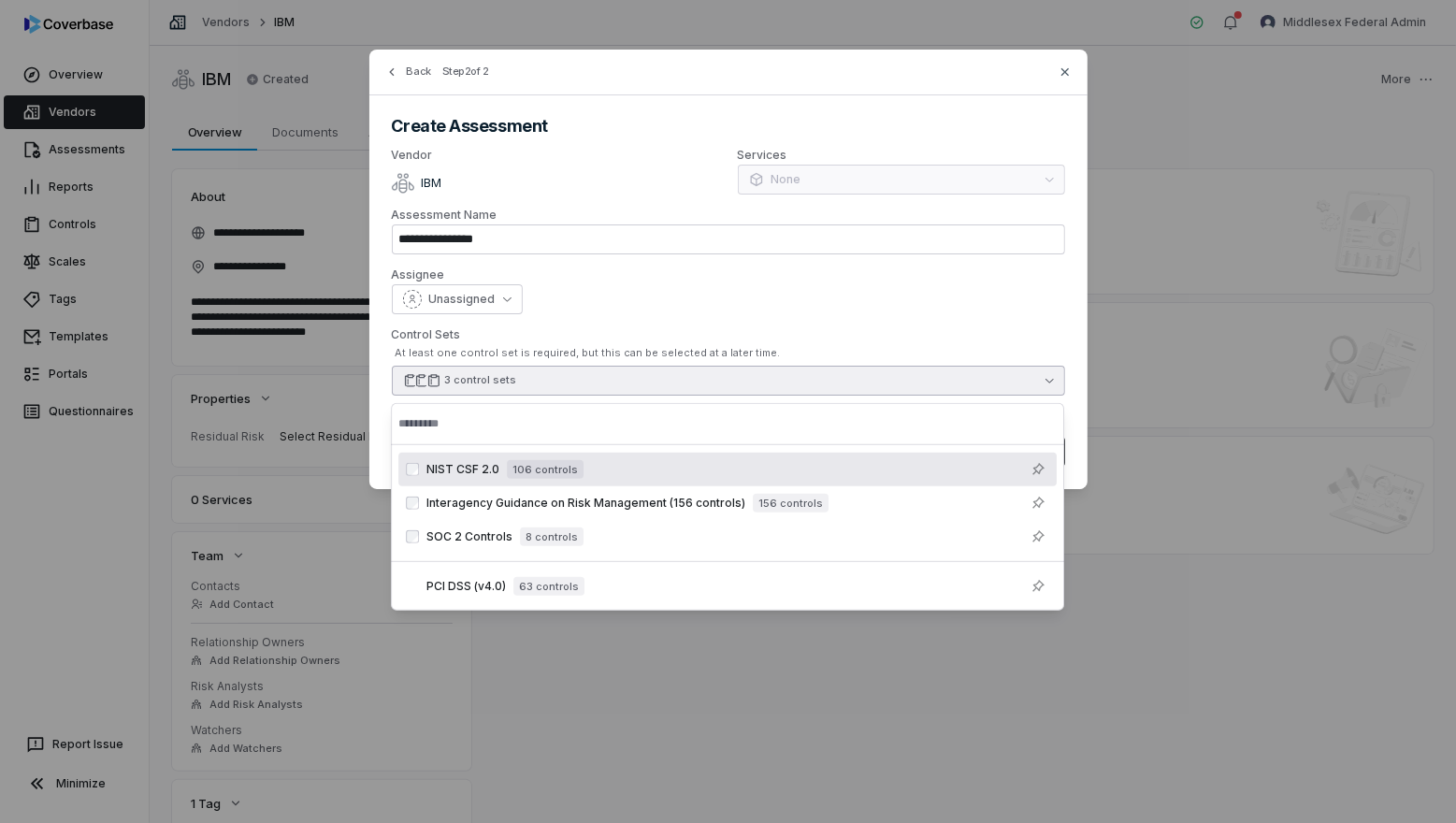 click on "**********" at bounding box center [728, 269] 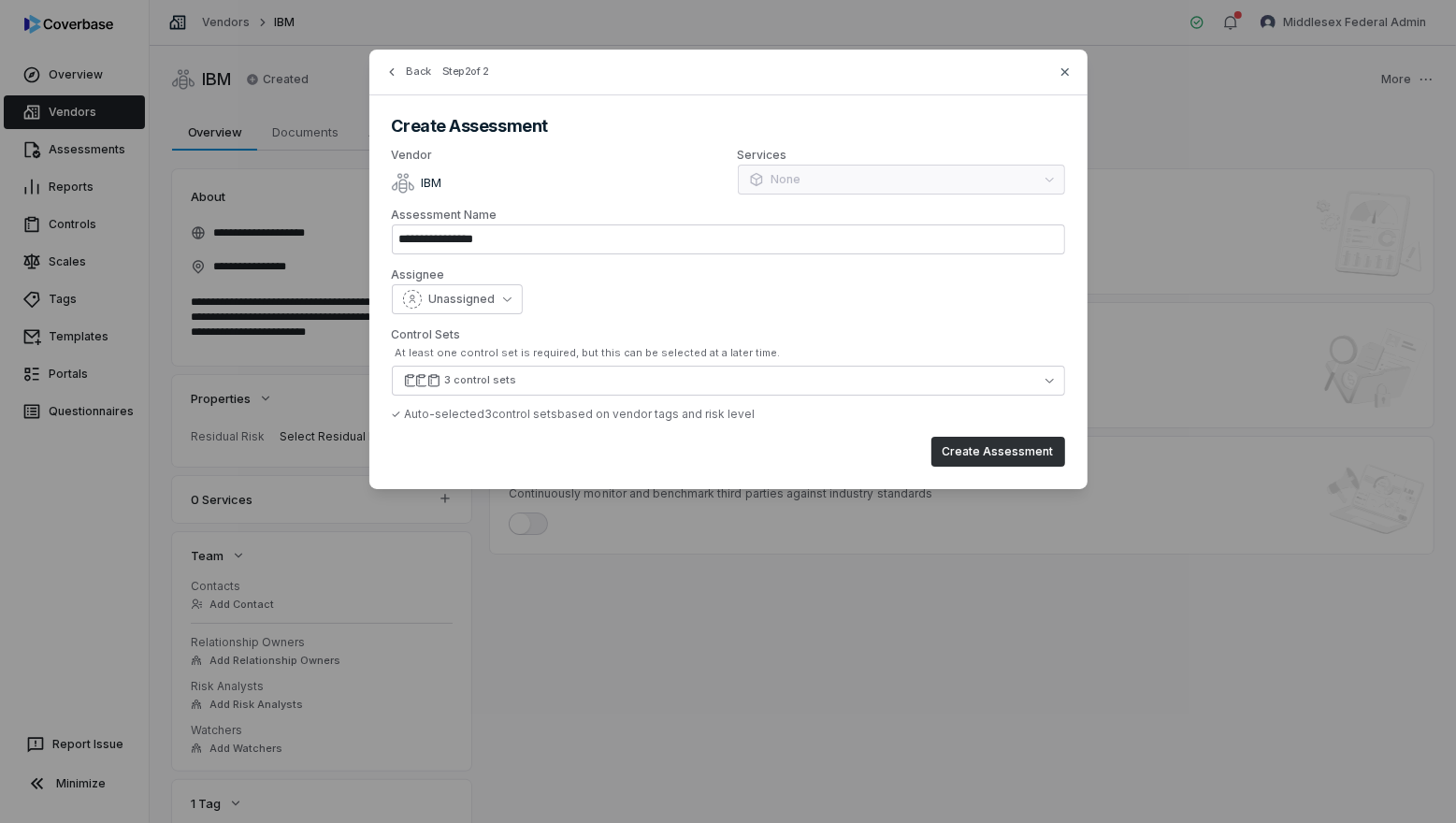 click on "Create Assessment" at bounding box center [998, 452] 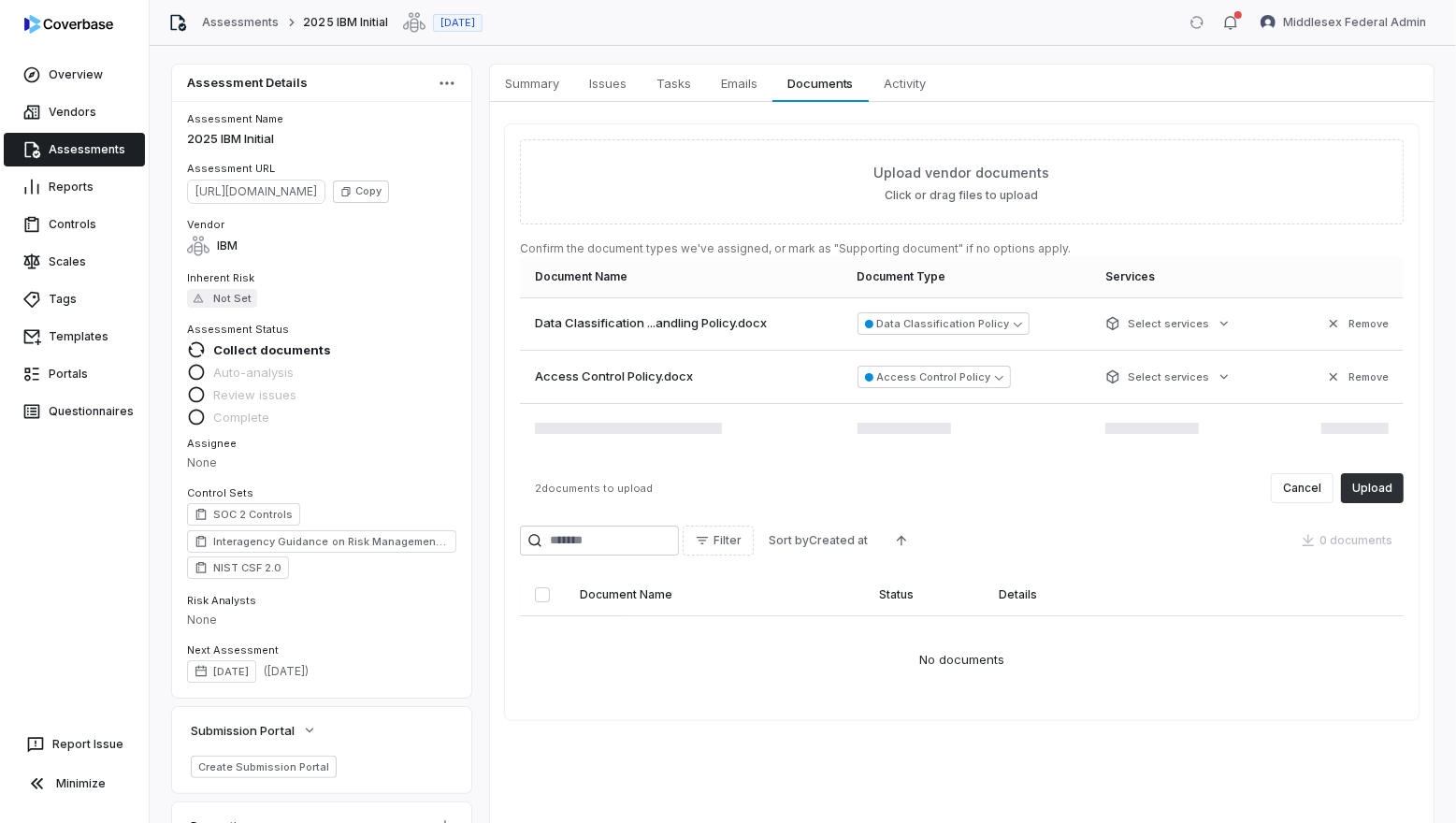 click on "Upload" at bounding box center (1372, 488) 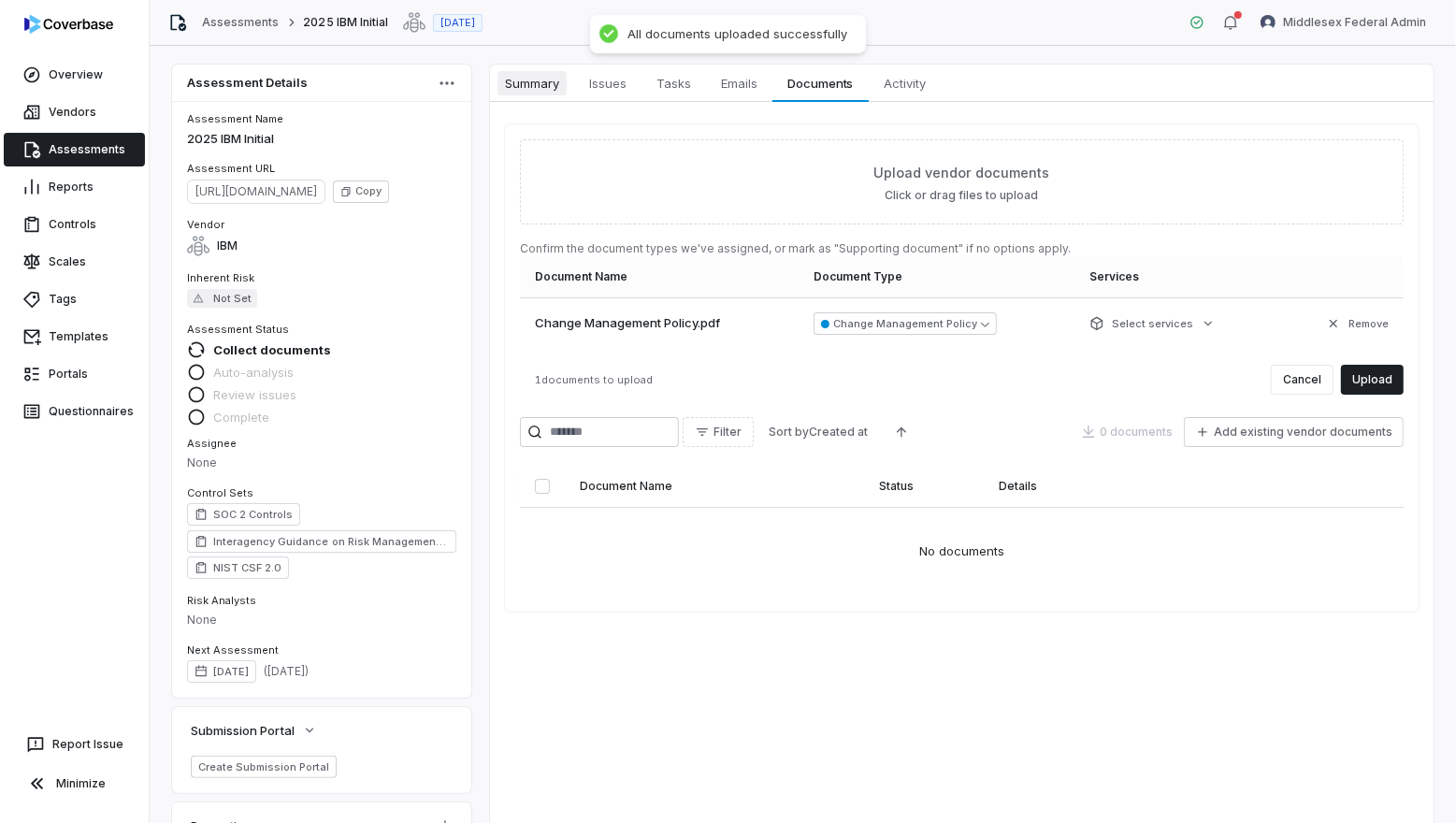 click on "Summary" at bounding box center [532, 83] 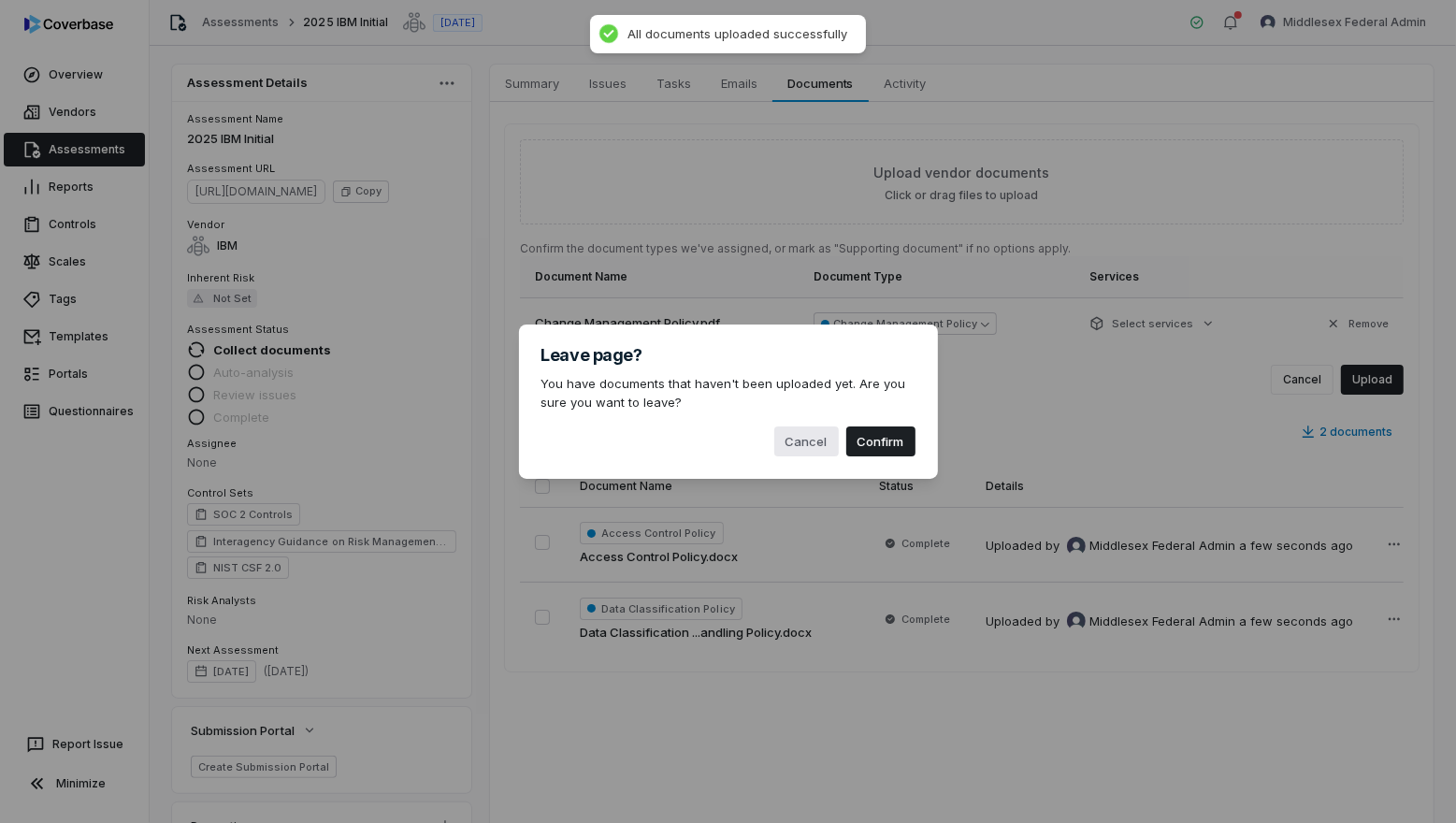 click on "Cancel" at bounding box center [806, 441] 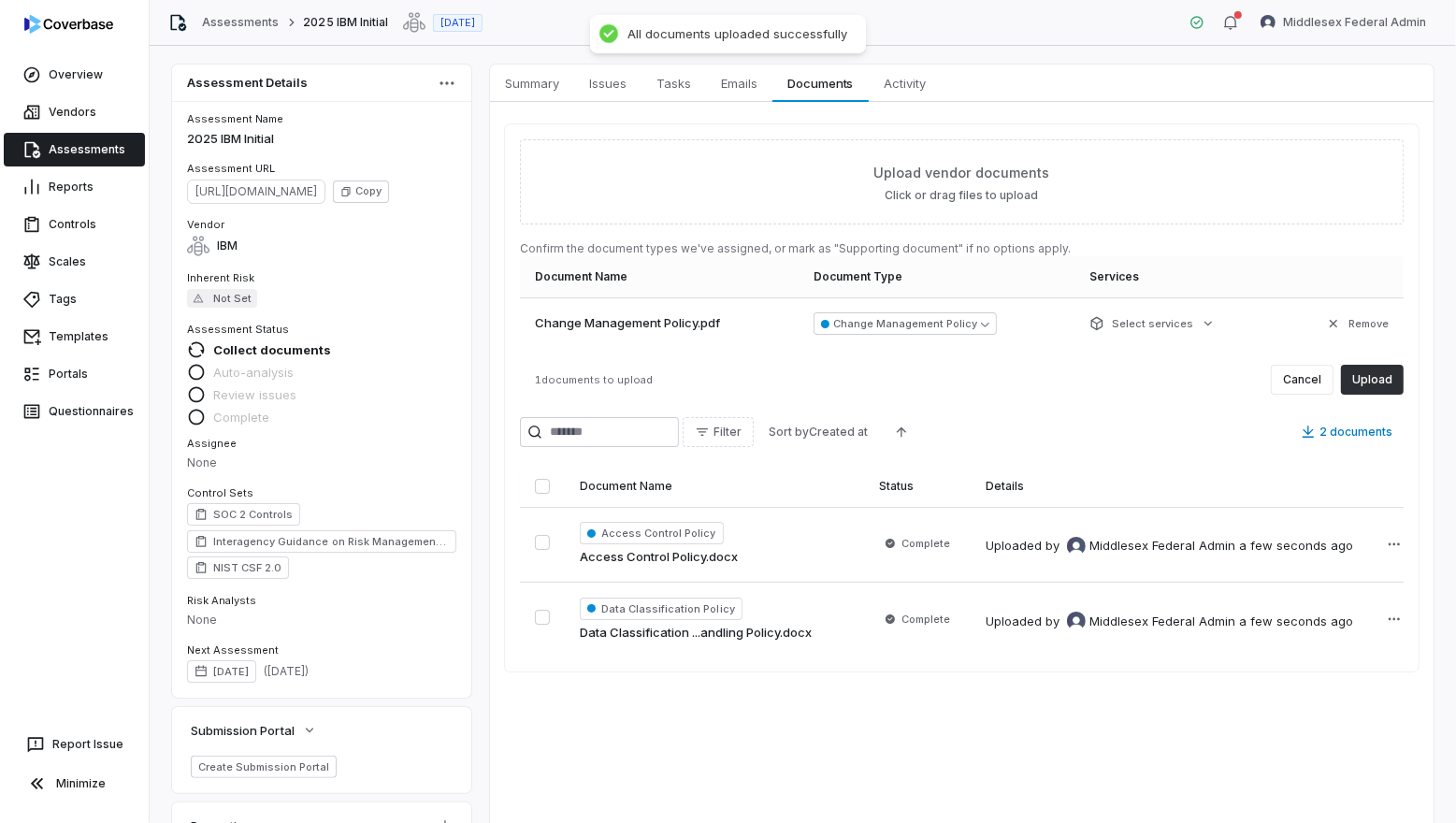 click on "Upload" at bounding box center [1372, 380] 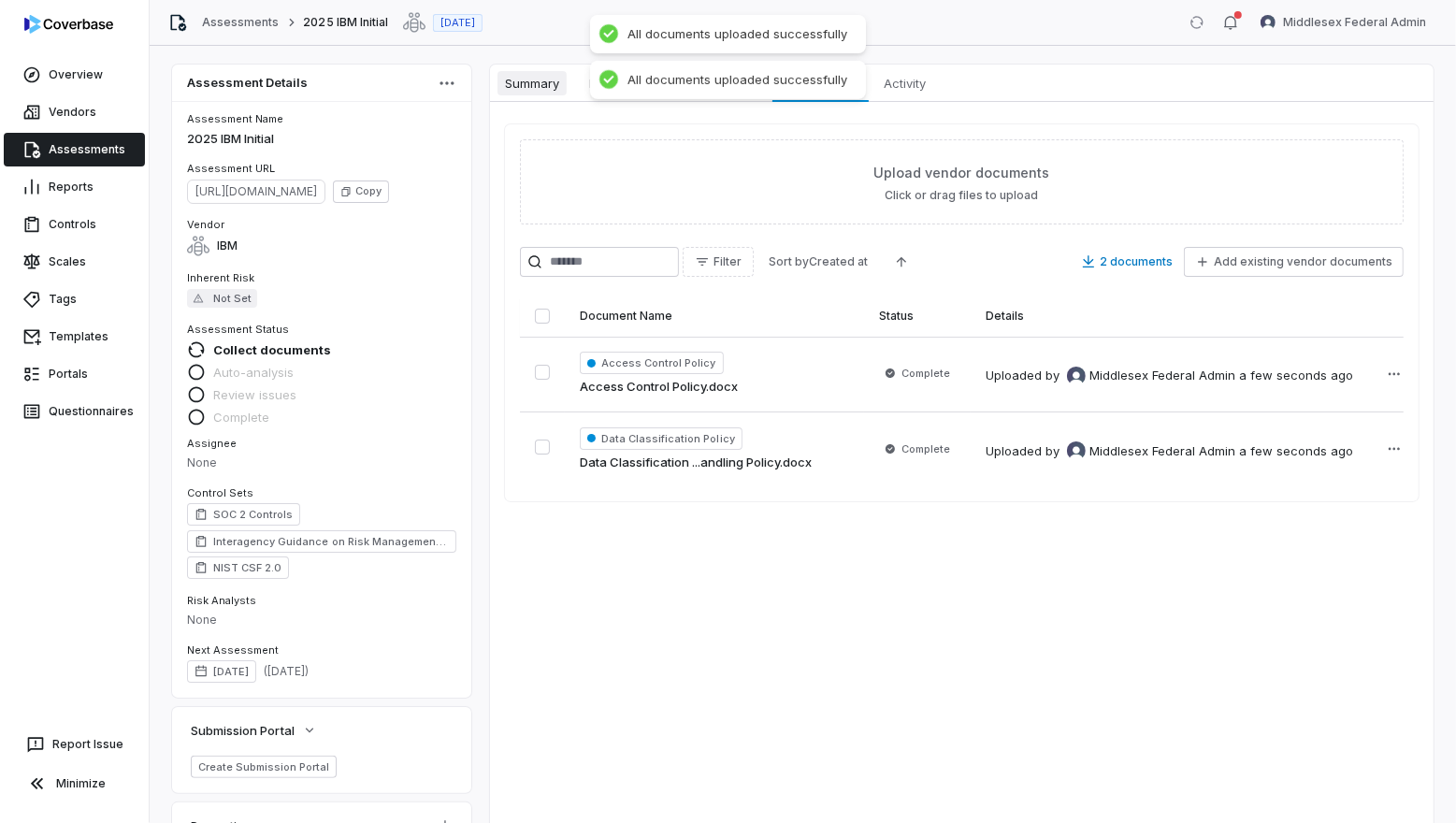 click on "Summary" at bounding box center [532, 83] 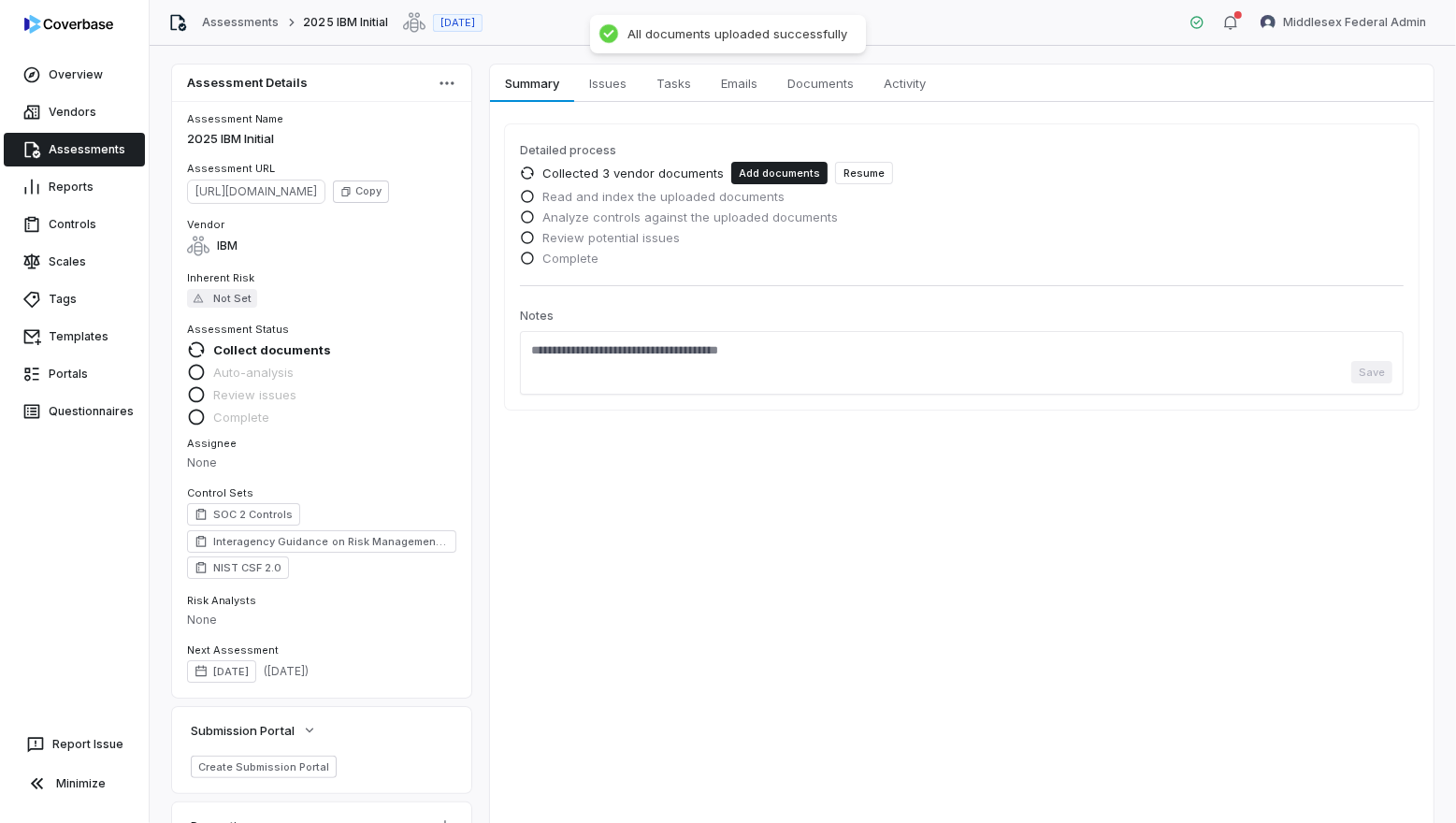 click on "Resume" at bounding box center [864, 173] 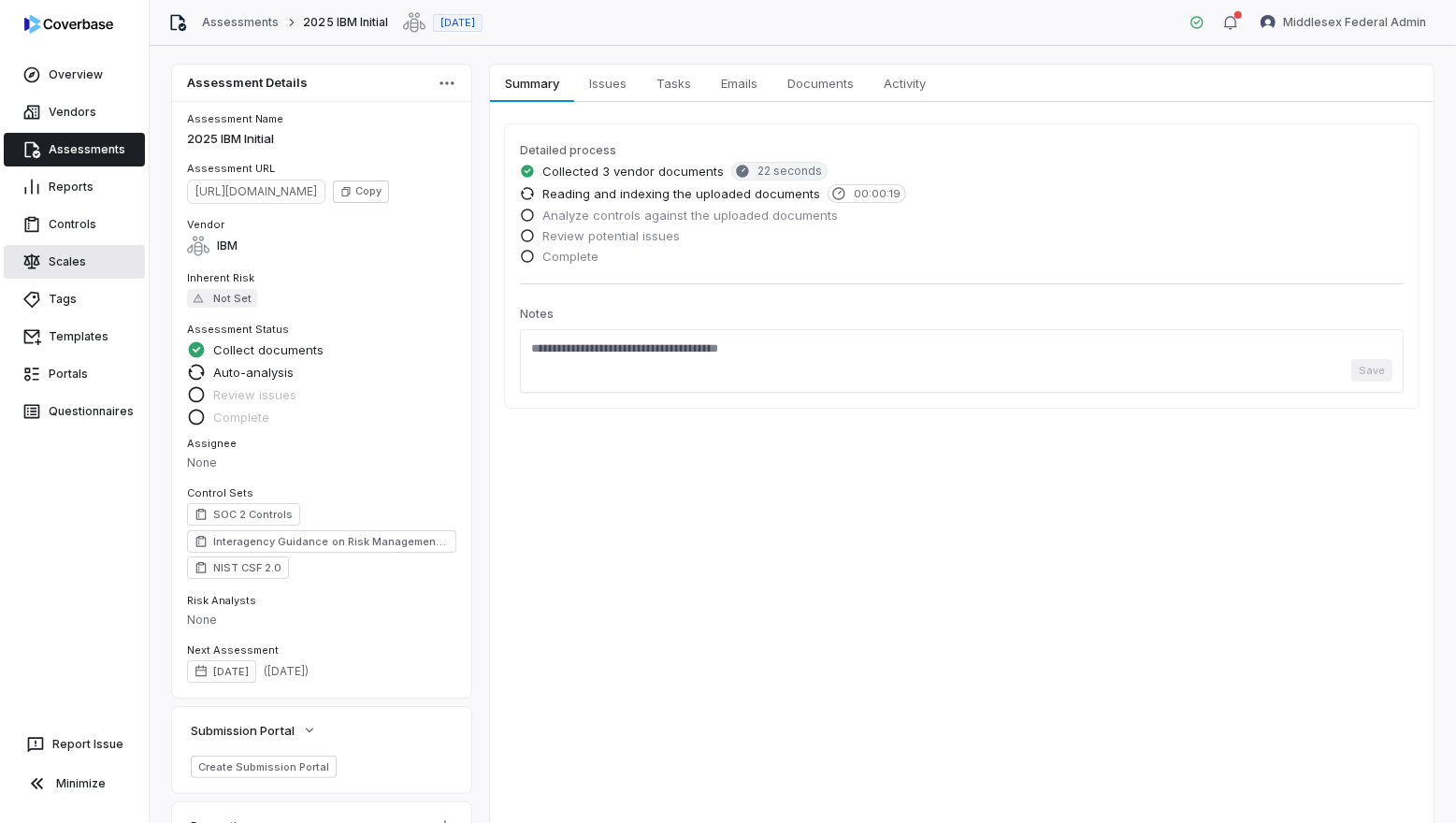 click on "Scales" at bounding box center [74, 262] 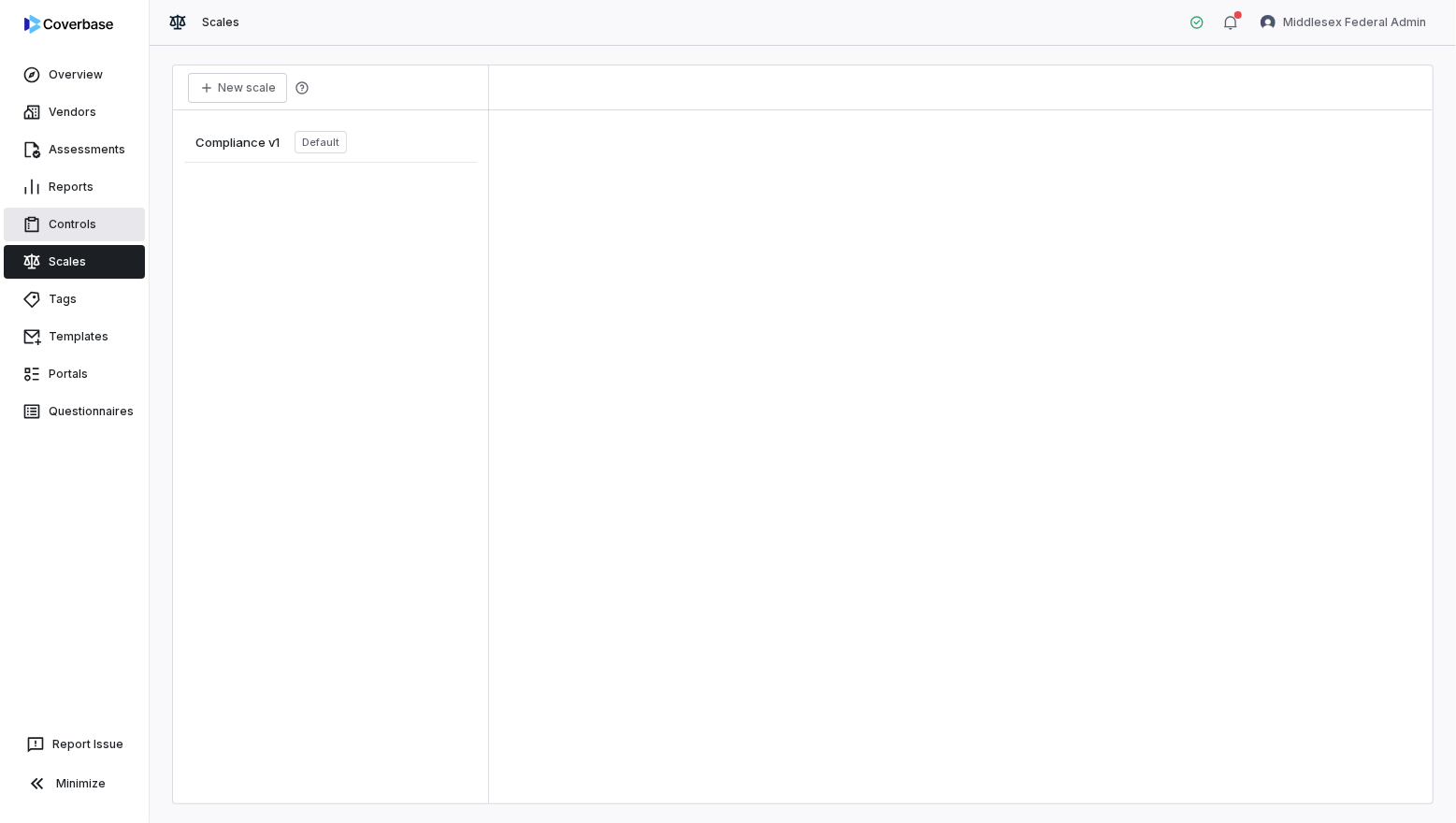 click on "Controls" at bounding box center [74, 224] 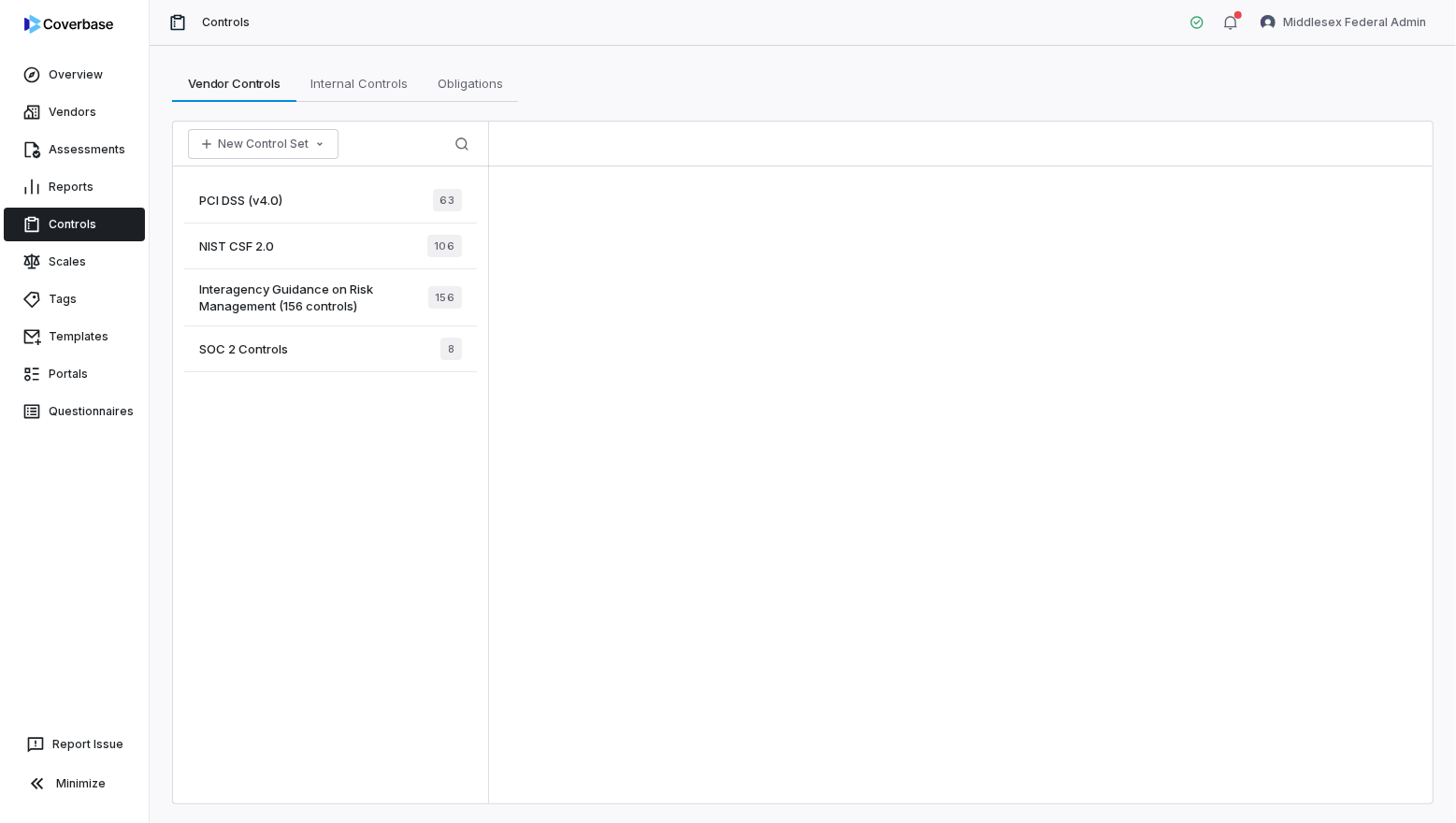 click on "SOC 2 Controls 8" at bounding box center [330, 349] 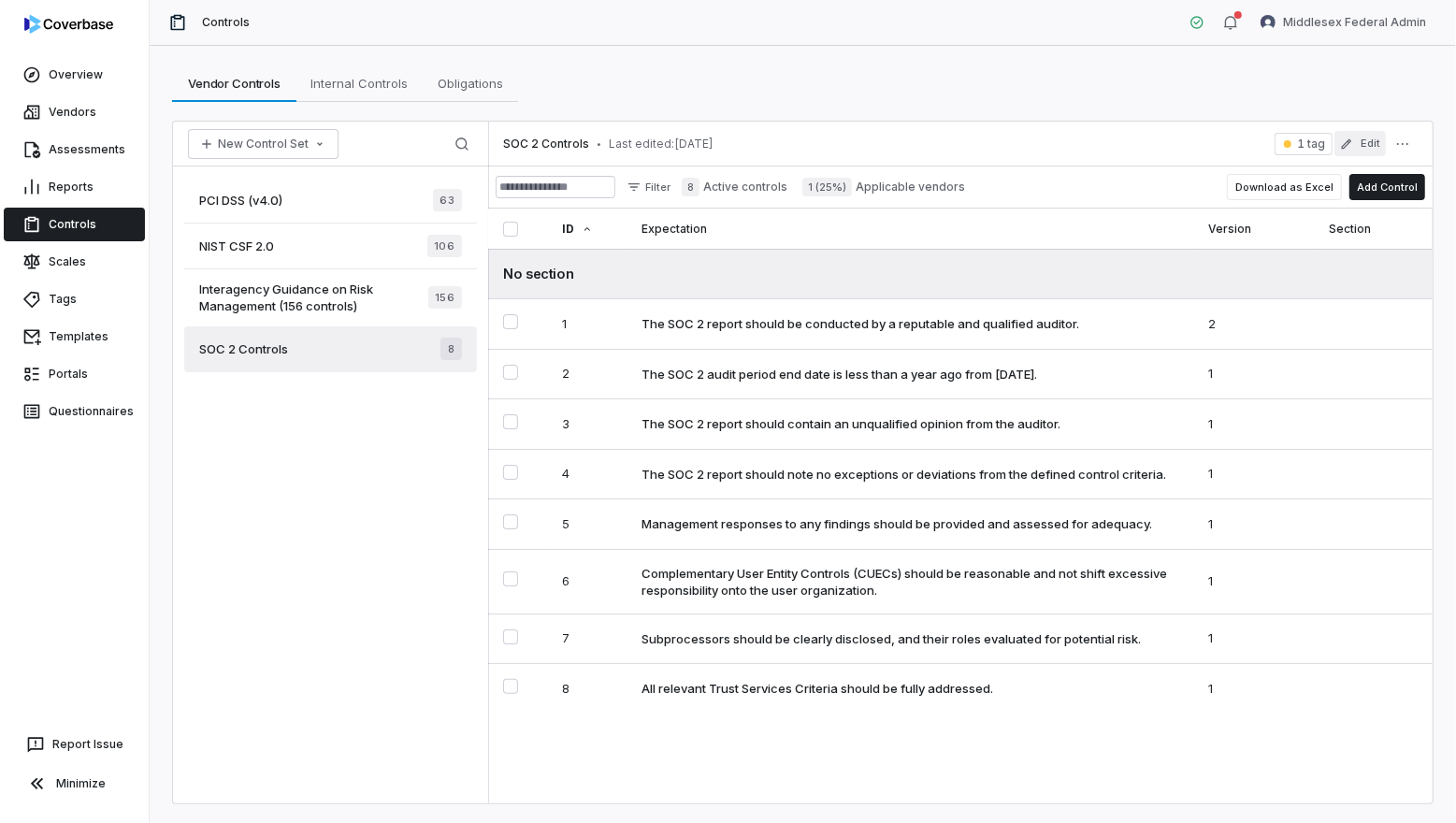 click 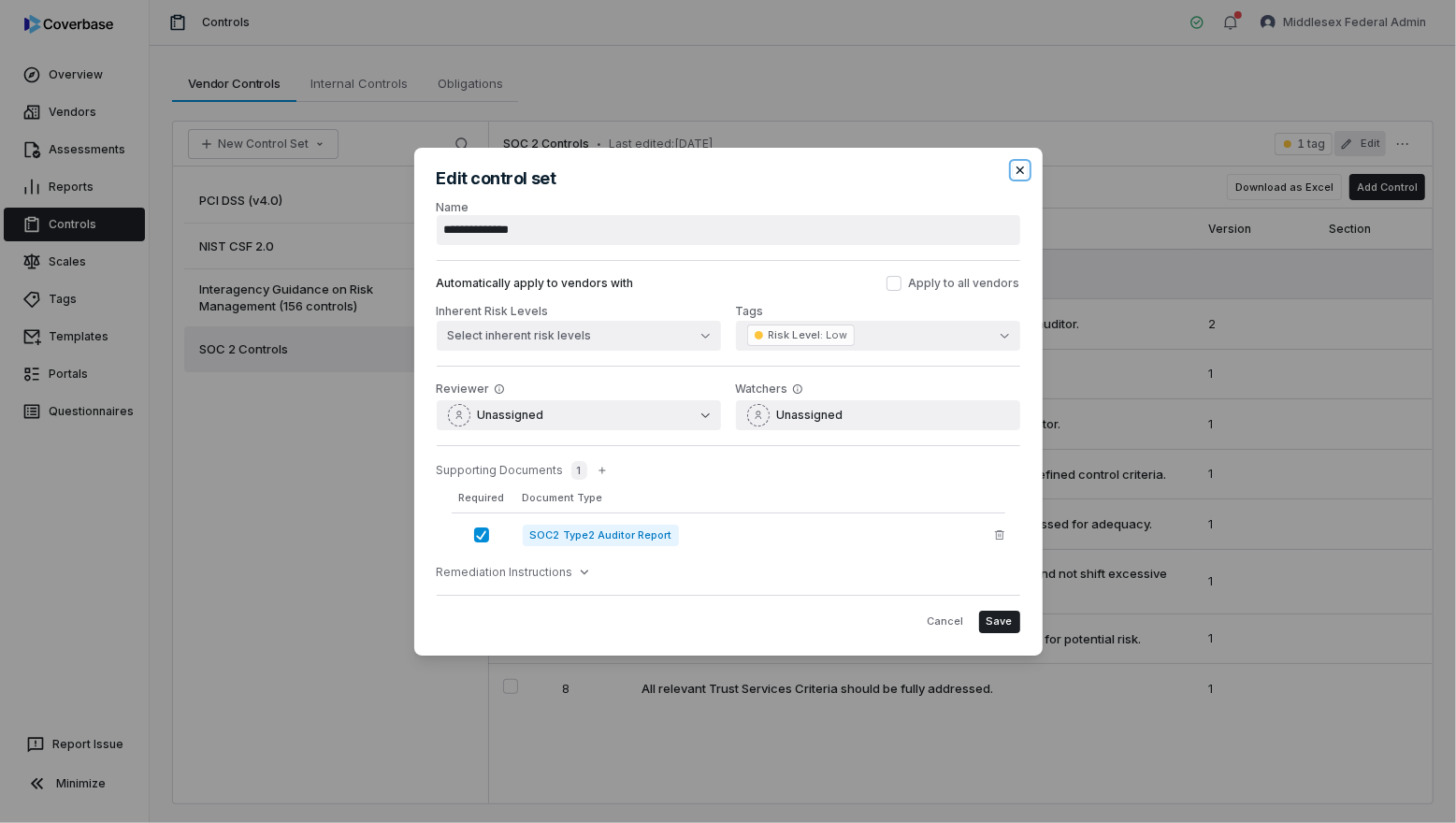 click 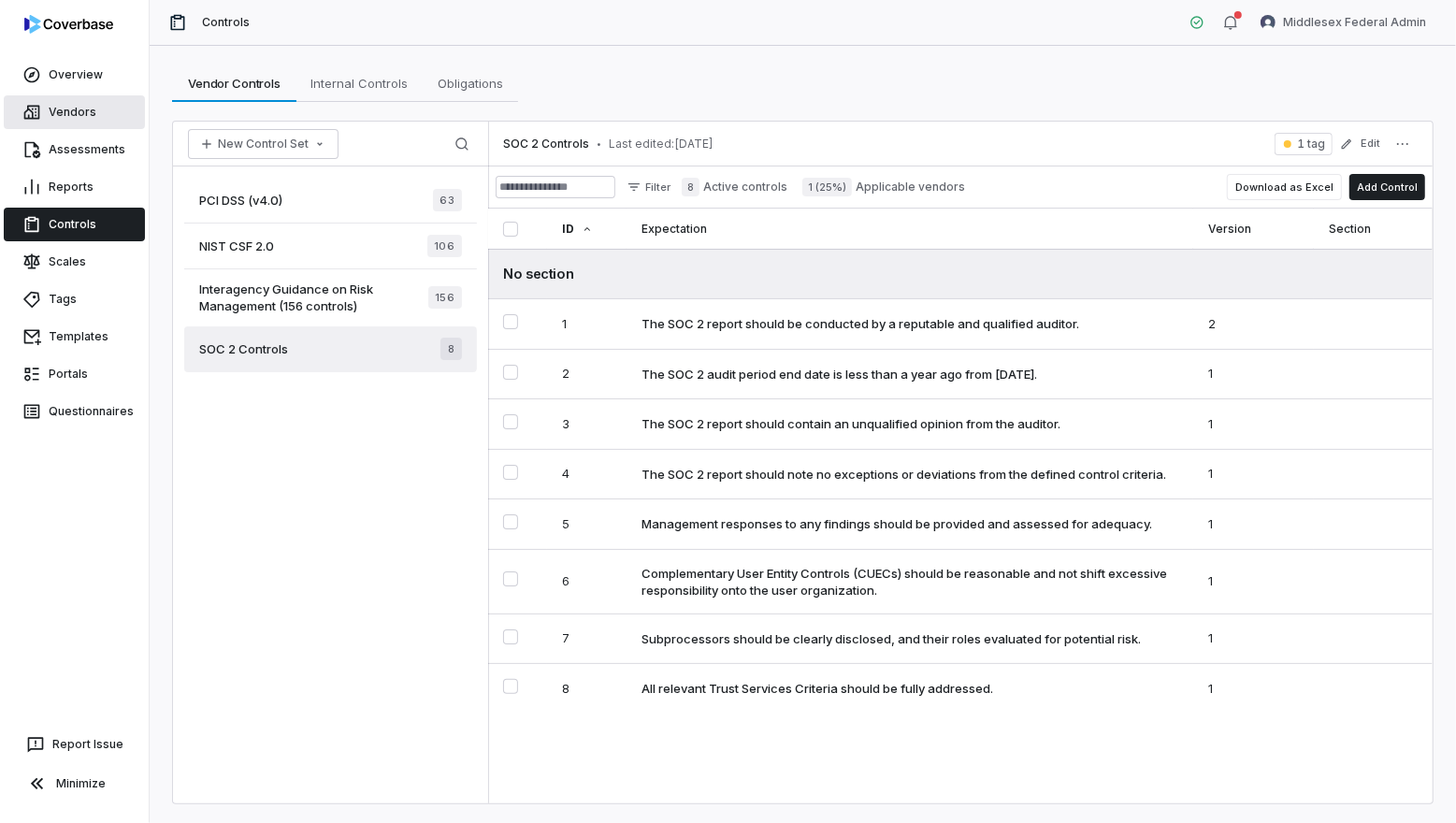 click on "Vendors" at bounding box center (74, 112) 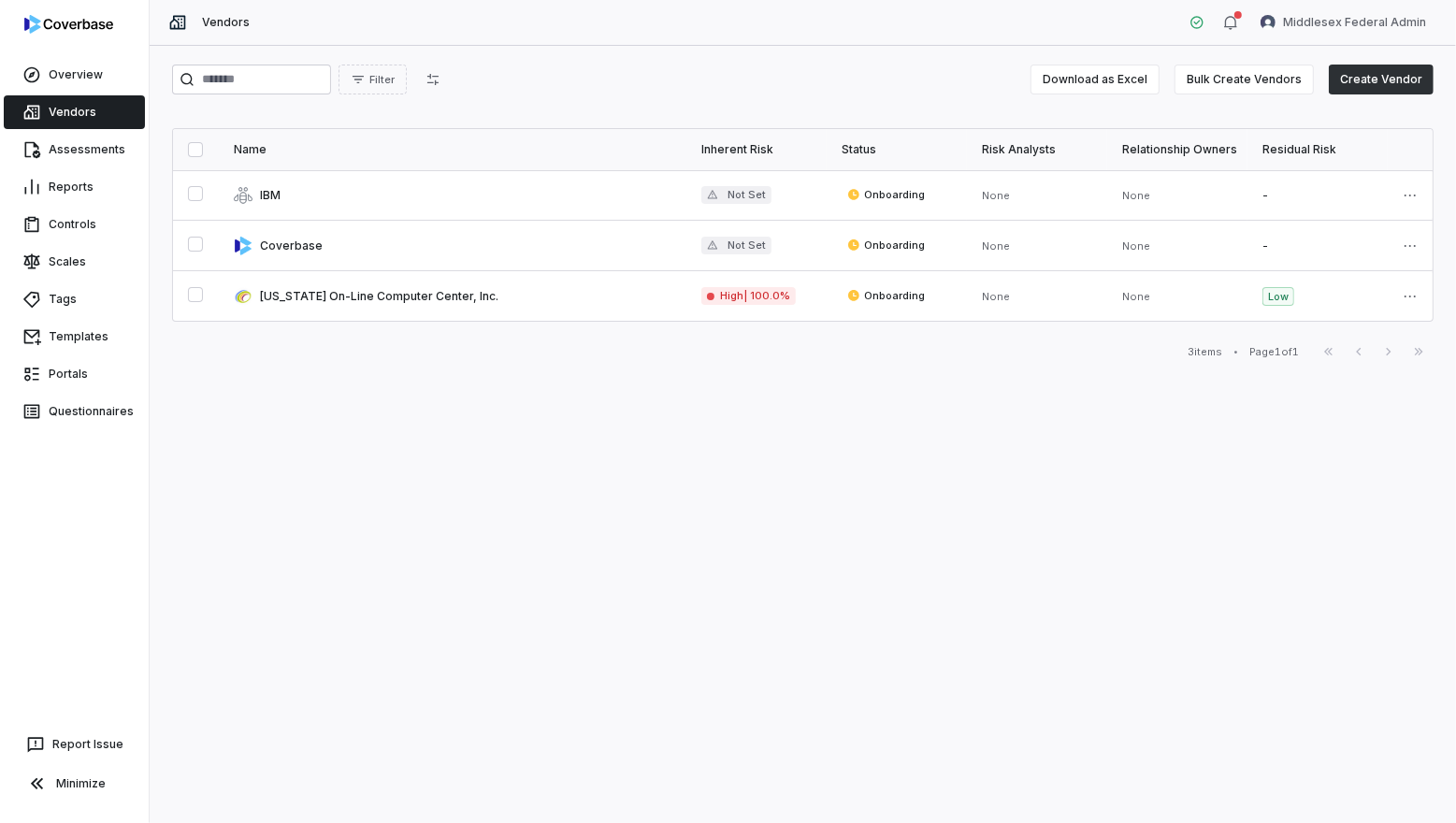 click on "Create Vendor" at bounding box center (1381, 79) 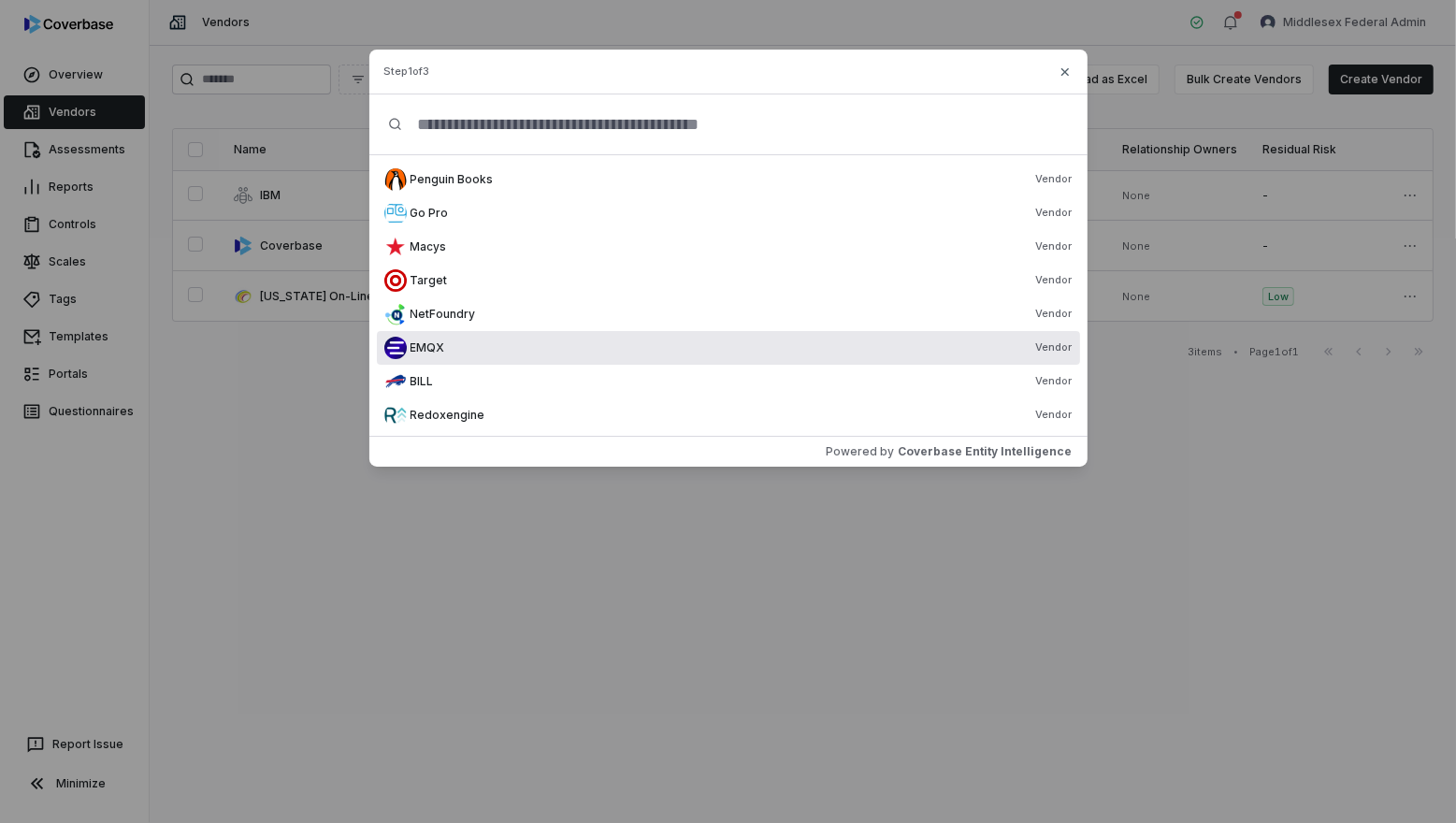 click on "Create Vendor Step  1  of  3 Penguin Books Vendor Go Pro Vendor Macys Vendor Target Vendor NetFoundry Vendor EMQX Vendor BILL Vendor Redoxengine Vendor Document destruction company Vendor Microsoft Azure Sentinel Vendor Okta IDP Vendor VMware Horizon VDI Vendor Microsoft Azure Key Vault Vendor Apple FileVault Vendor Powered by    Coverbase Entity Intelligence Close" at bounding box center (728, 257) 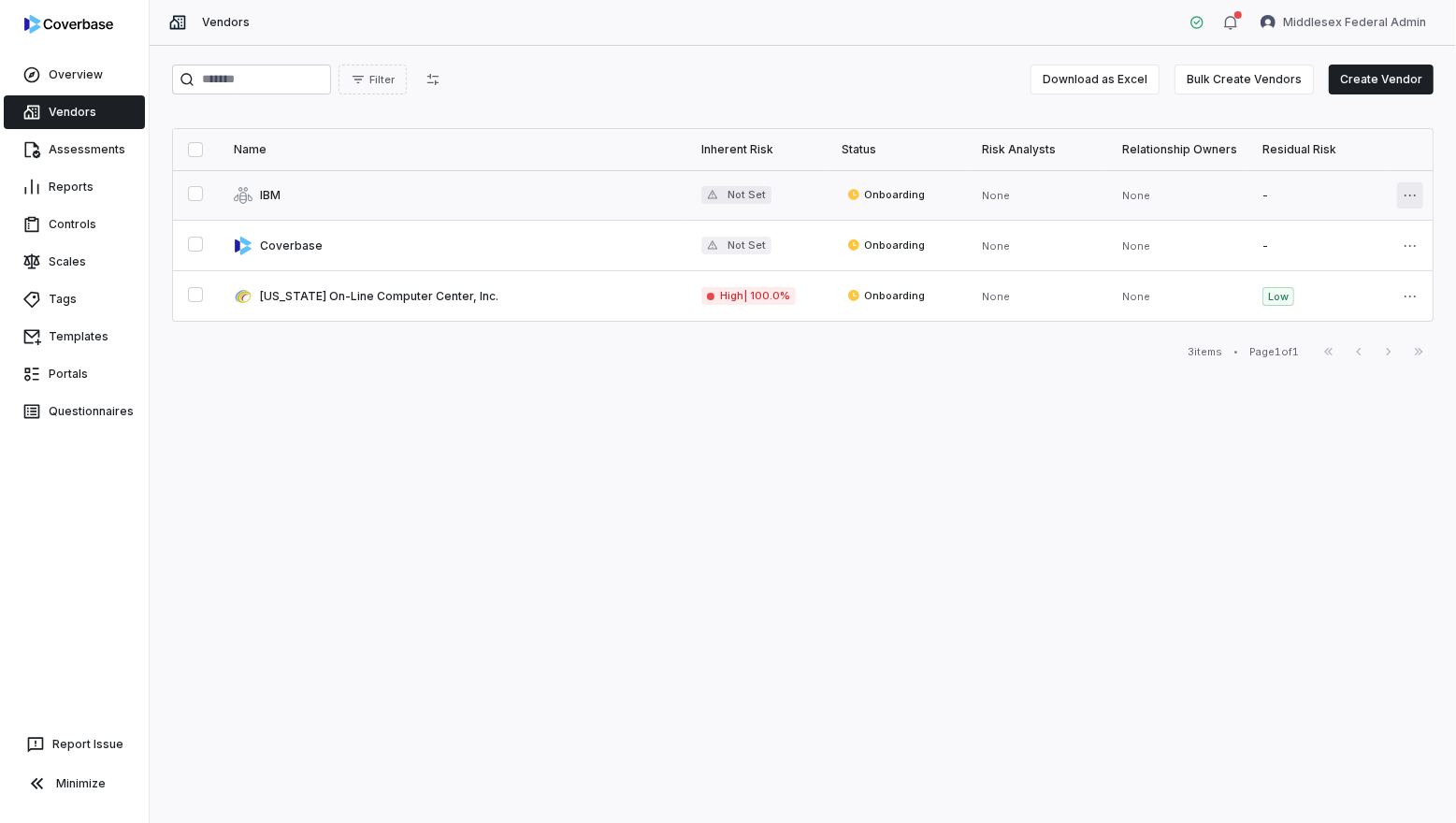 click on "Overview Vendors Assessments Reports Controls Scales Tags Templates Portals Questionnaires Report Issue Minimize Vendors Middlesex Federal Admin Filter Download as Excel Bulk Create Vendors Create Vendor Name Inherent Risk Status Risk Analysts Relationship Owners Residual Risk IBM Not Set Onboarding None None -   Coverbase Not Set Onboarding None None -   Connecticut On-Line Computer Center, Inc. High  | 100.0% Onboarding None None Low   3  items • Page  1  of  1 First Page Previous Next Last Page
Swif IQ is processing your app data. Please give us a few seconds.   Swif IQ is processing your app data. Please give us a few seconds.   Swif IQ is processing your app data. Please give us a few seconds.   Swif IQ is processing your app data. Please give us a few seconds.  *" at bounding box center (728, 412) 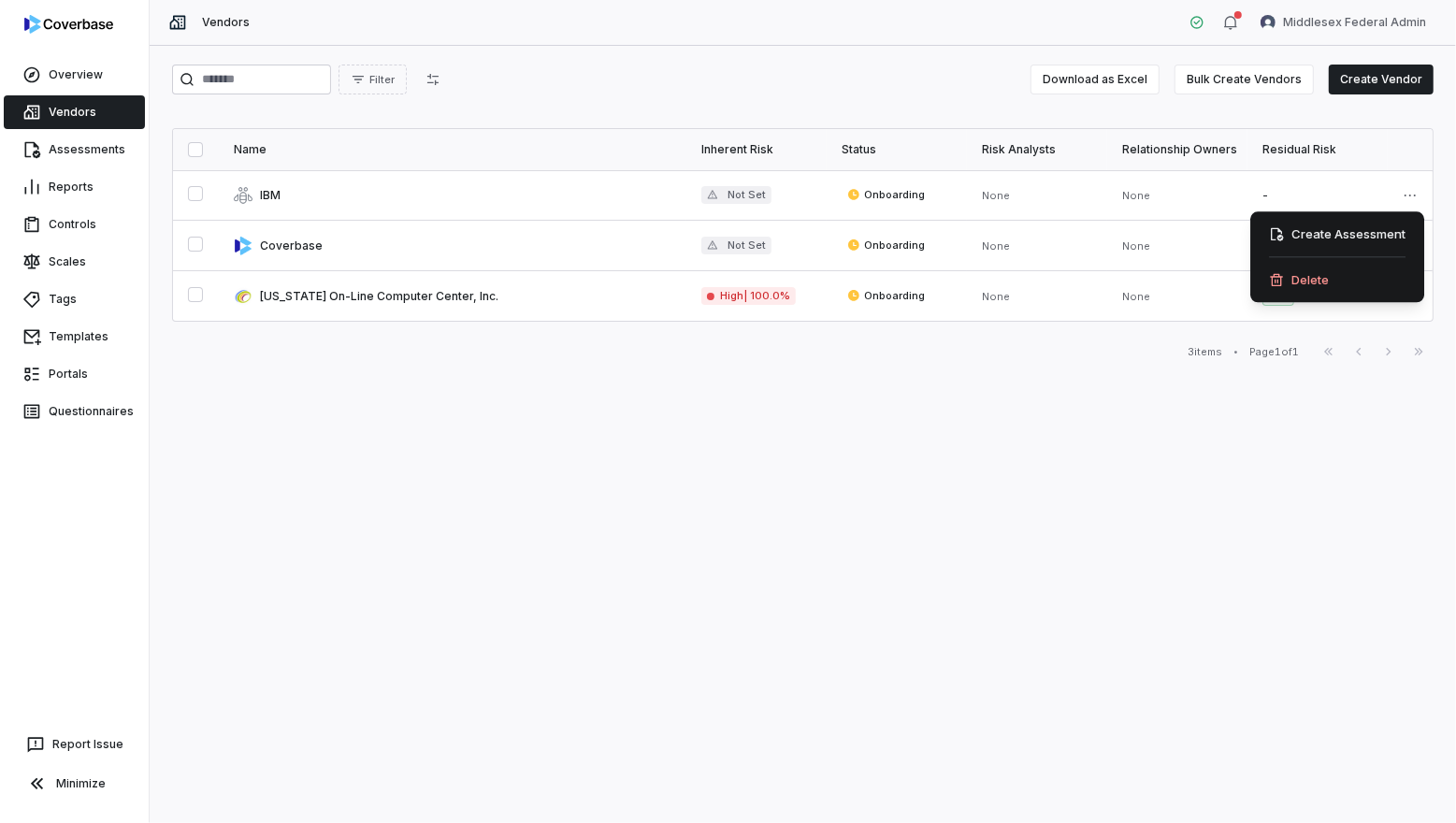 click on "Overview Vendors Assessments Reports Controls Scales Tags Templates Portals Questionnaires Report Issue Minimize Vendors Middlesex Federal Admin Filter Download as Excel Bulk Create Vendors Create Vendor Name Inherent Risk Status Risk Analysts Relationship Owners Residual Risk IBM Not Set Onboarding None None -   Coverbase Not Set Onboarding None None -   Connecticut On-Line Computer Center, Inc. High  | 100.0% Onboarding None None Low   3  items • Page  1  of  1 First Page Previous Next Last Page
Swif IQ is processing your app data. Please give us a few seconds.   Swif IQ is processing your app data. Please give us a few seconds.   Swif IQ is processing your app data. Please give us a few seconds.   Swif IQ is processing your app data. Please give us a few seconds.  *  Create Assessment Delete" at bounding box center (728, 412) 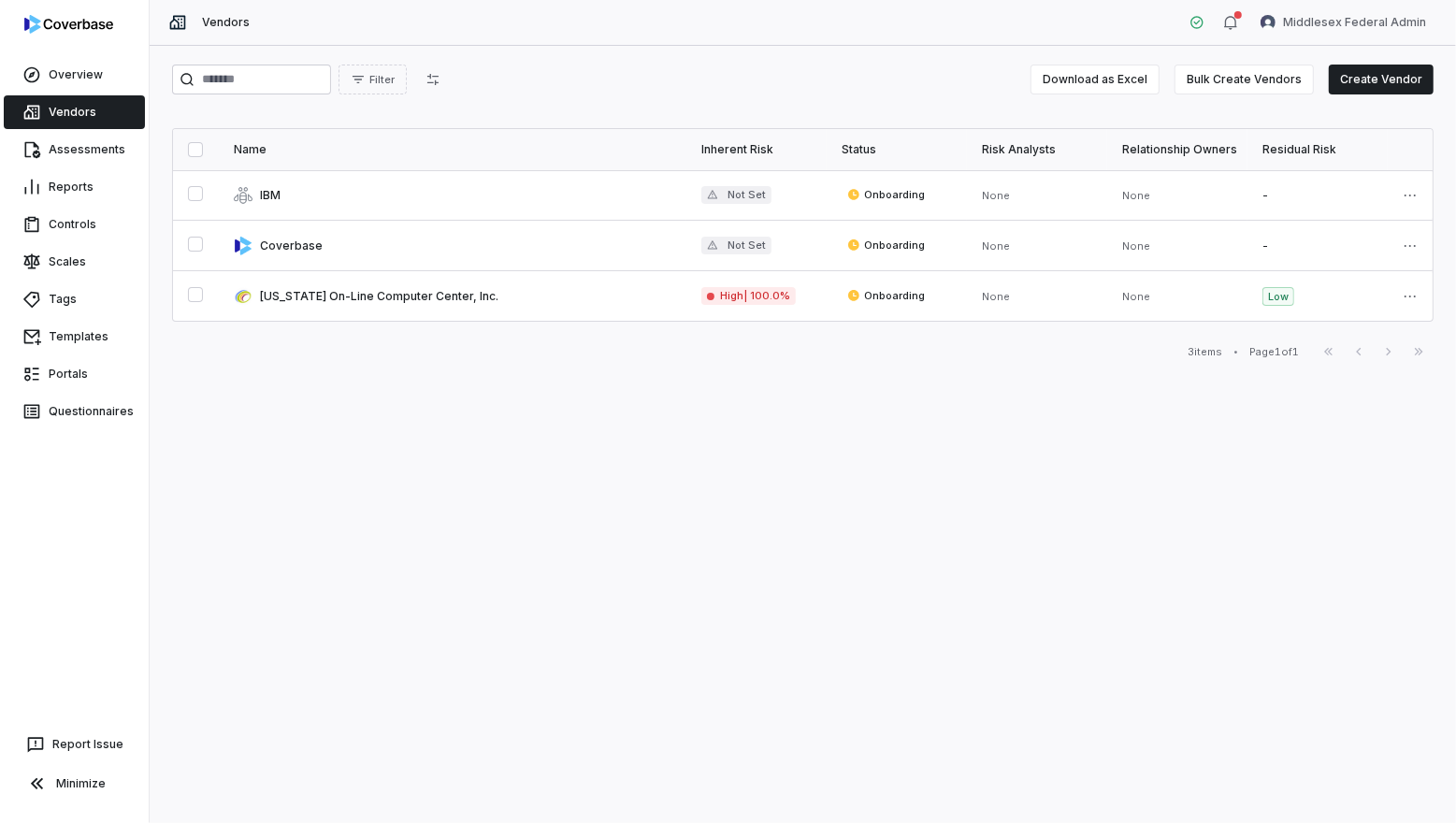 click on "Vendors" at bounding box center [74, 112] 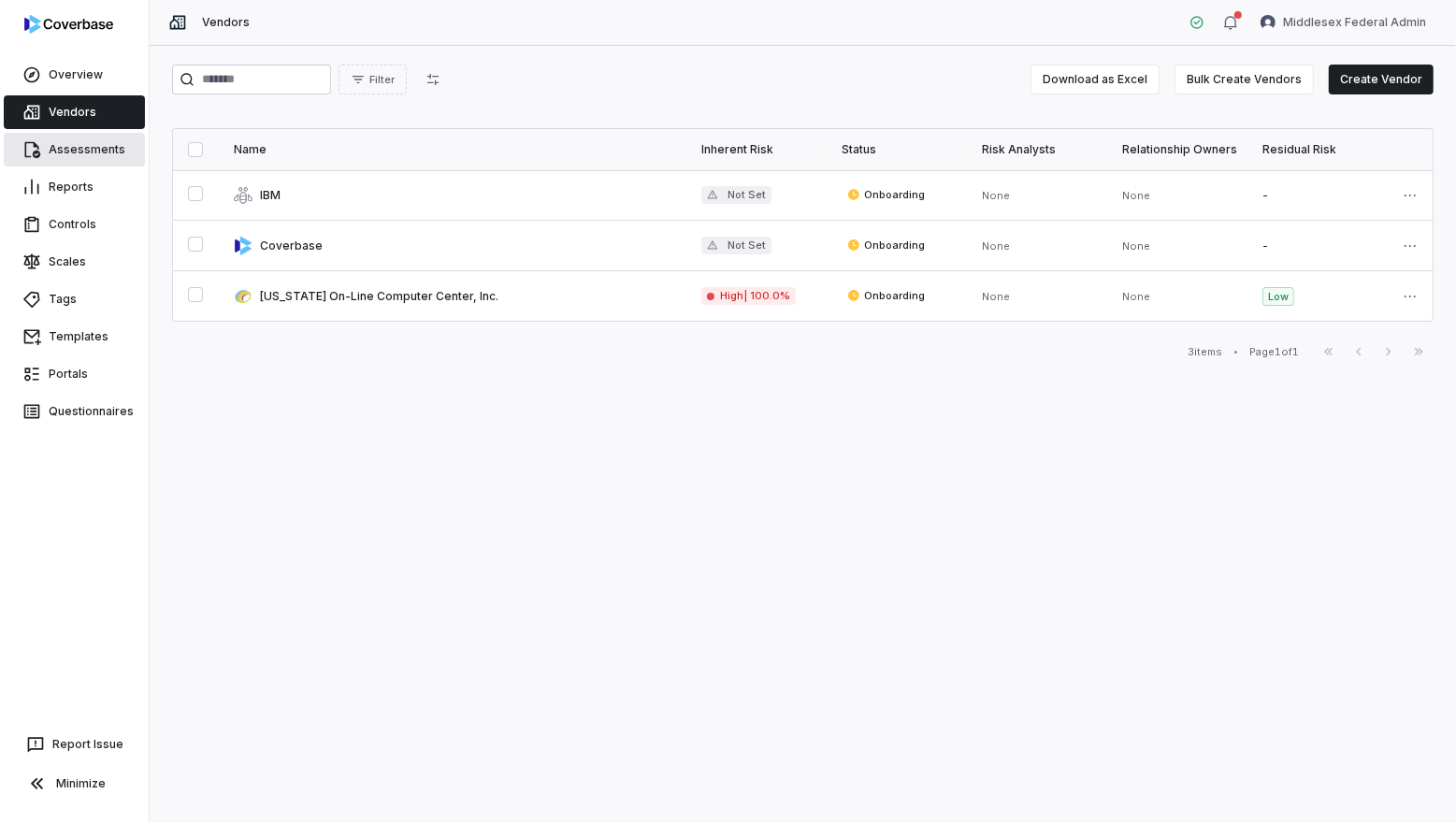 click 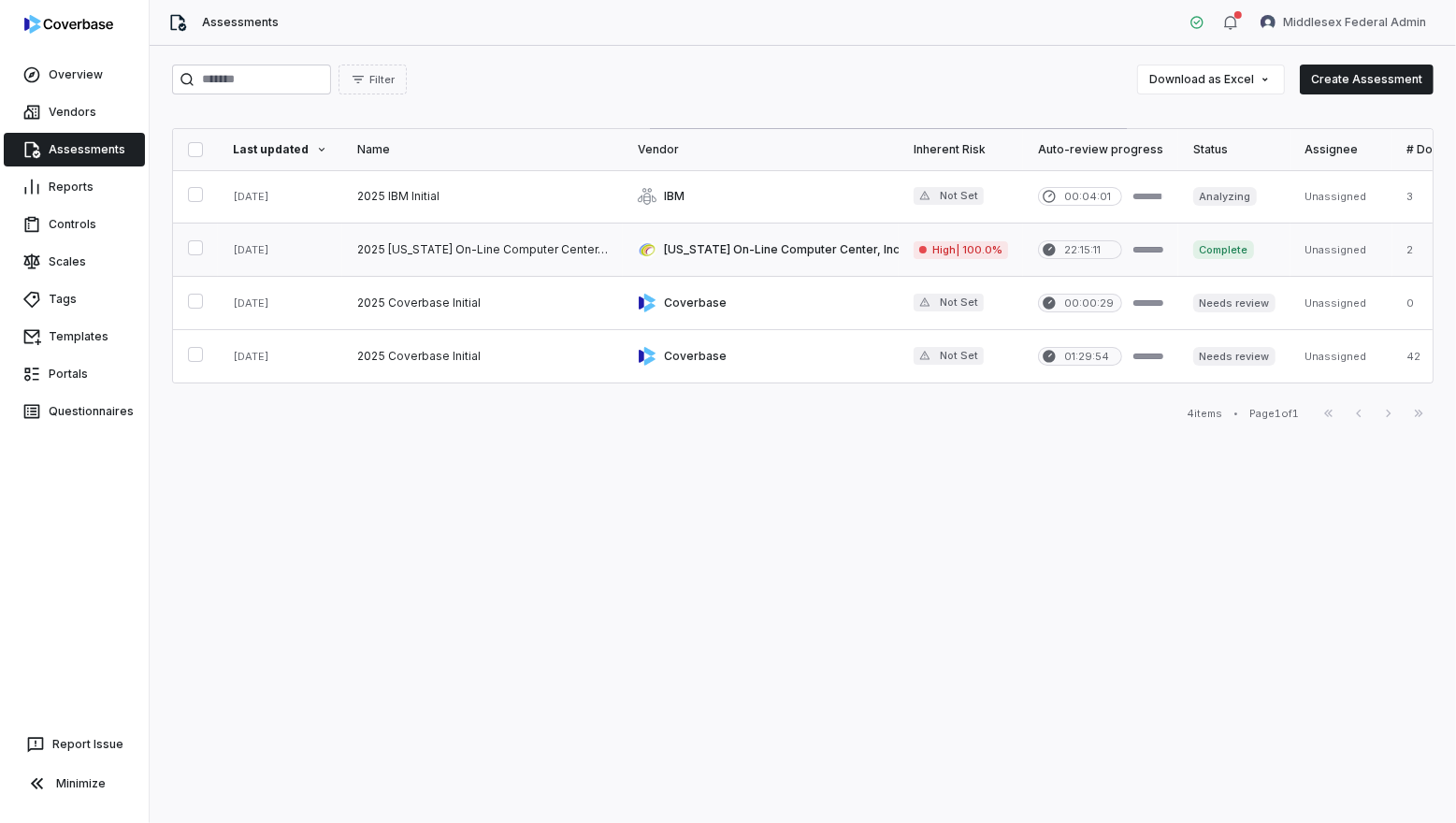 click at bounding box center (483, 250) 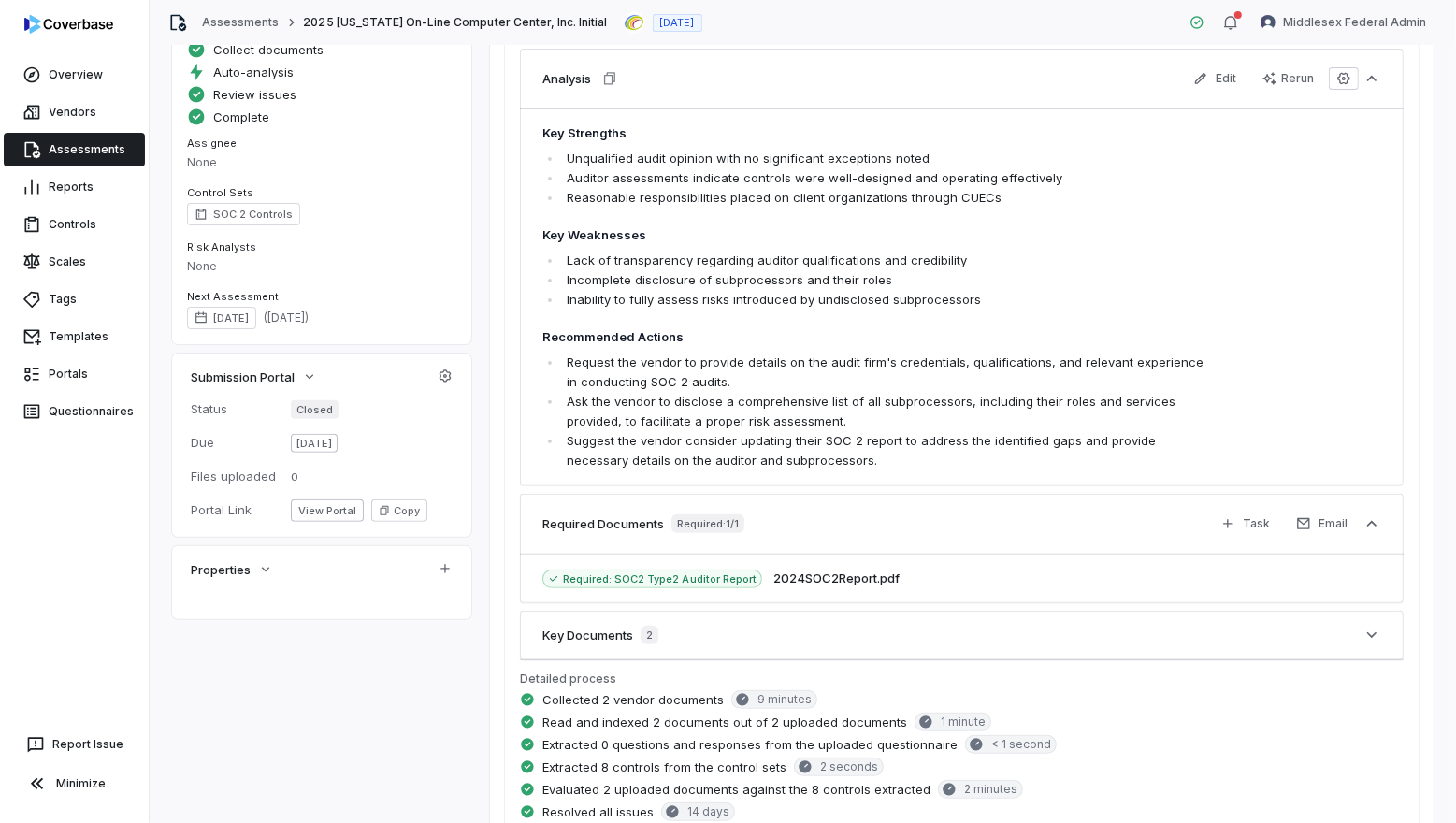 scroll, scrollTop: 329, scrollLeft: 0, axis: vertical 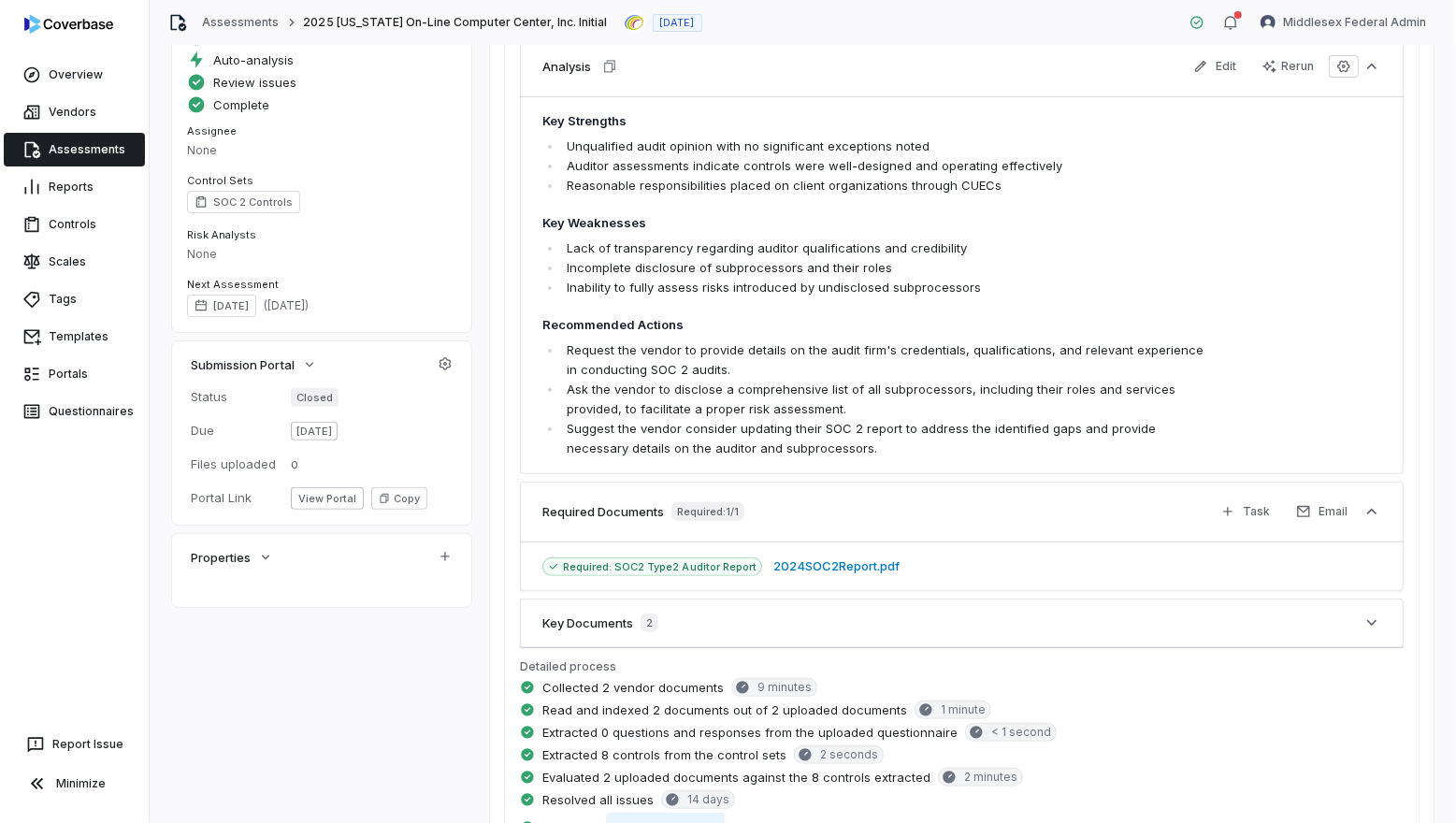 click on "2024SOC2Report.pdf" at bounding box center [836, 567] 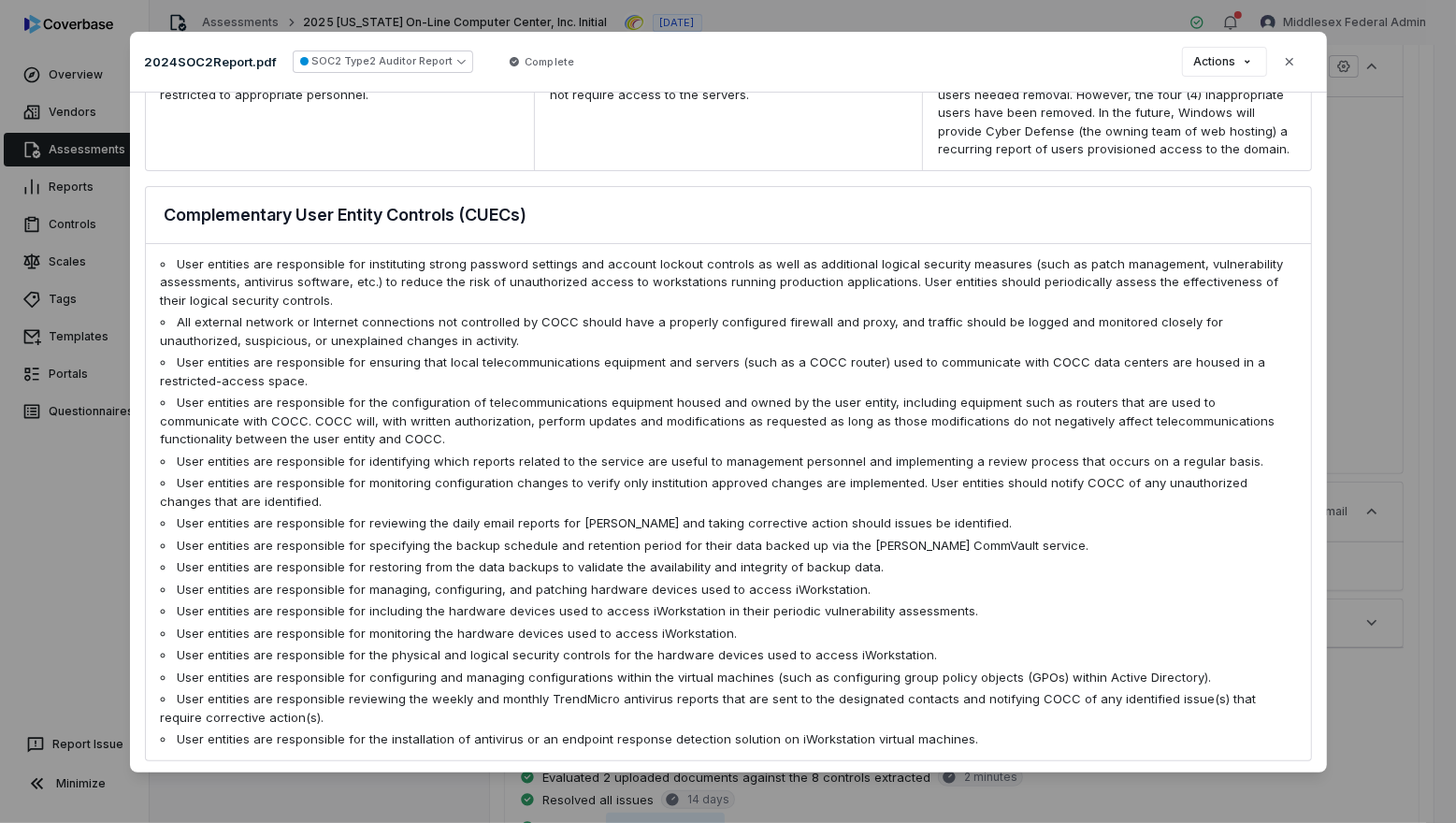 scroll, scrollTop: 2001, scrollLeft: 0, axis: vertical 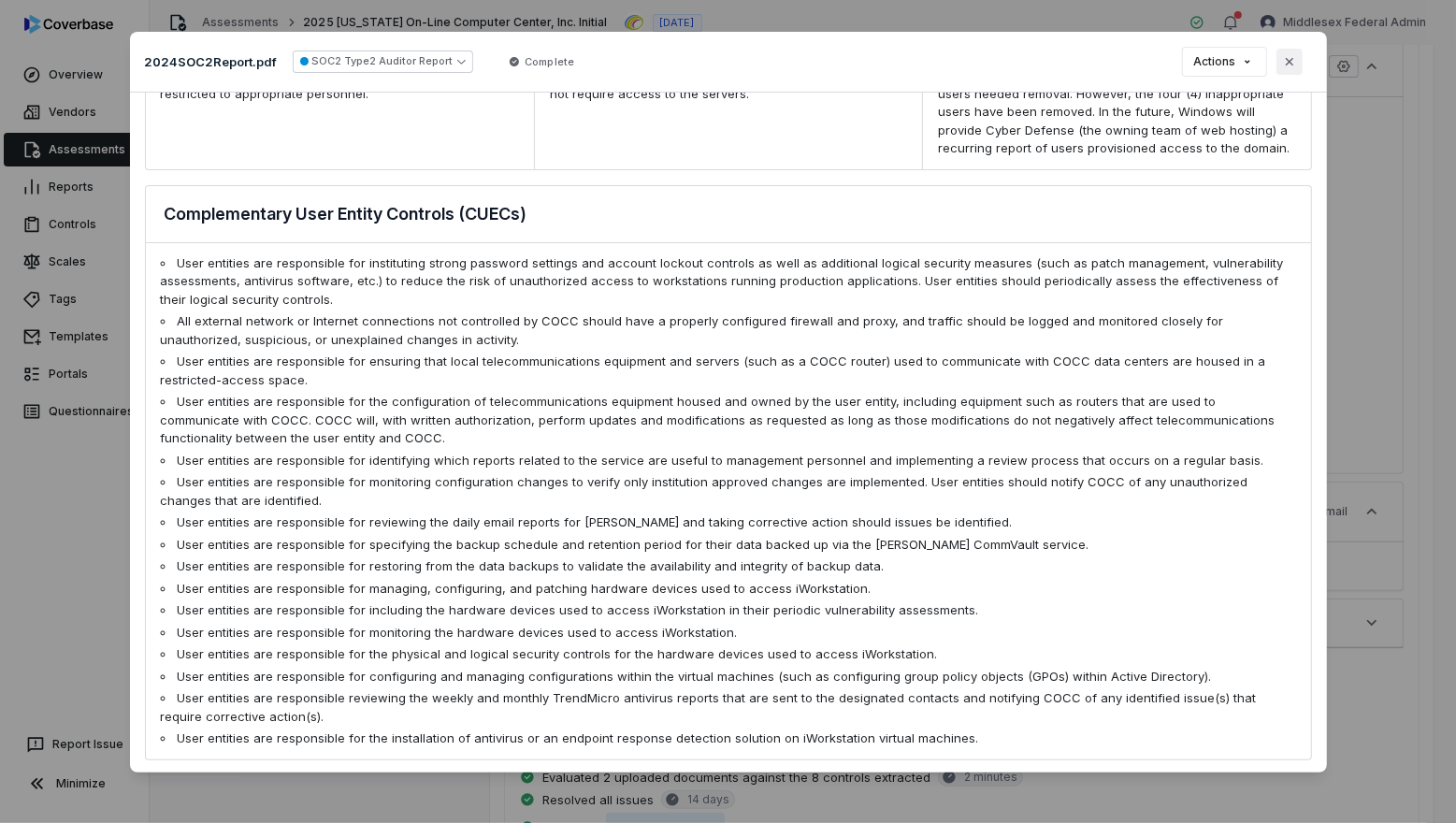 click 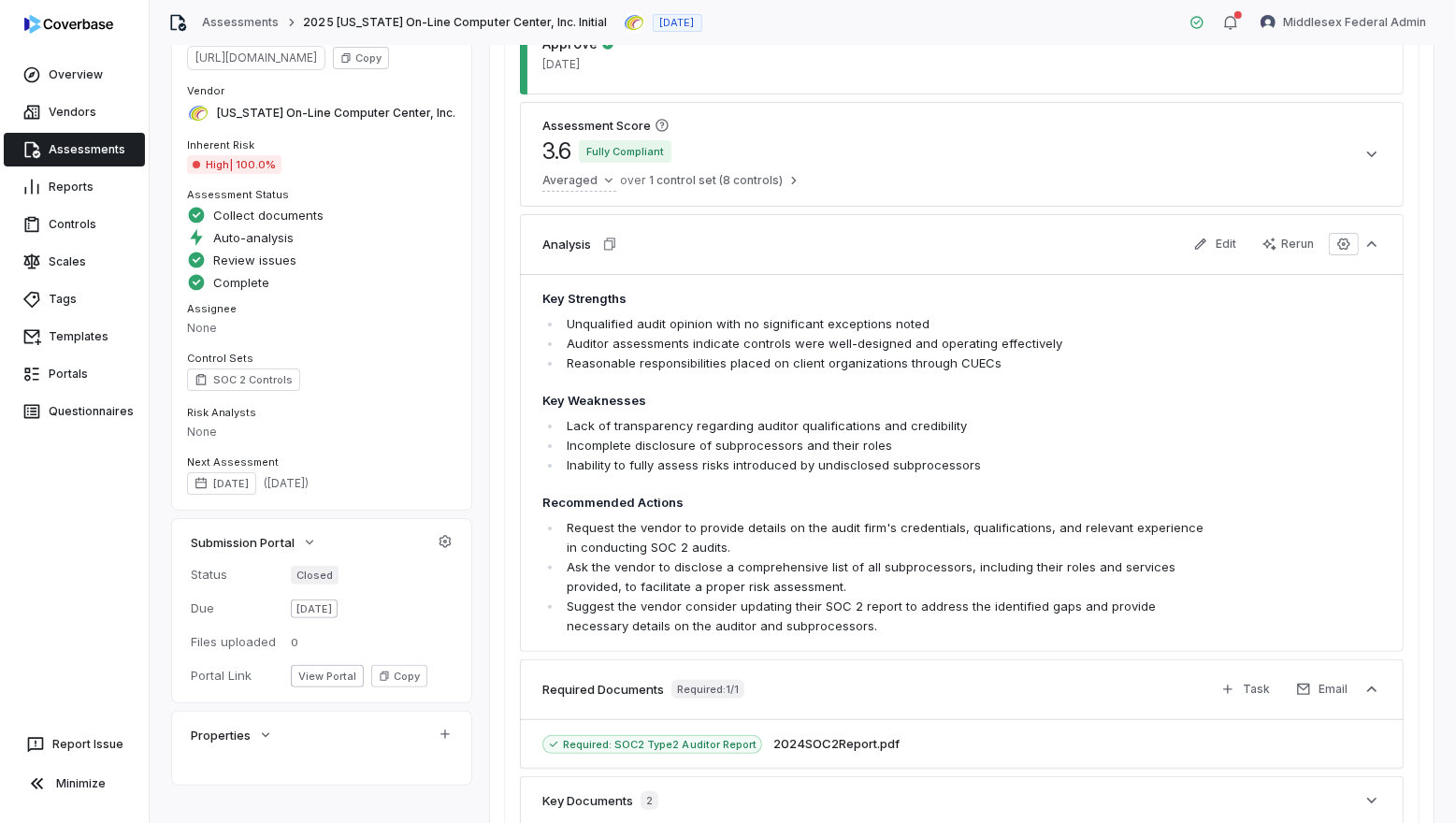 scroll, scrollTop: 0, scrollLeft: 0, axis: both 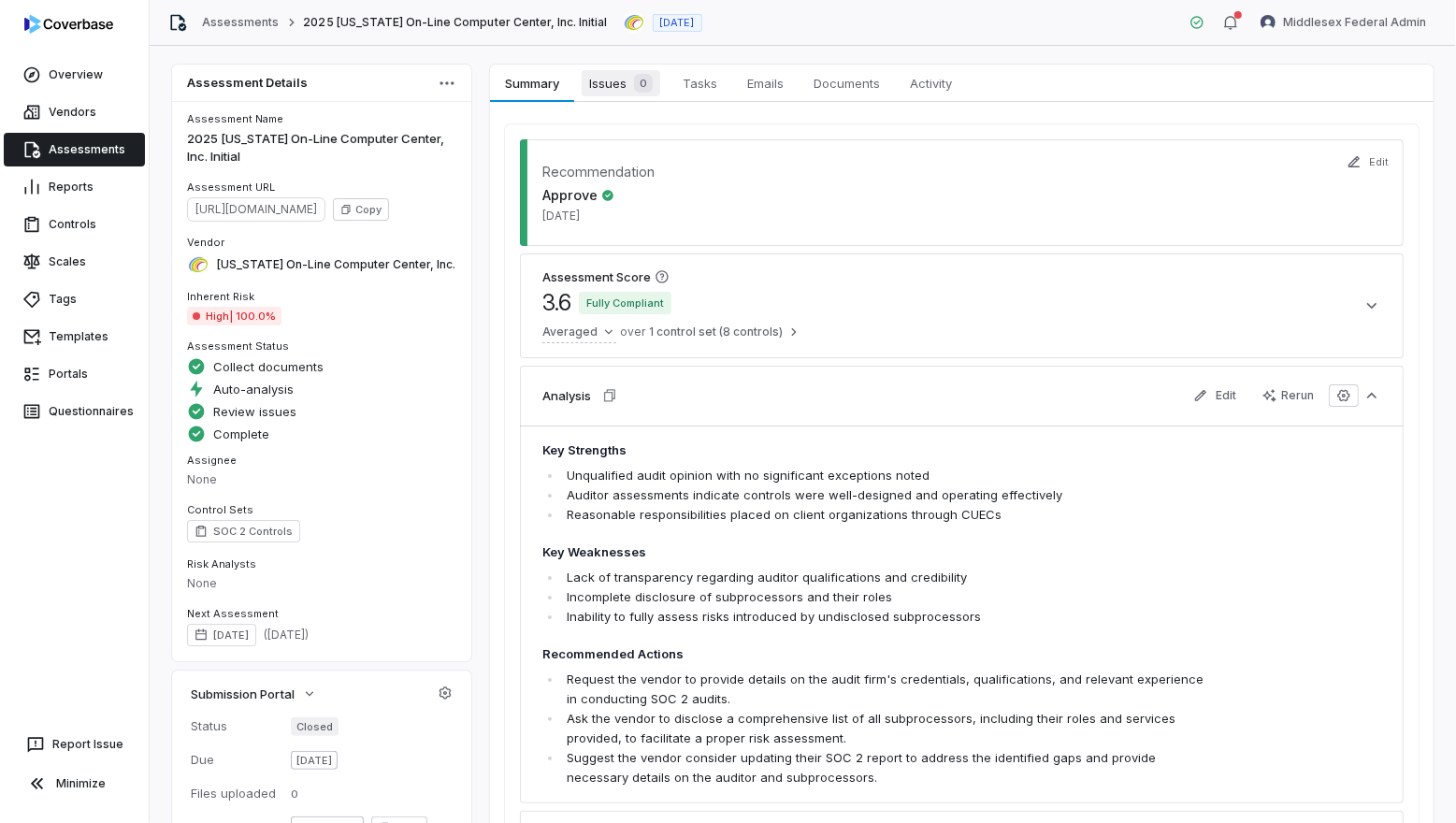 click on "Issues 0" at bounding box center [621, 83] 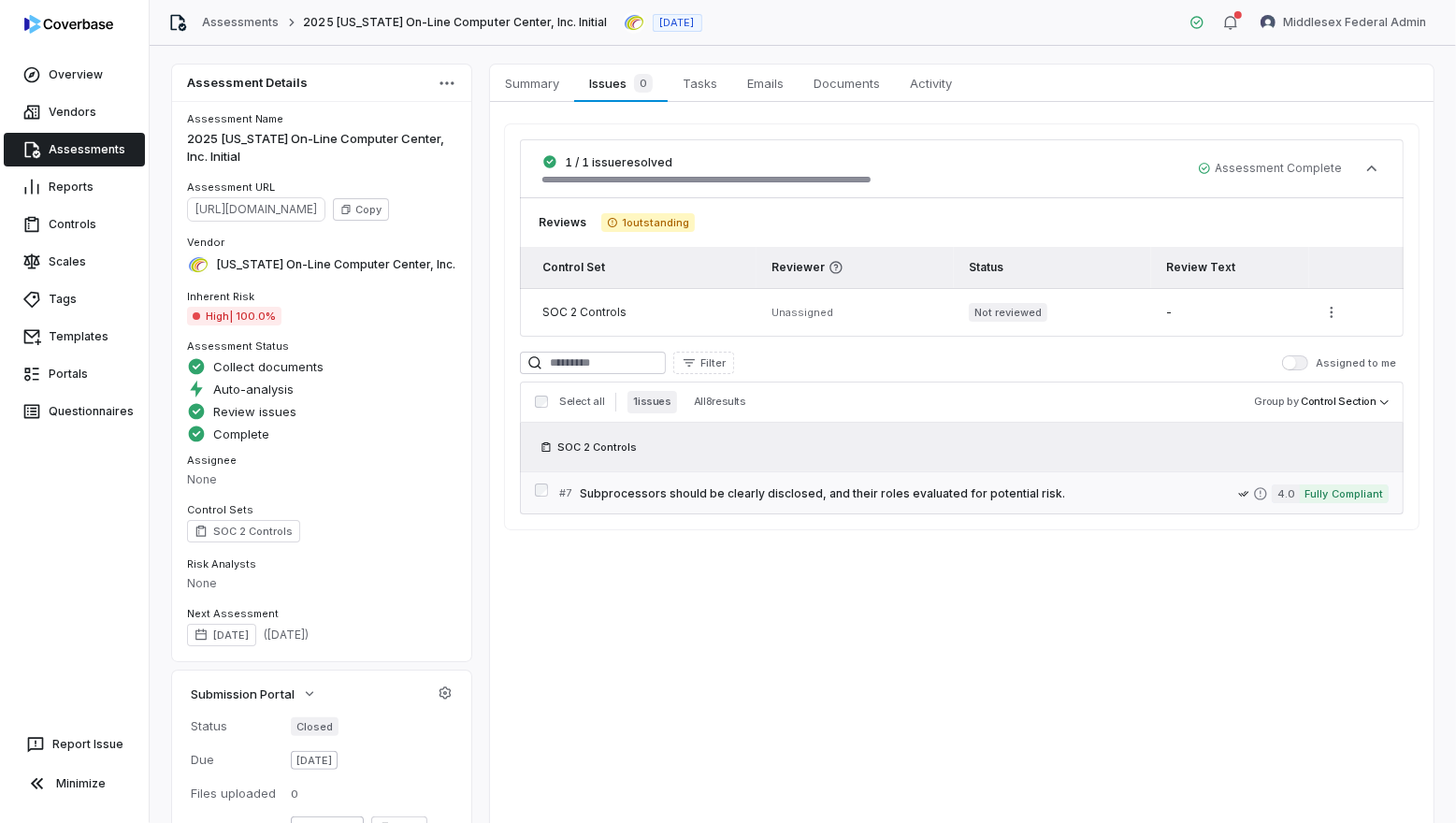 click on "Subprocessors should be clearly disclosed, and their roles evaluated for potential risk." at bounding box center [909, 494] 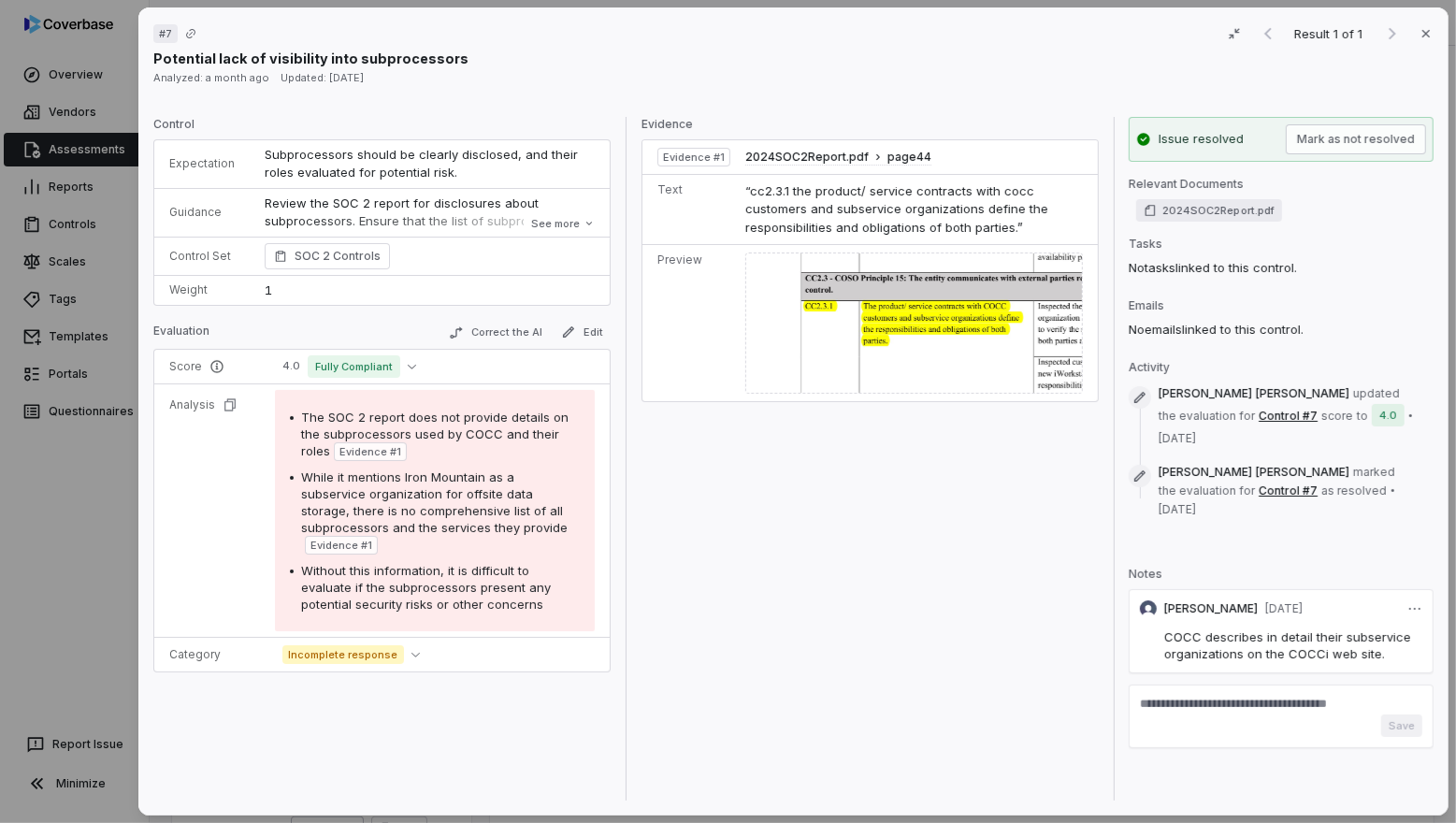 click on "Save" at bounding box center (1281, 726) 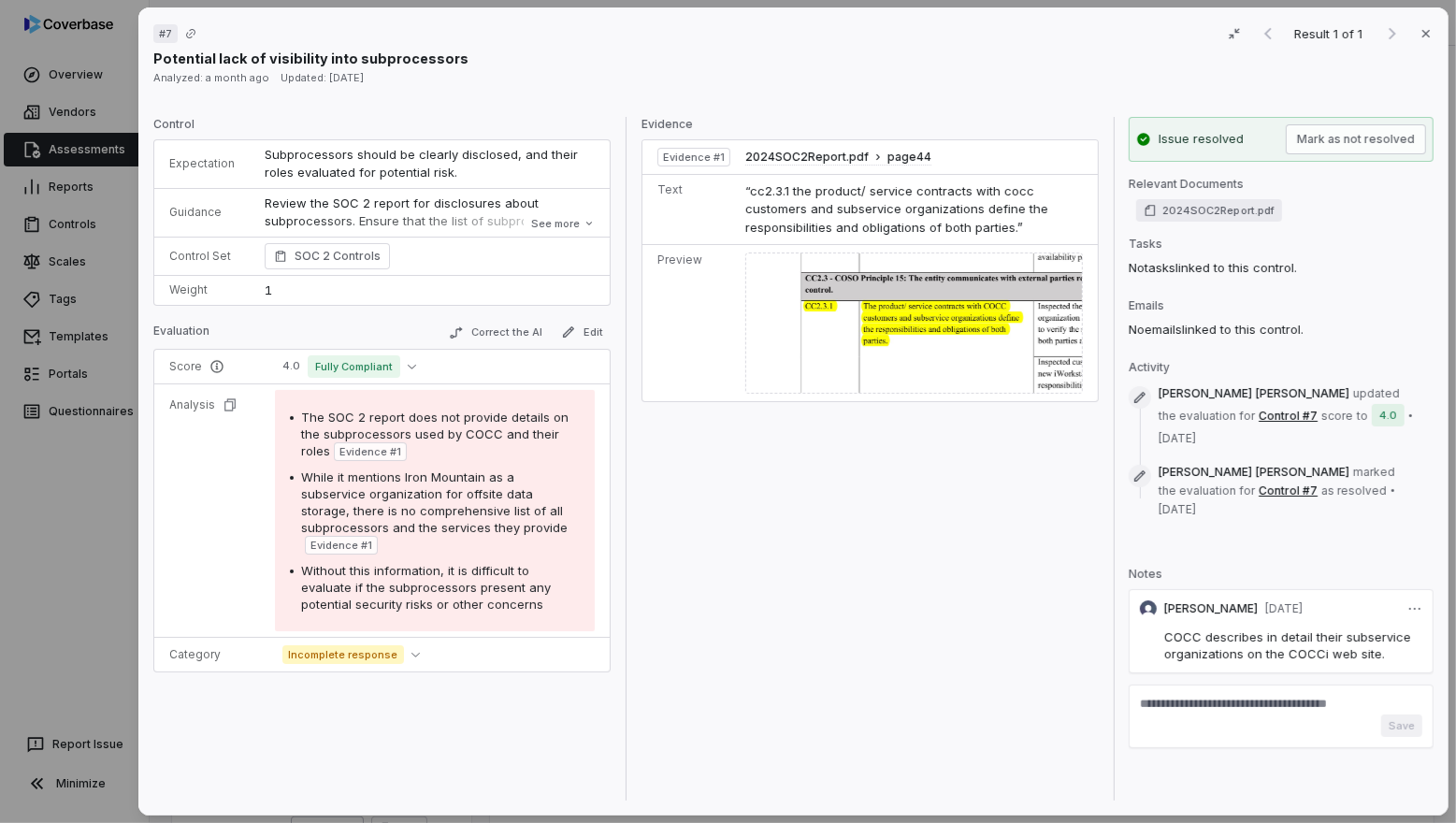 click on "# 7 Result 1 of 1 Close Potential lack of visibility into subprocessors Analyzed: a month ago Updated: 11 days ago Control Expectation Subprocessors should be clearly disclosed, and their roles evaluated for potential risk. Guidance Review the SOC 2 report for disclosures about subprocessors. Ensure that the list of subprocessors is not excessively long and does not include entities that may present a security risk or are otherwise suspicious. Review the SOC 2 report for disclosures about subprocessors. Ensure that the list of subprocessors is not excessively long and does not include entities that may present a security risk or are otherwise suspicious. See more Control Set SOC 2 Controls Weight 1 Evaluation Correct the AI Edit   Score 4.0 Fully Compliant Analysis The SOC 2 report does not provide details on the subprocessors used by COCC and their roles Evidence # 1 Evidence # 1 Without this information, it is difficult to evaluate if the subprocessors present any potential security risks or other concerns" at bounding box center (728, 412) 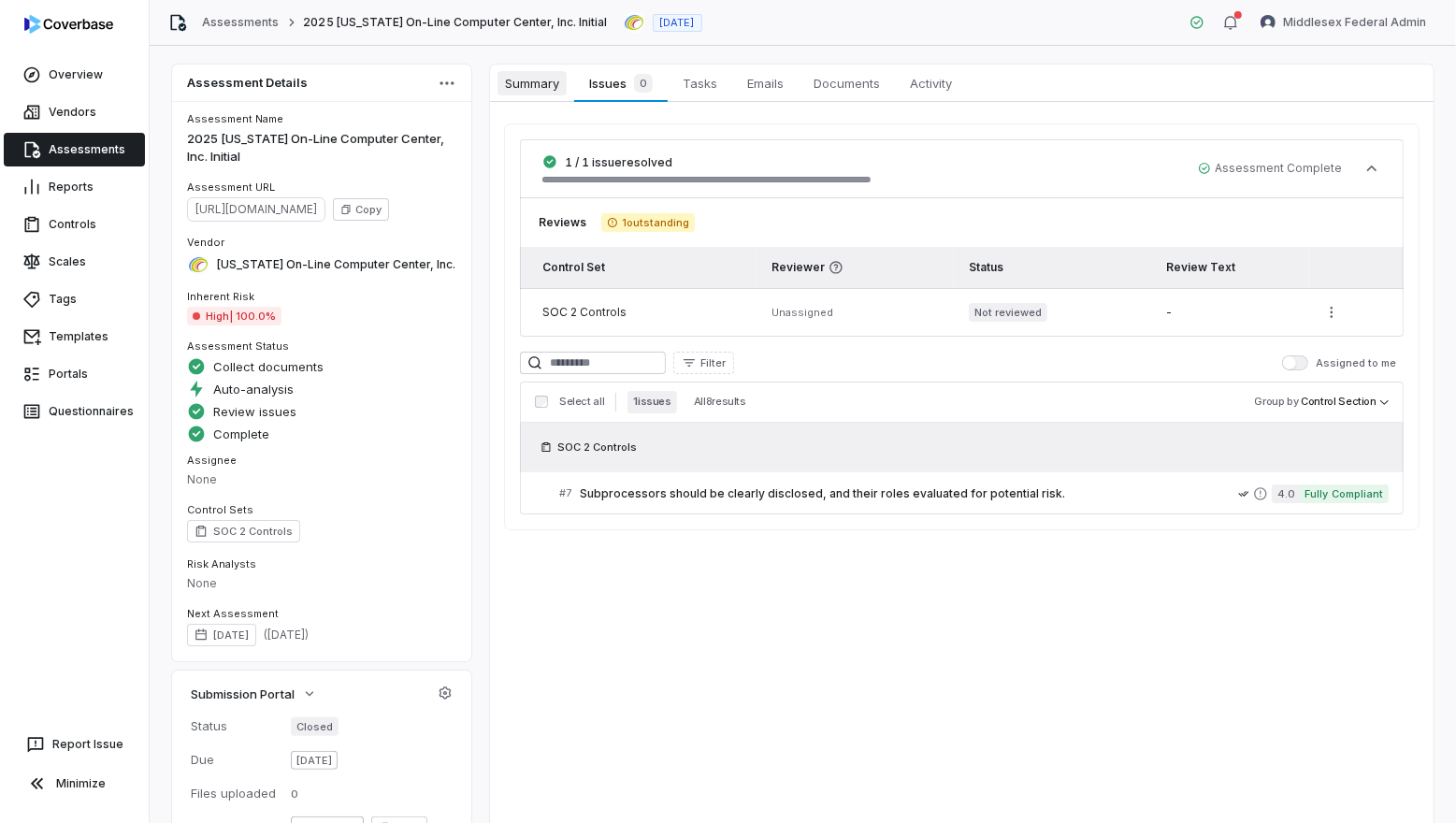 click on "Summary" at bounding box center (532, 83) 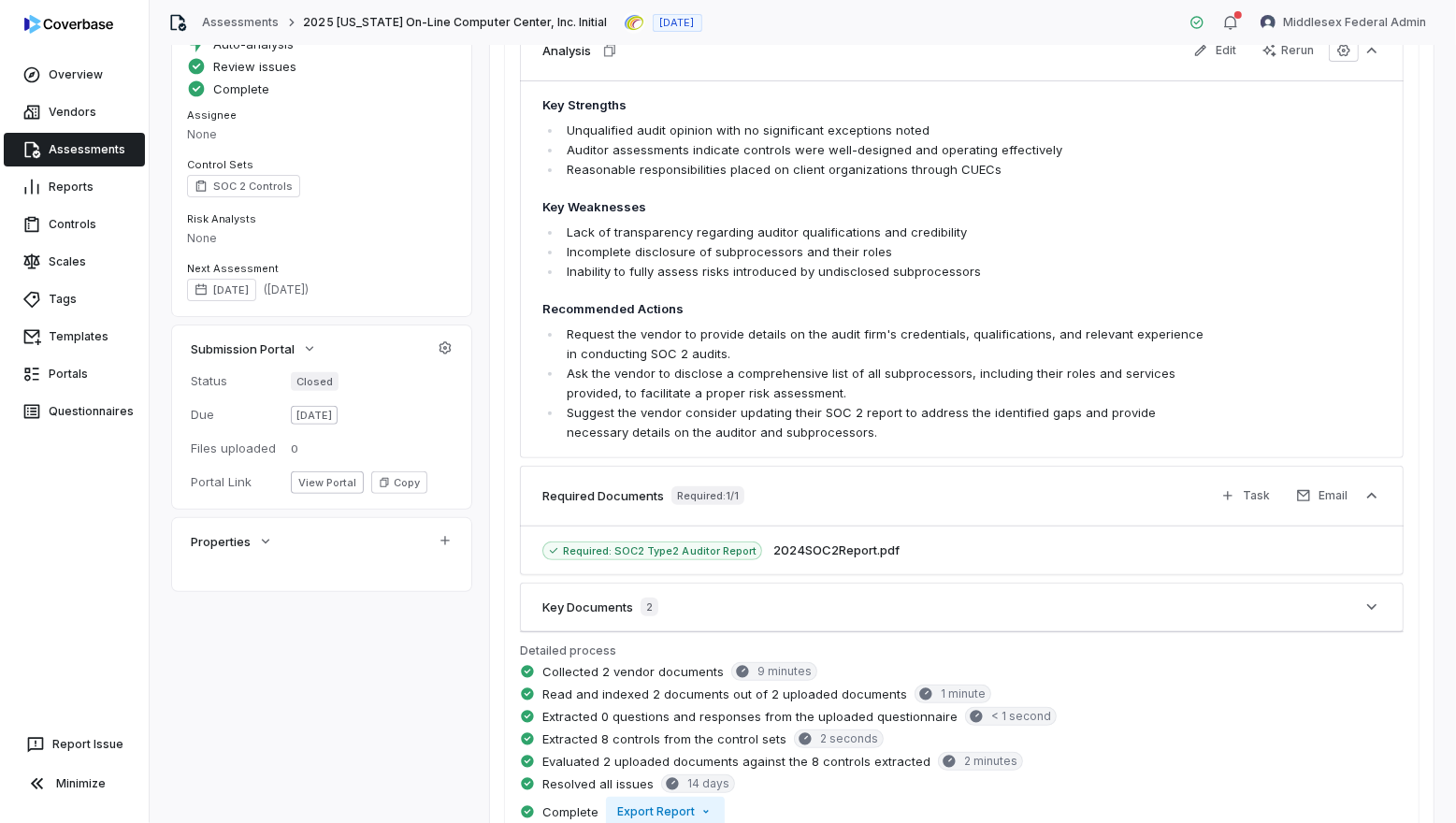 scroll, scrollTop: 648, scrollLeft: 0, axis: vertical 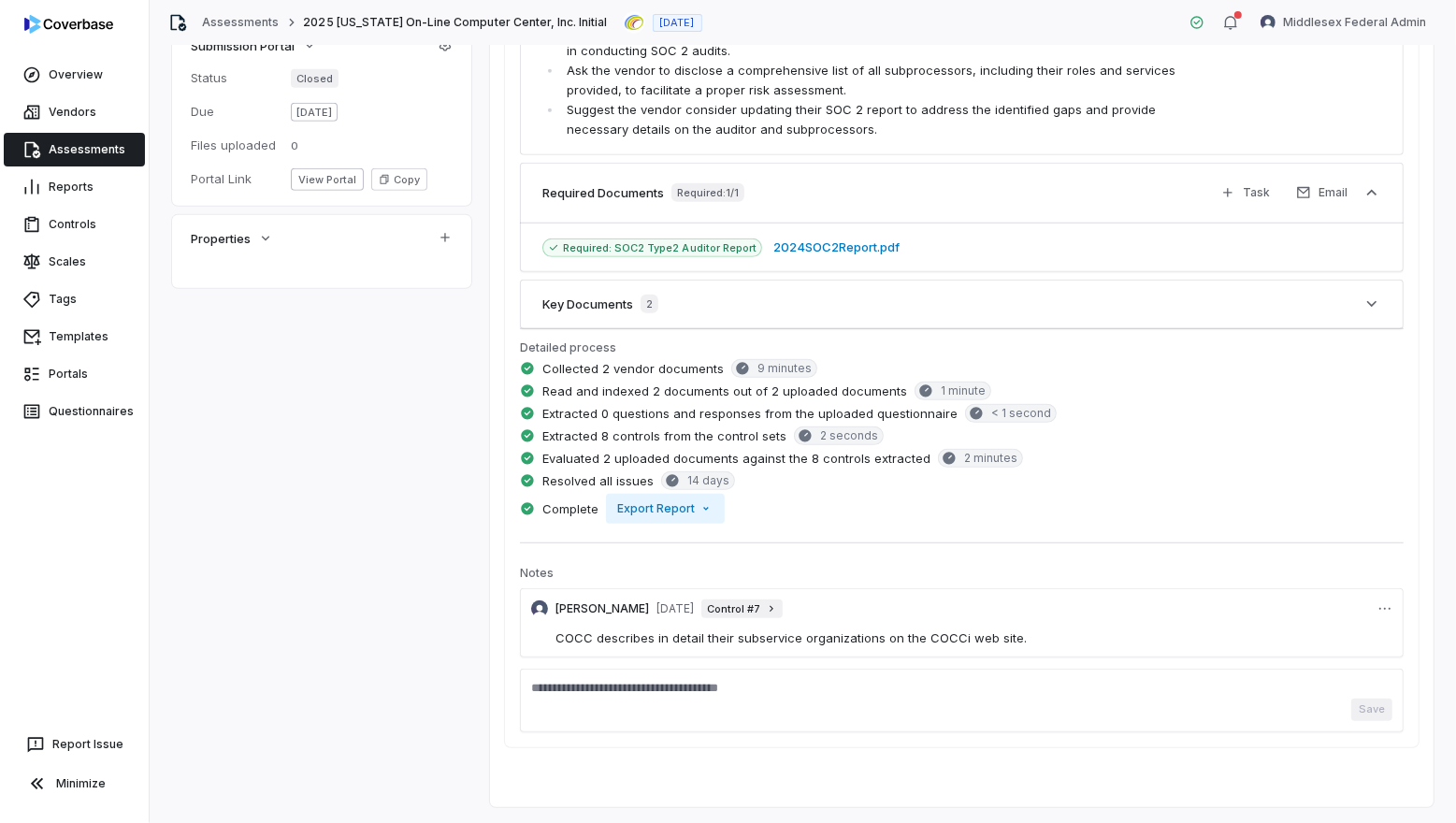 click on "2024SOC2Report.pdf" at bounding box center [836, 248] 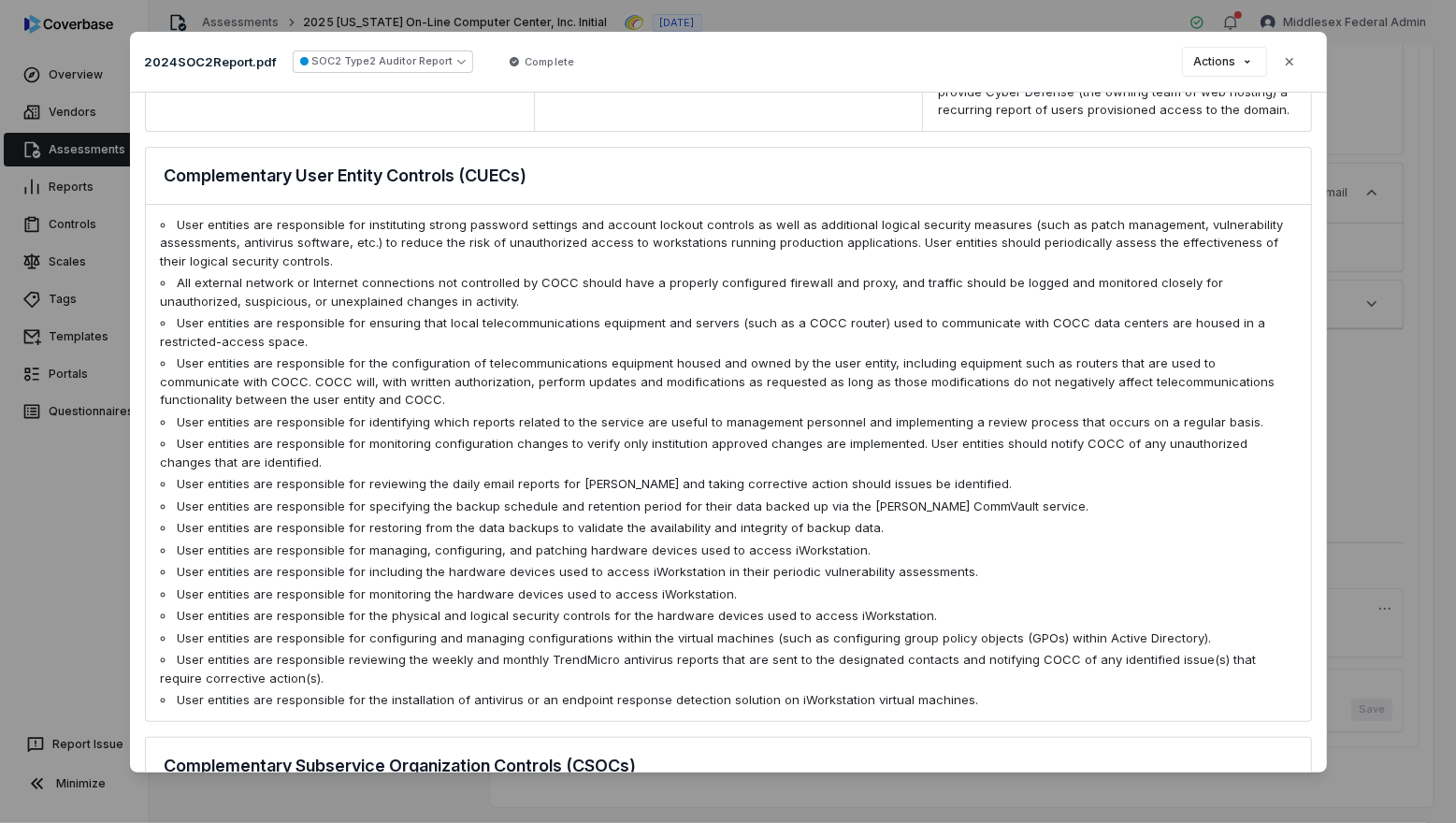 scroll, scrollTop: 2037, scrollLeft: 0, axis: vertical 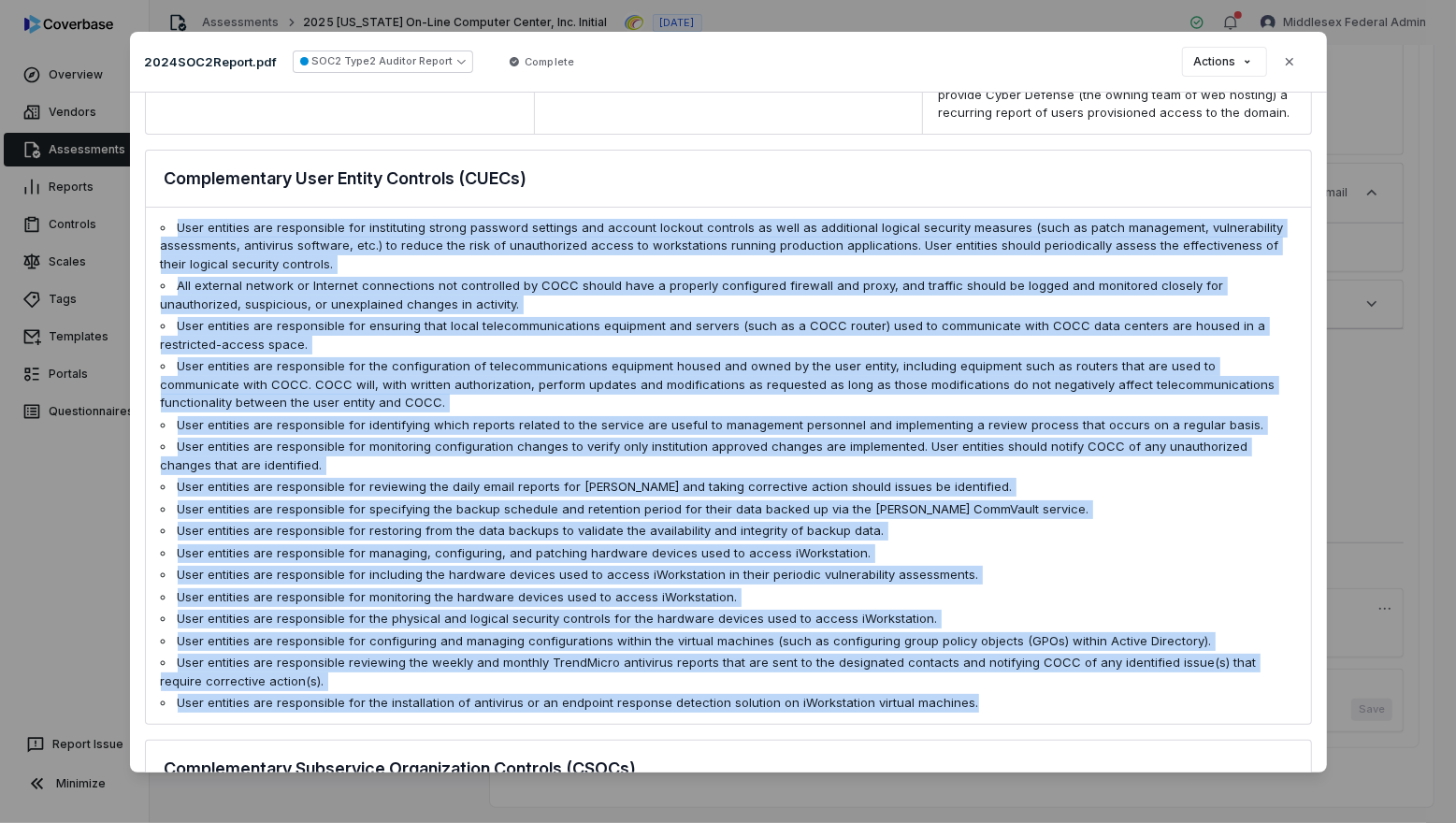 drag, startPoint x: 980, startPoint y: 647, endPoint x: 162, endPoint y: 166, distance: 948.93888 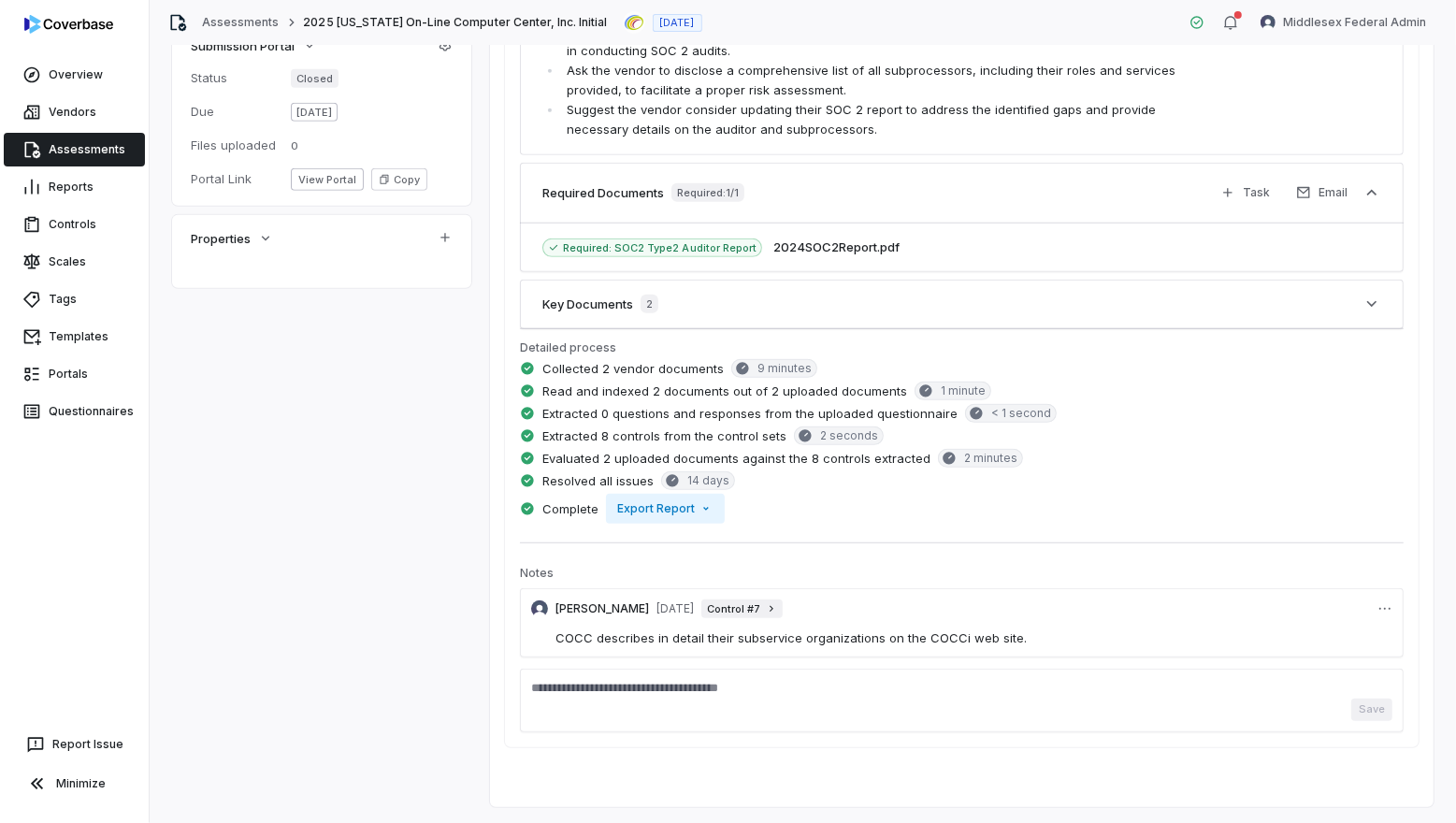 scroll, scrollTop: 0, scrollLeft: 0, axis: both 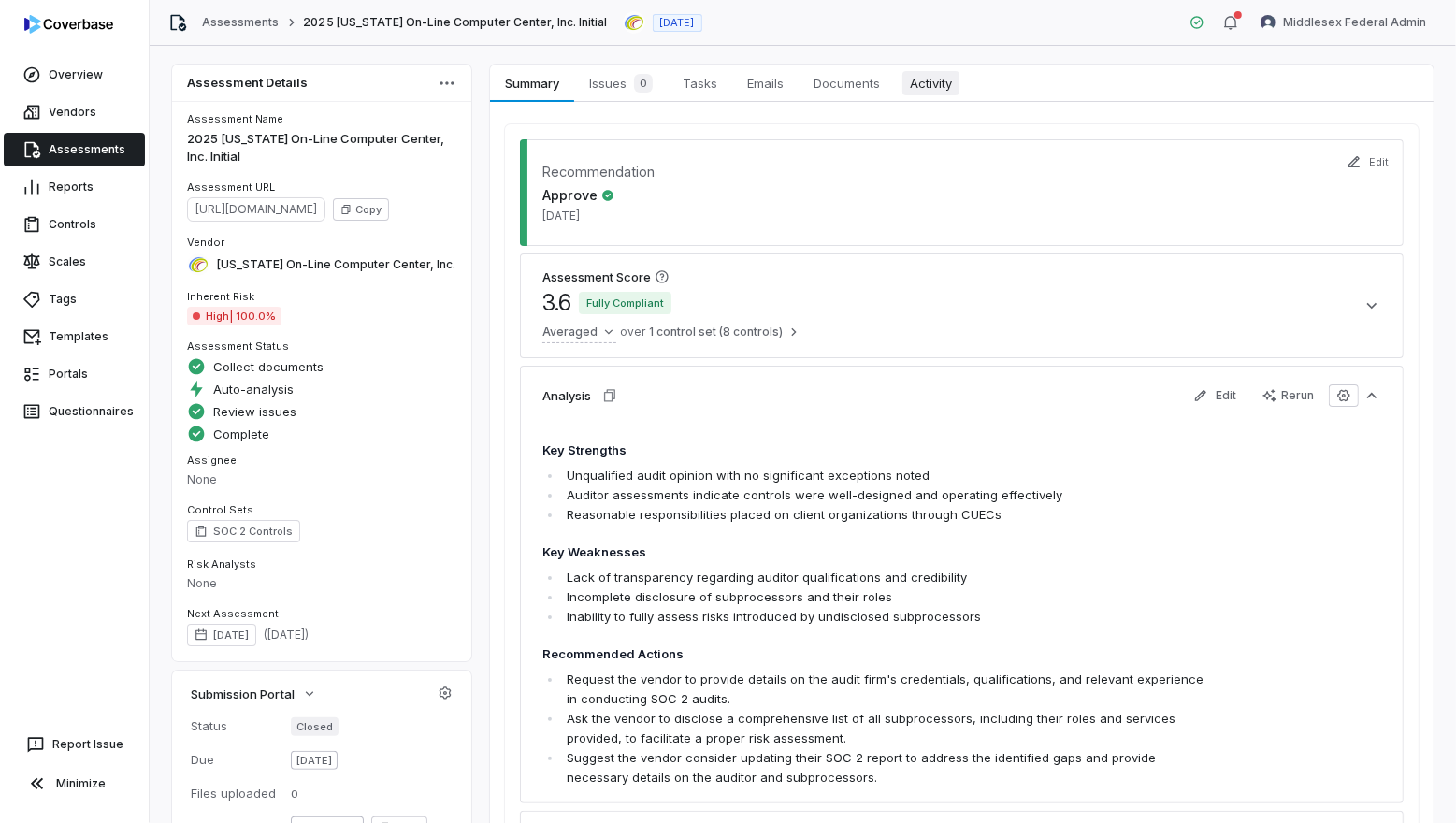 click on "Activity" at bounding box center (930, 83) 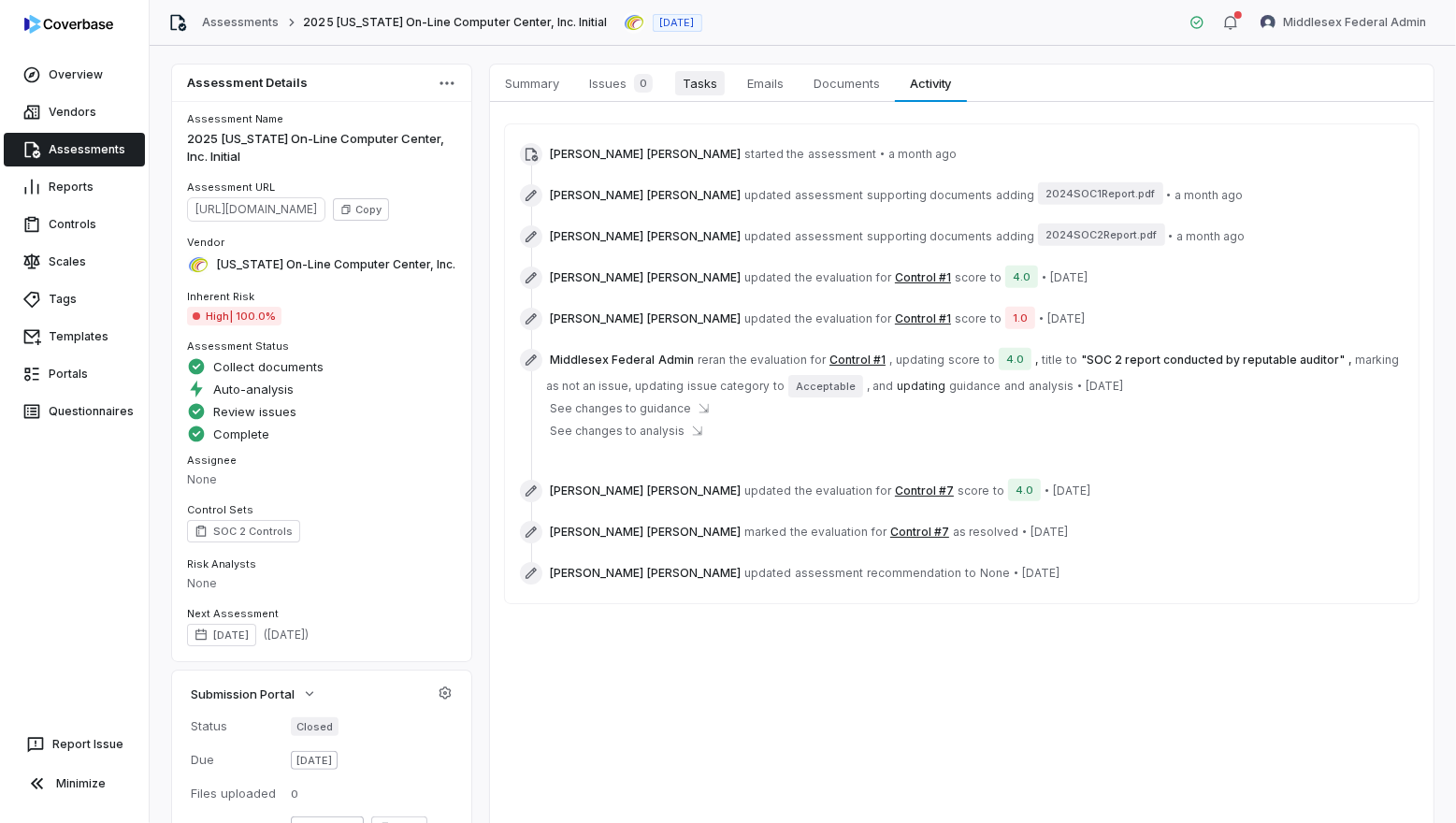 click on "Tasks" at bounding box center (699, 83) 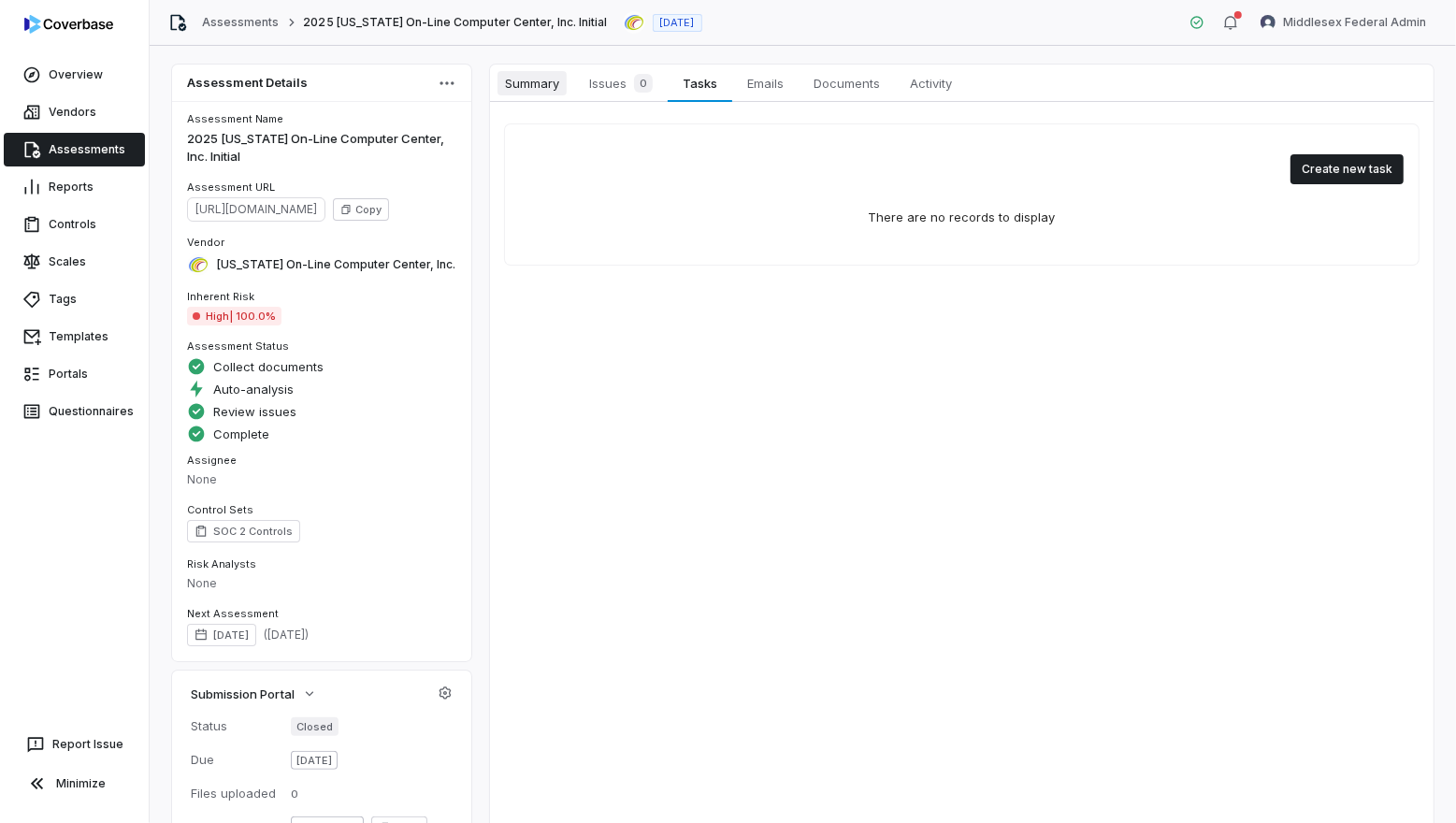 click on "Summary" at bounding box center [532, 83] 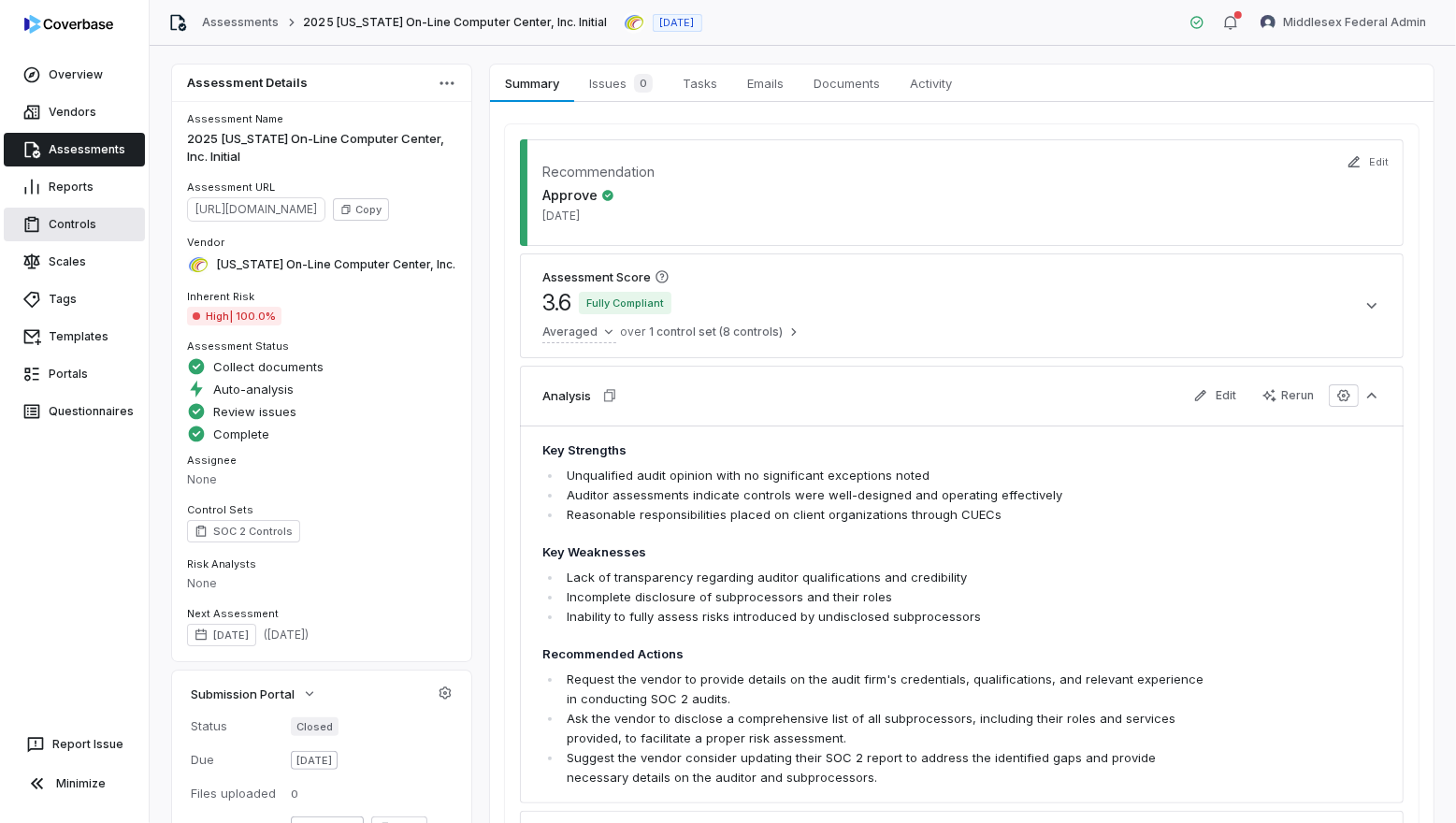 click on "Controls" at bounding box center [74, 224] 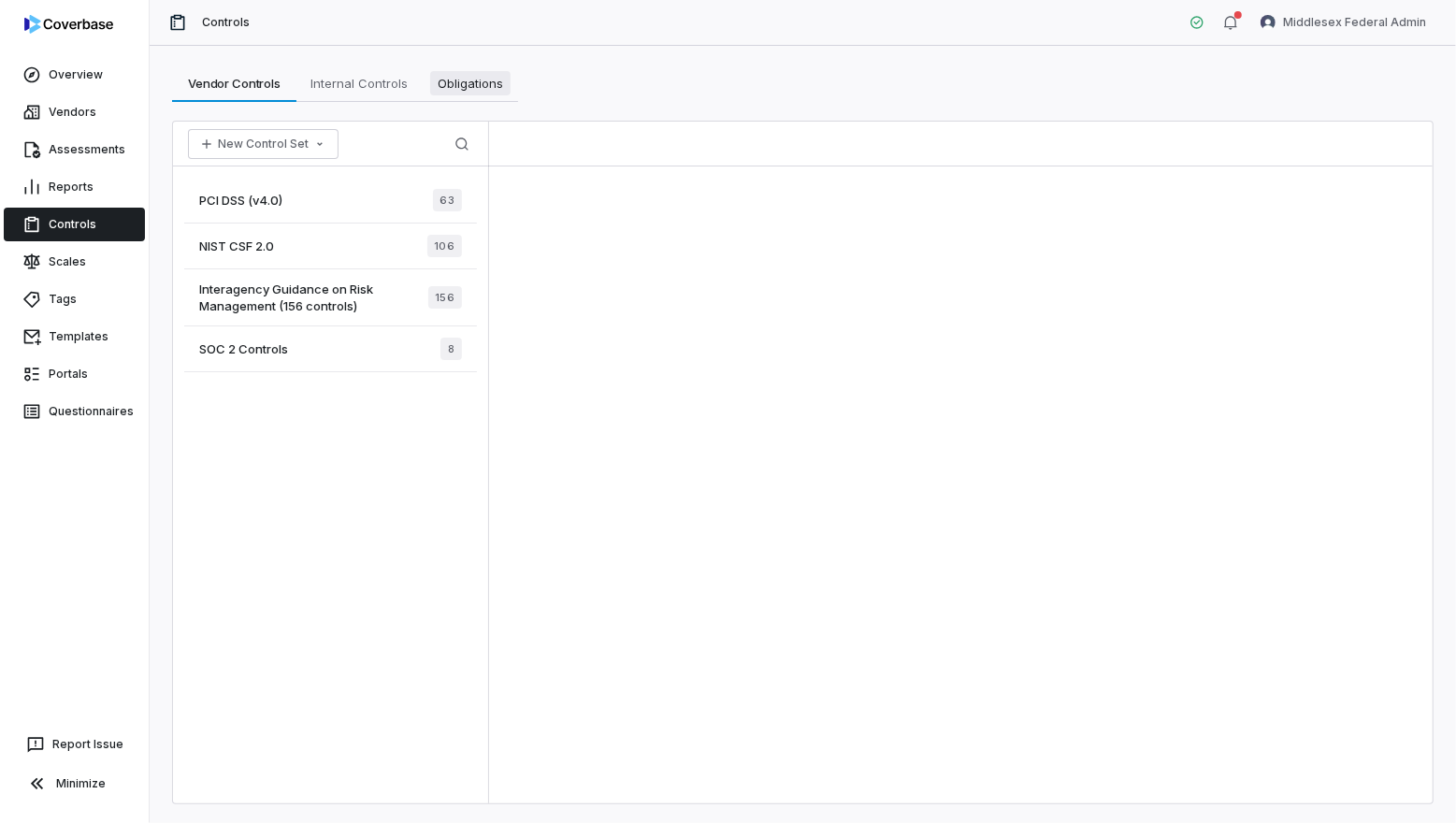 click on "Obligations" at bounding box center [470, 83] 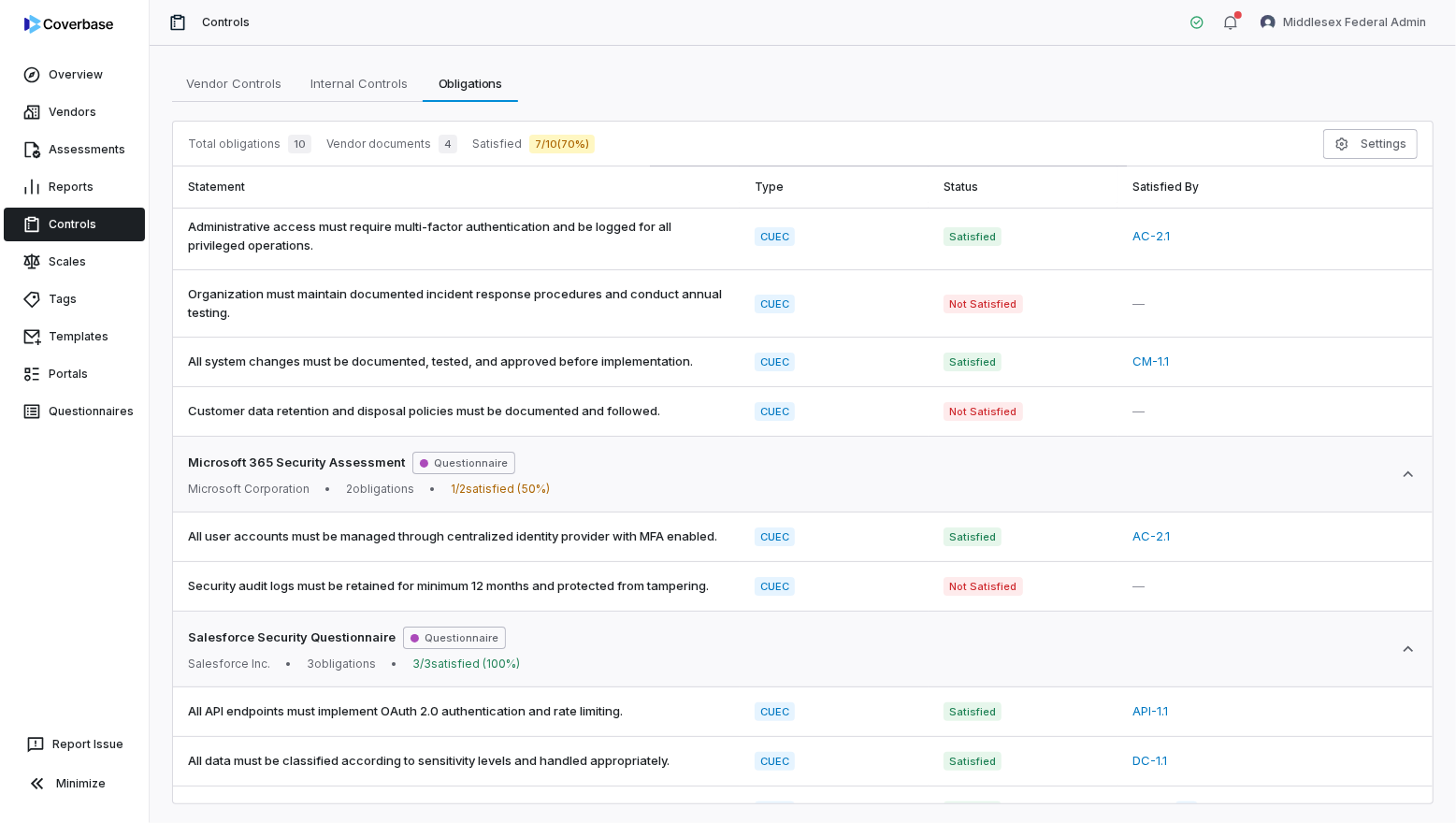 scroll, scrollTop: 0, scrollLeft: 0, axis: both 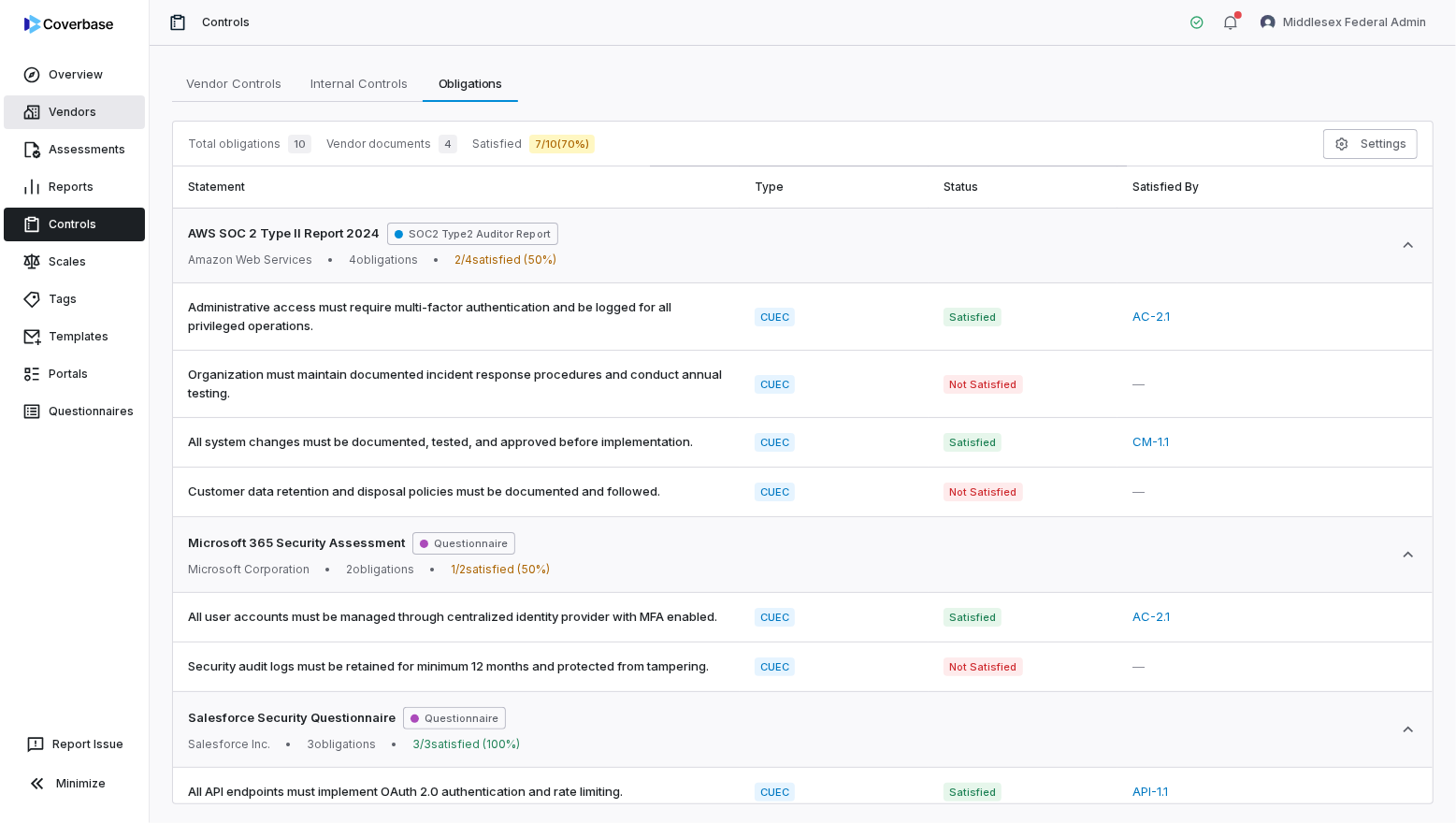 click on "Vendors" at bounding box center (74, 112) 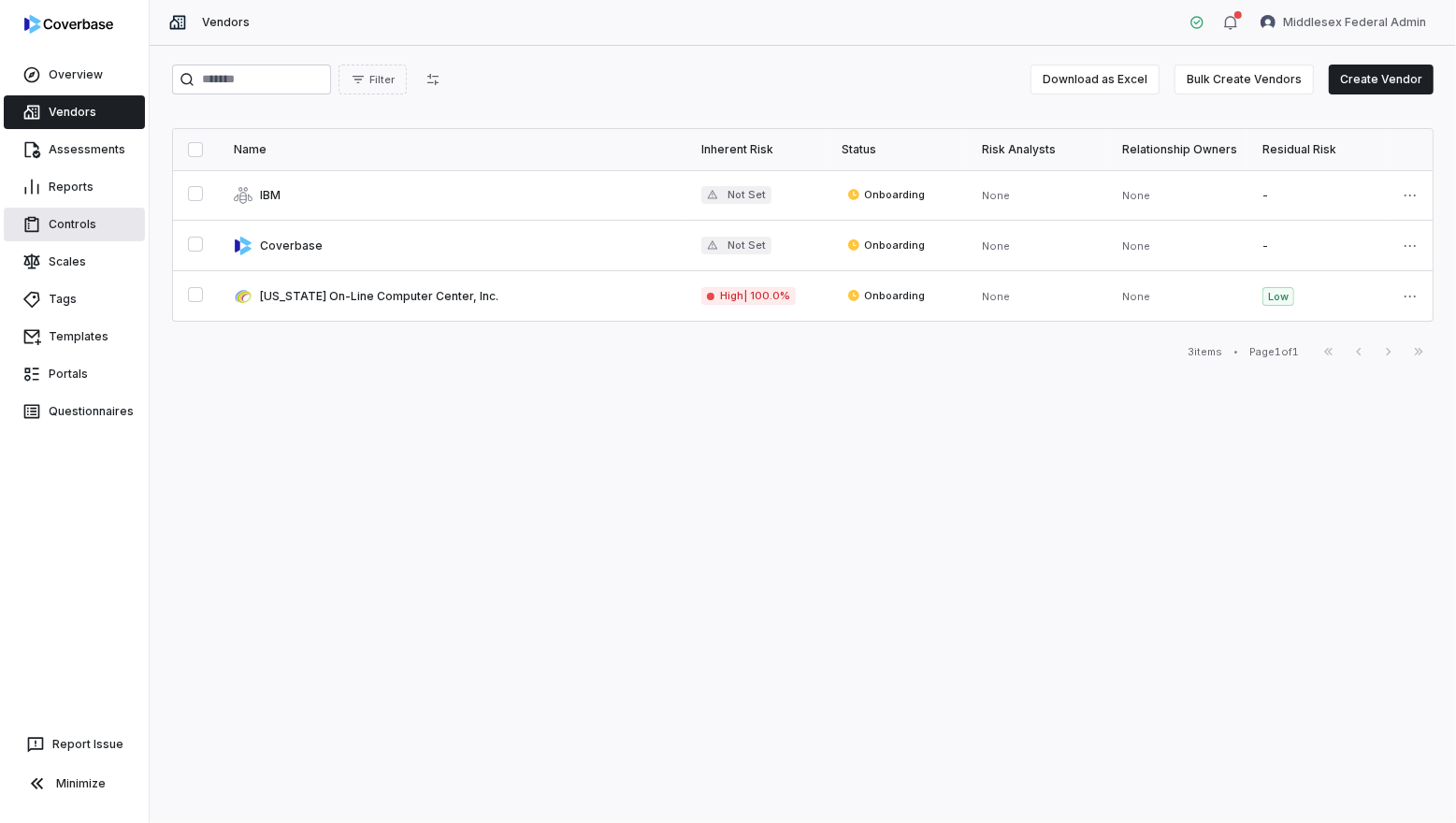 click on "Controls" at bounding box center [74, 224] 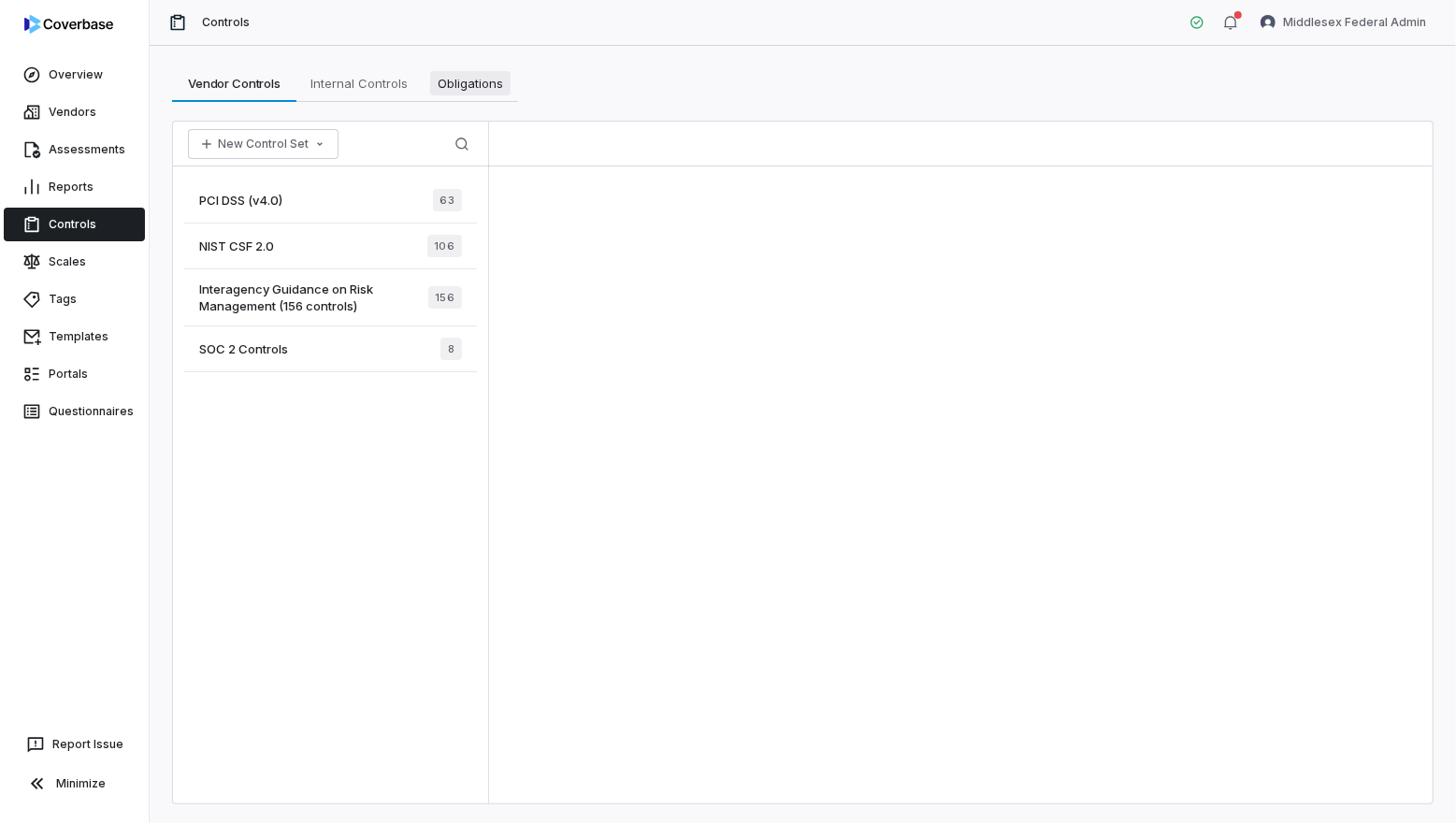 click on "Obligations" at bounding box center (470, 83) 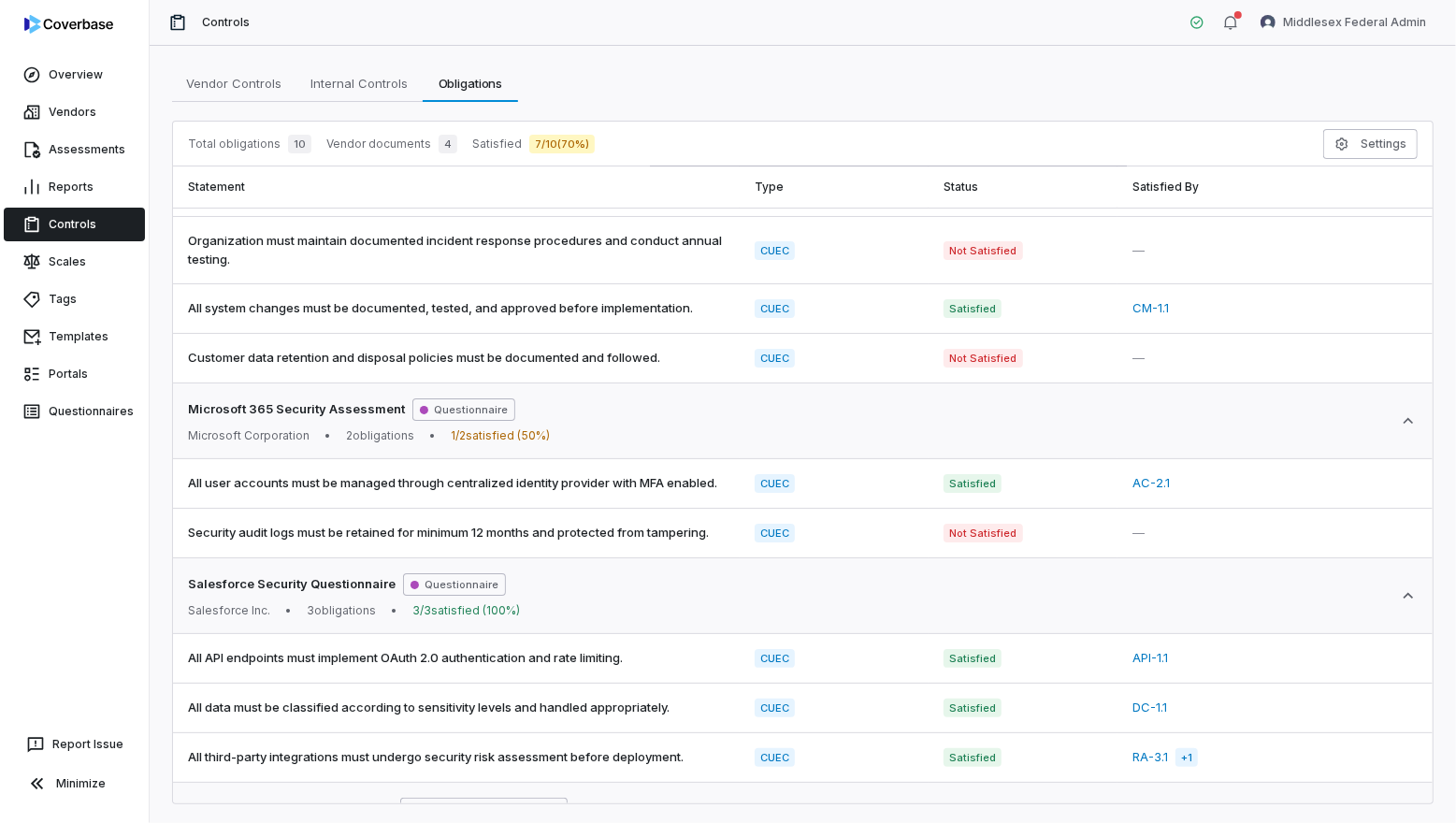 scroll, scrollTop: 0, scrollLeft: 0, axis: both 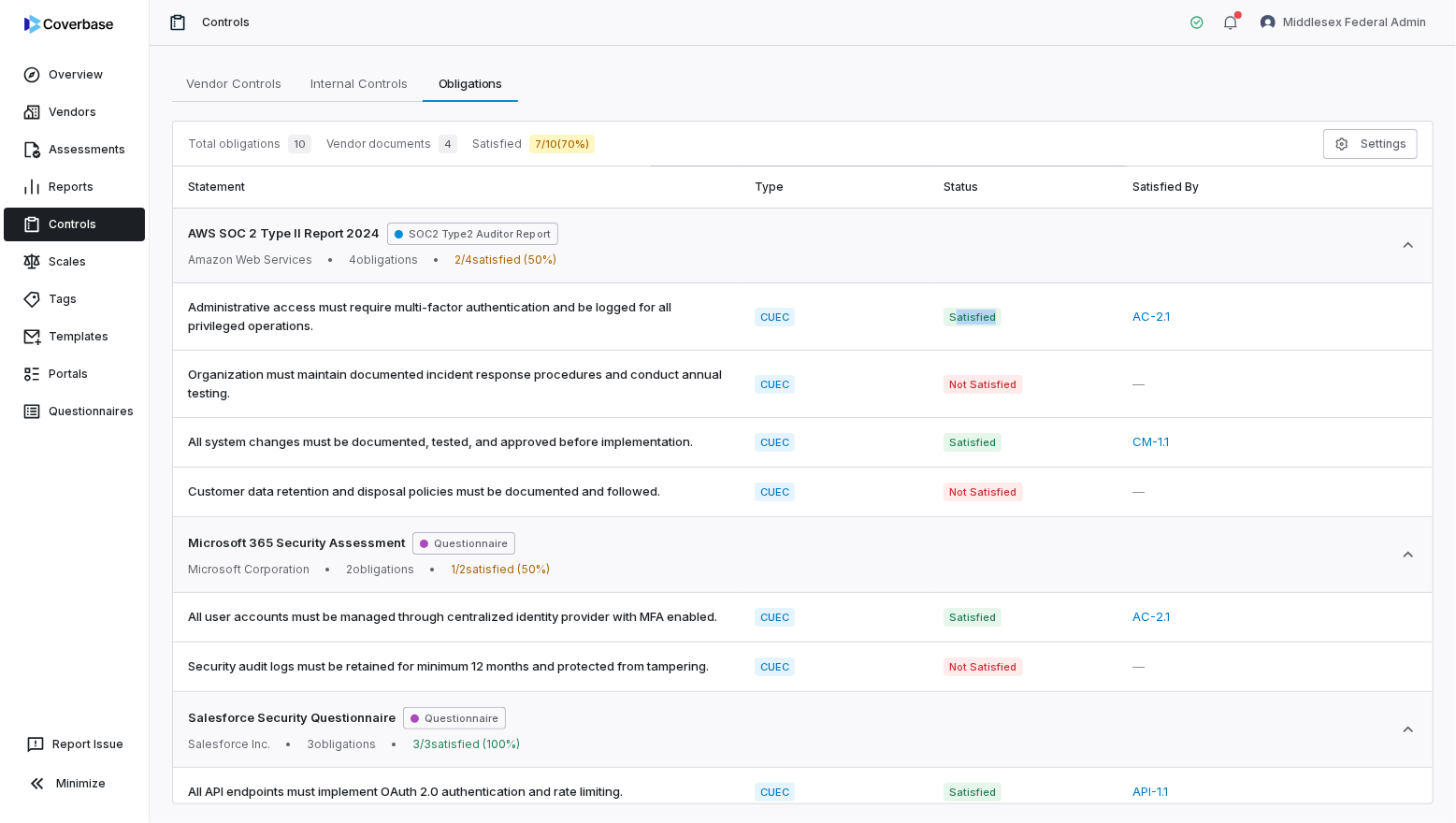 drag, startPoint x: 954, startPoint y: 314, endPoint x: 1013, endPoint y: 318, distance: 59.135438 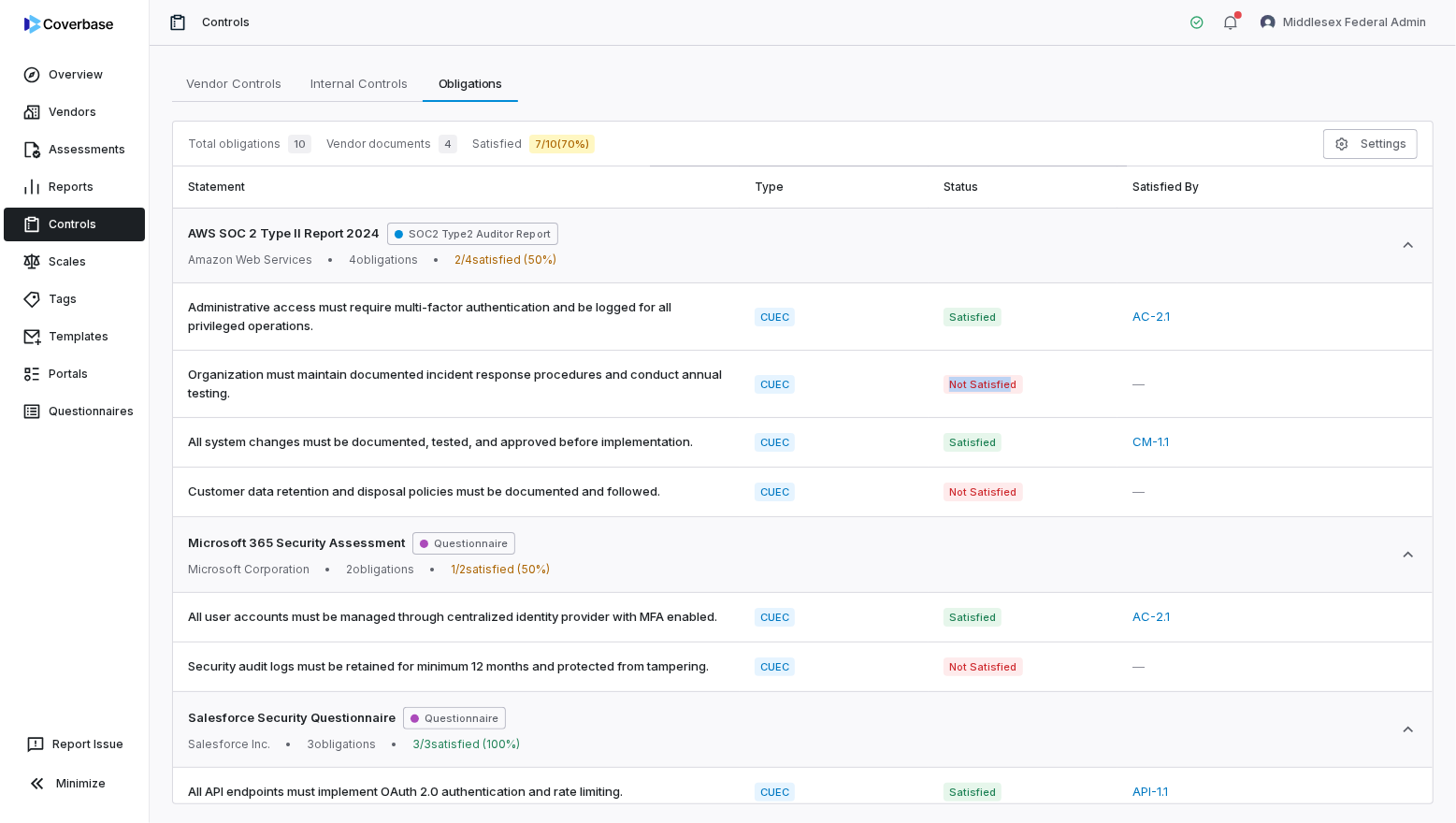 drag, startPoint x: 985, startPoint y: 383, endPoint x: 1007, endPoint y: 389, distance: 22.803509 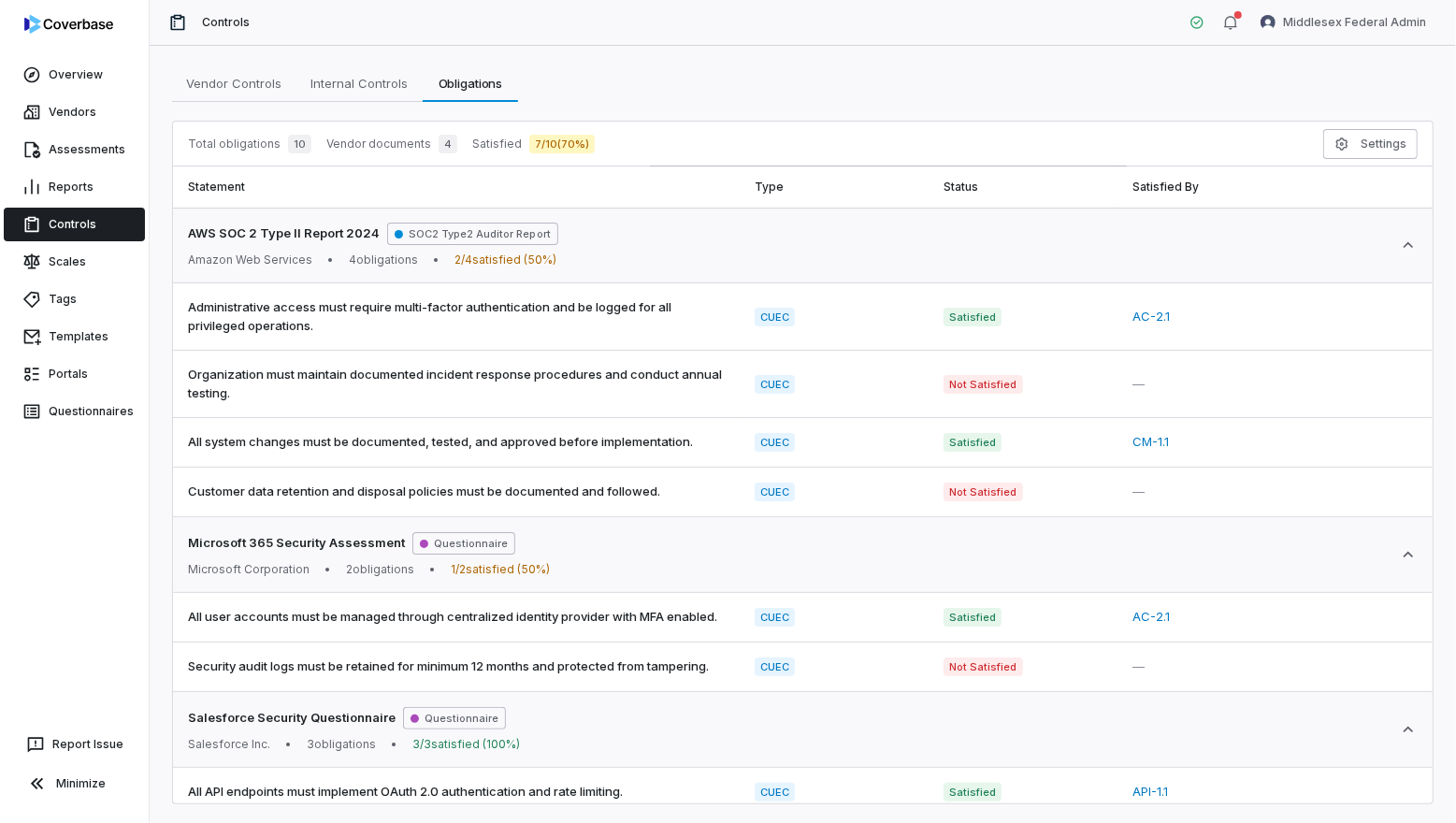 click on "Administrative access must require multi-factor authentication and be logged for all privileged operations." at bounding box center [456, 316] 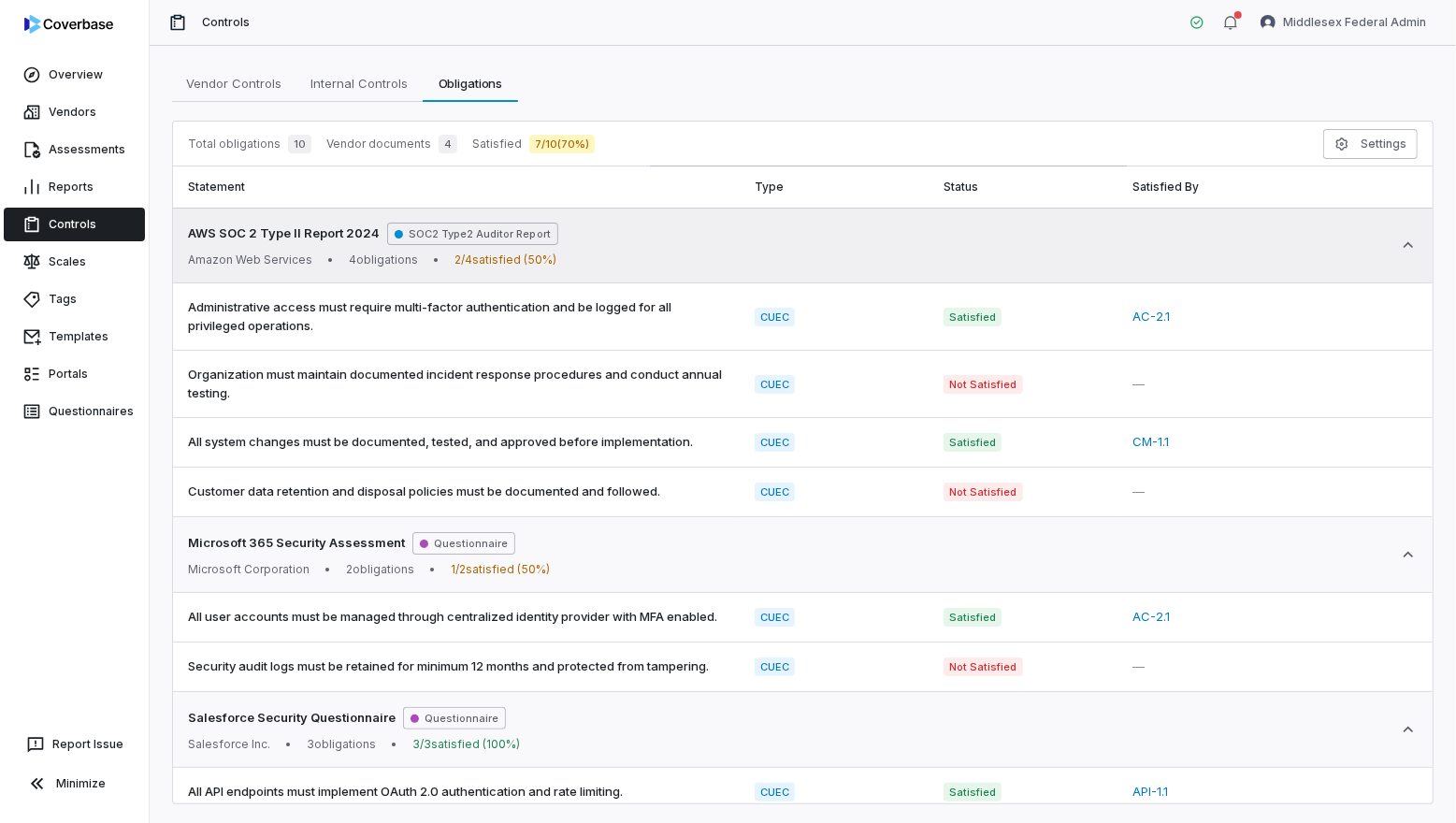 click on "2 / 4  satisfied ( 50 %)" at bounding box center (505, 260) 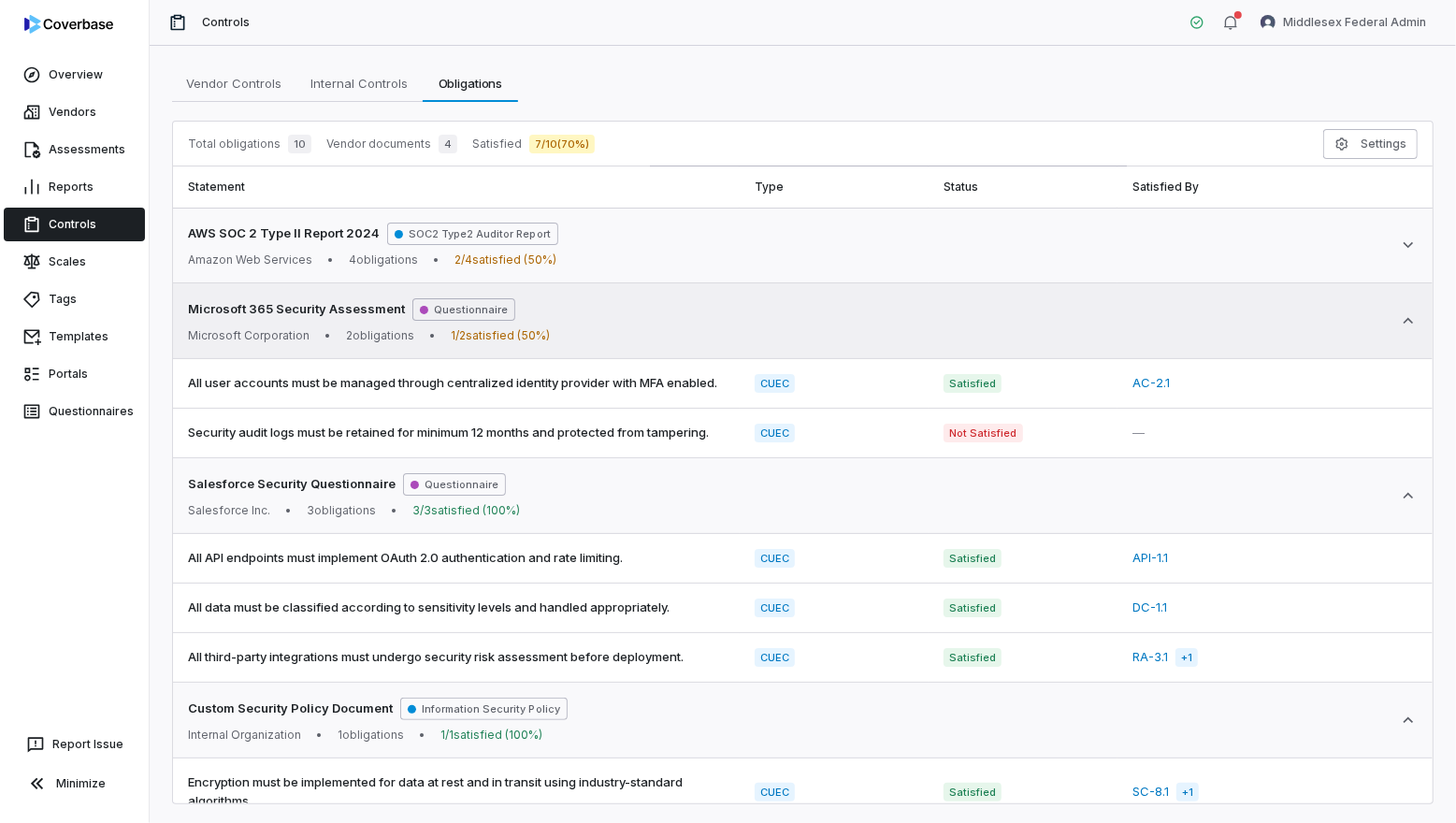 click on "Microsoft 365 Security Assessment Questionnaire Microsoft Corporation • 2  obligations • 1 / 2  satisfied ( 50 %)" at bounding box center (802, 321) 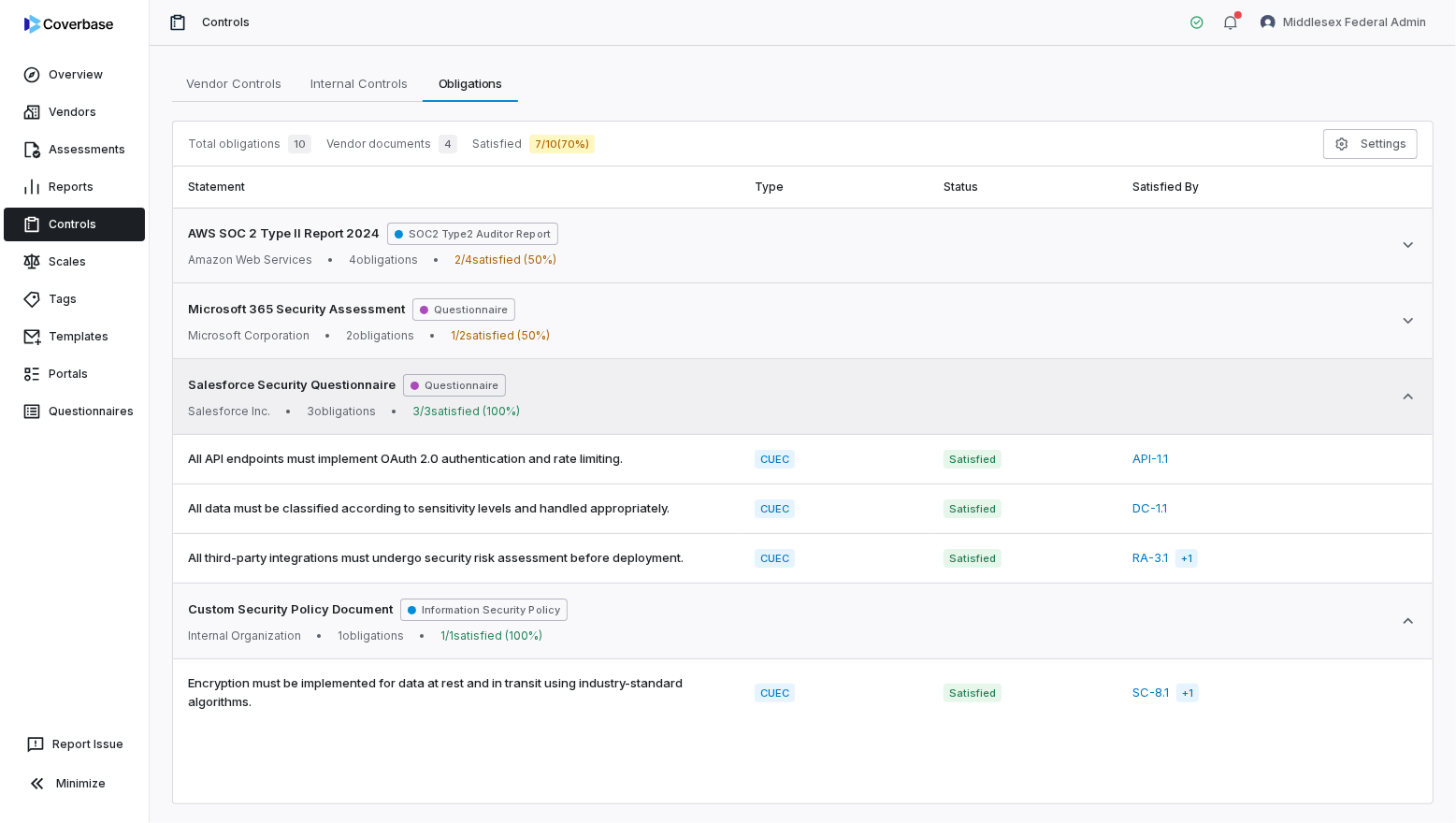 click on "Salesforce Security Questionnaire Questionnaire Salesforce Inc. • 3  obligations • 3 / 3  satisfied ( 100 %)" at bounding box center (802, 397) 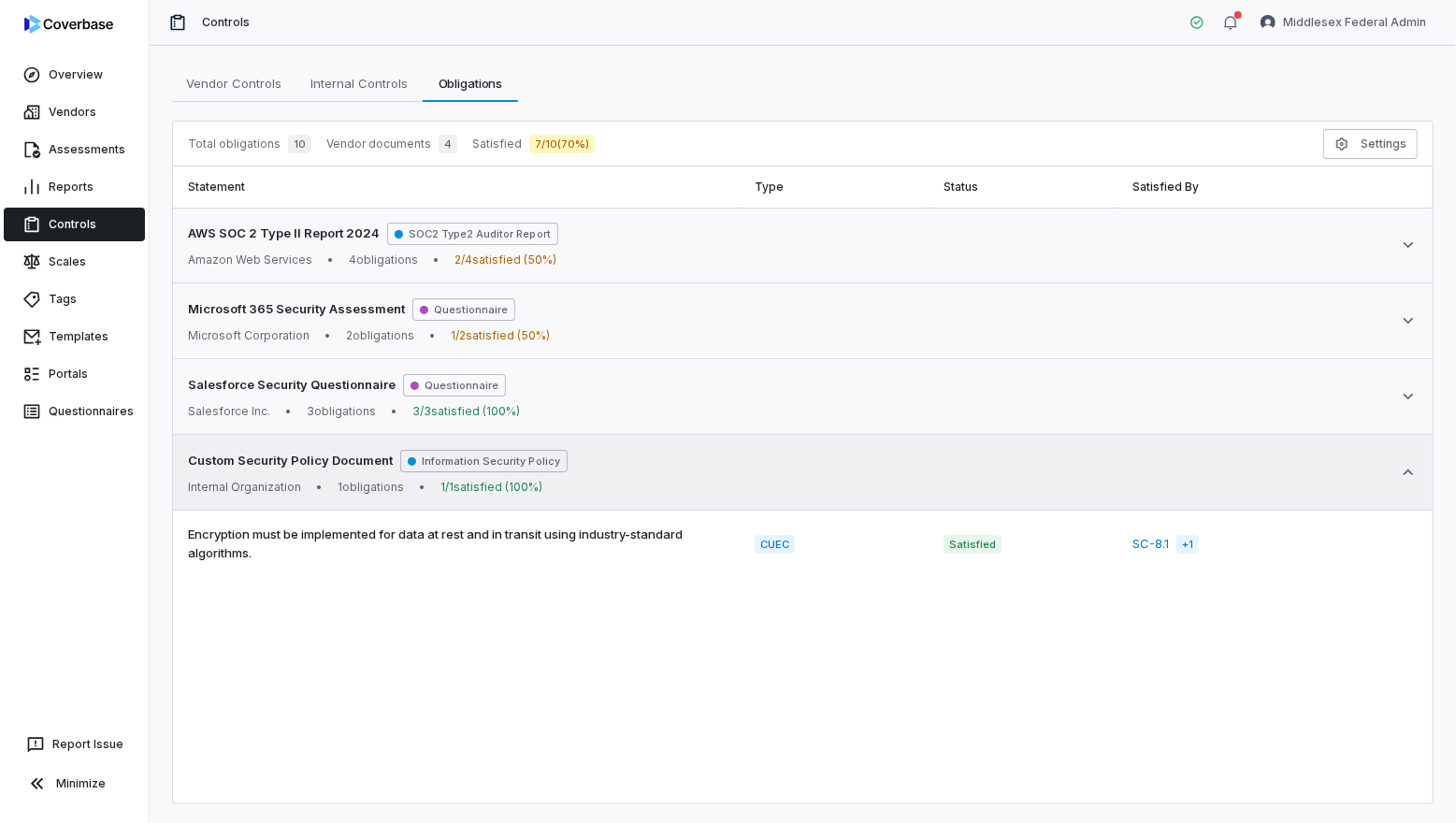 click on "Custom Security Policy Document Information Security Policy Internal Organization • 1  obligations • 1 / 1  satisfied ( 100 %)" at bounding box center [802, 472] 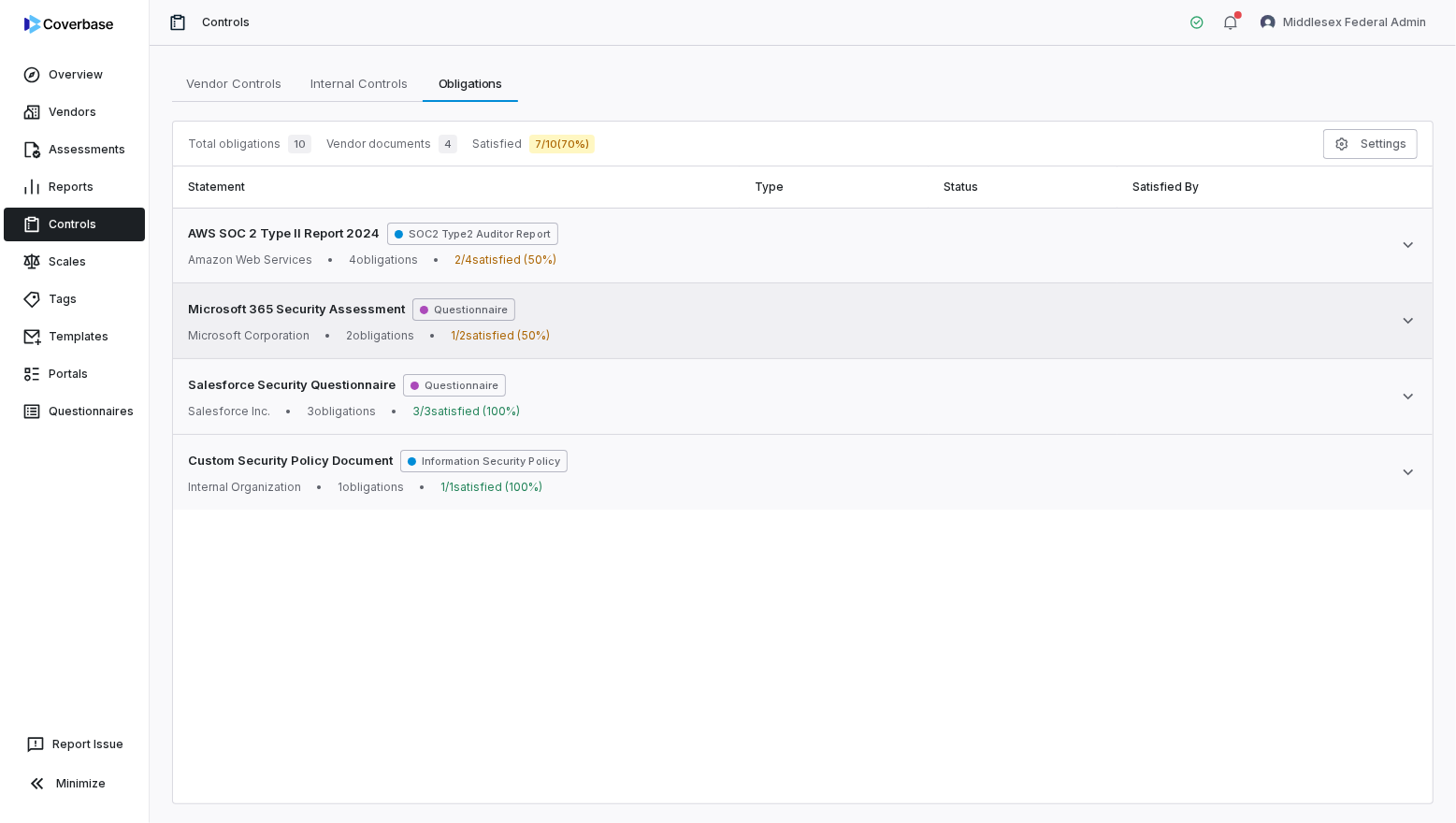 click on "Microsoft 365 Security Assessment Questionnaire Microsoft Corporation • 2  obligations • 1 / 2  satisfied ( 50 %)" at bounding box center [802, 321] 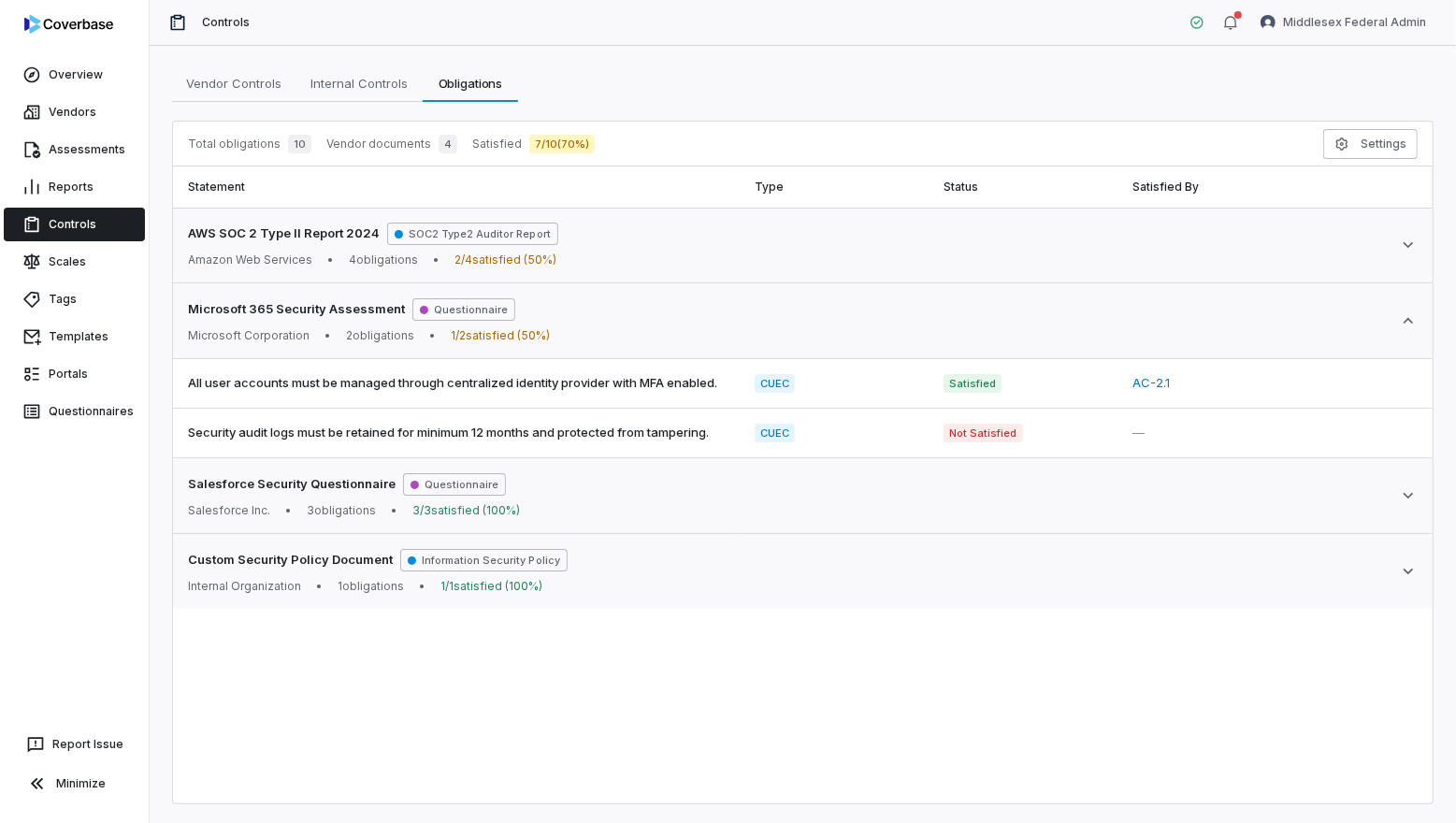 click on "All user accounts must be managed through centralized identity provider with MFA enabled." at bounding box center (456, 383) 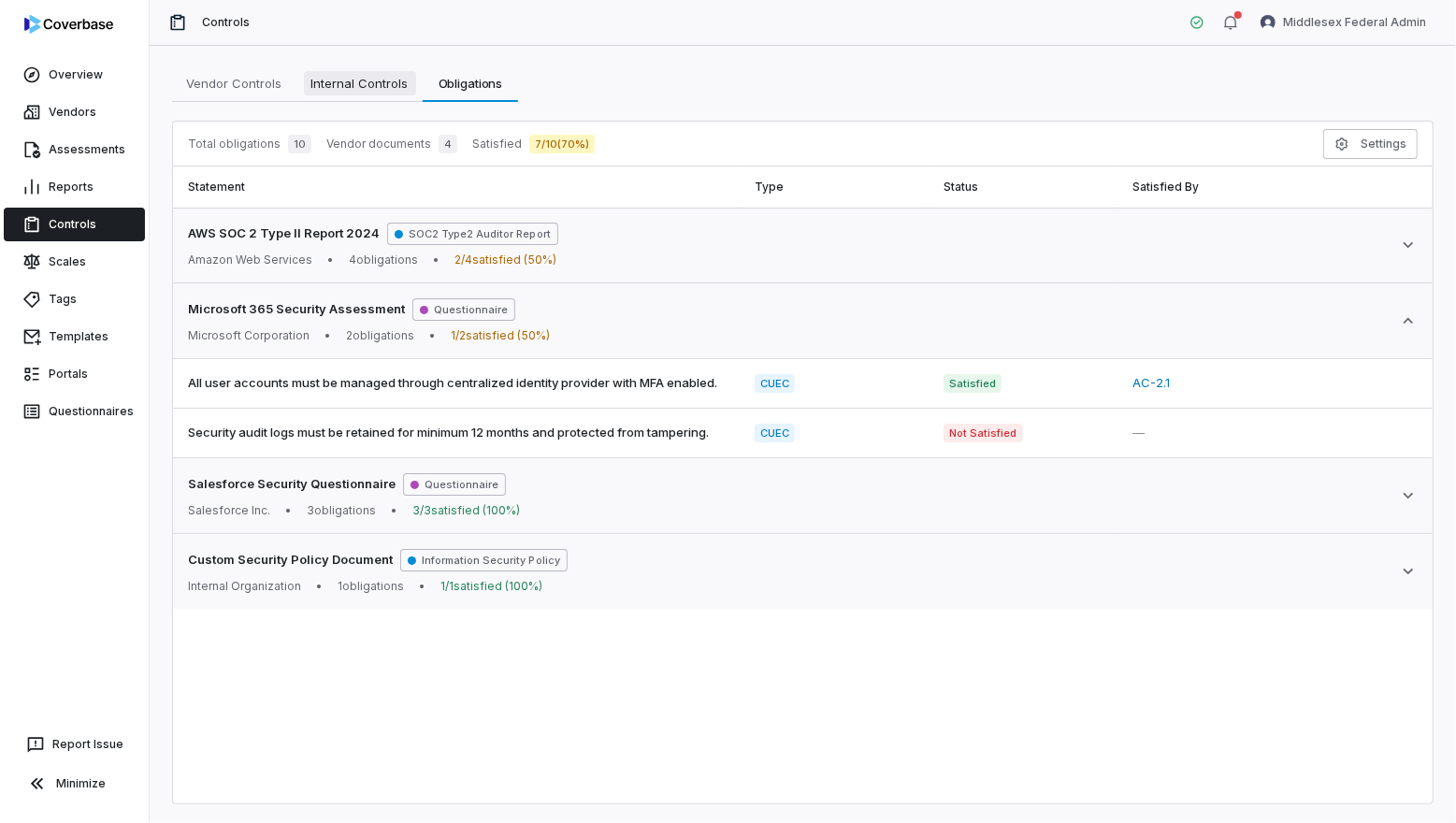 click on "Internal Controls" at bounding box center [360, 83] 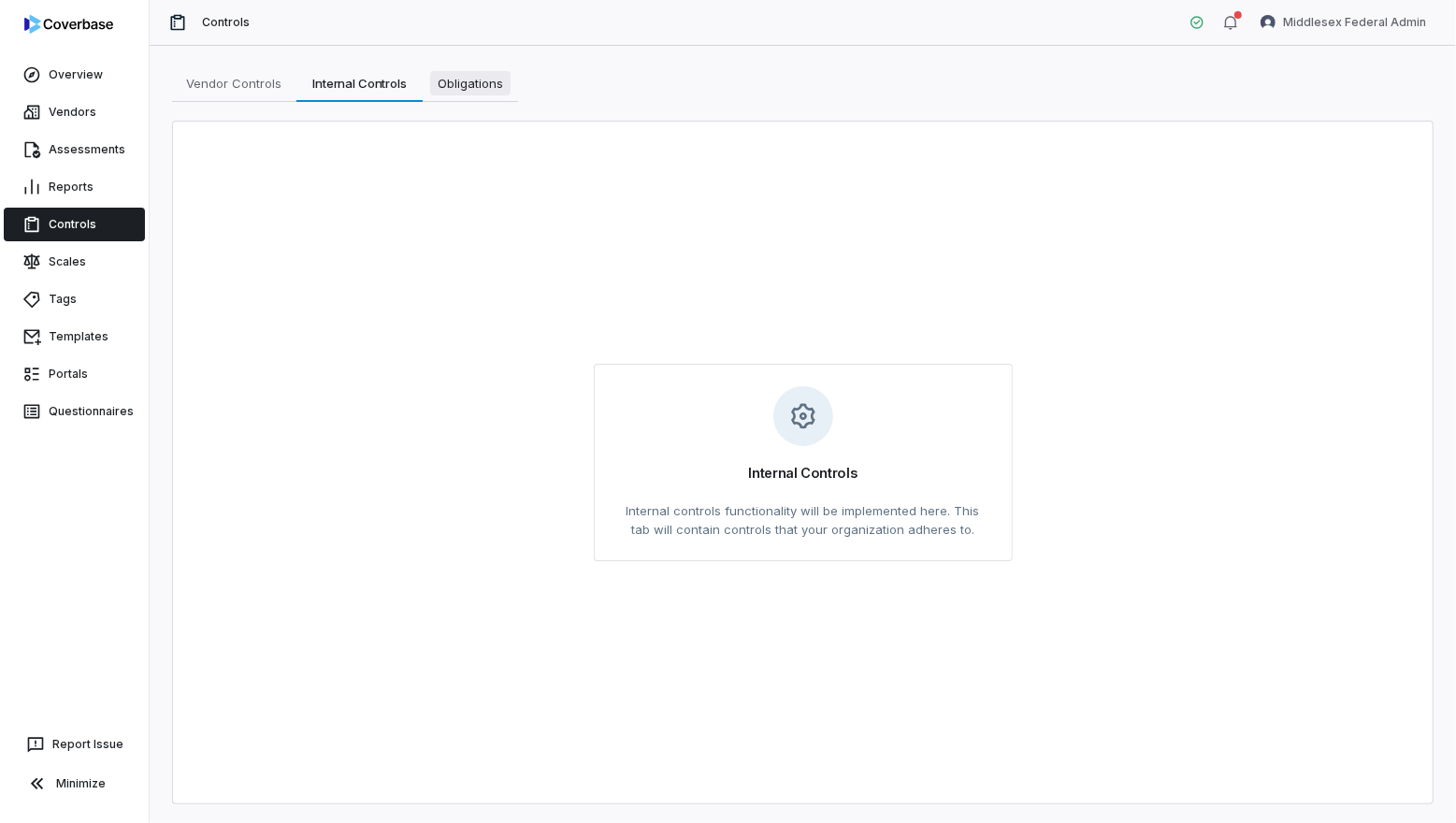 click on "Obligations" at bounding box center (470, 83) 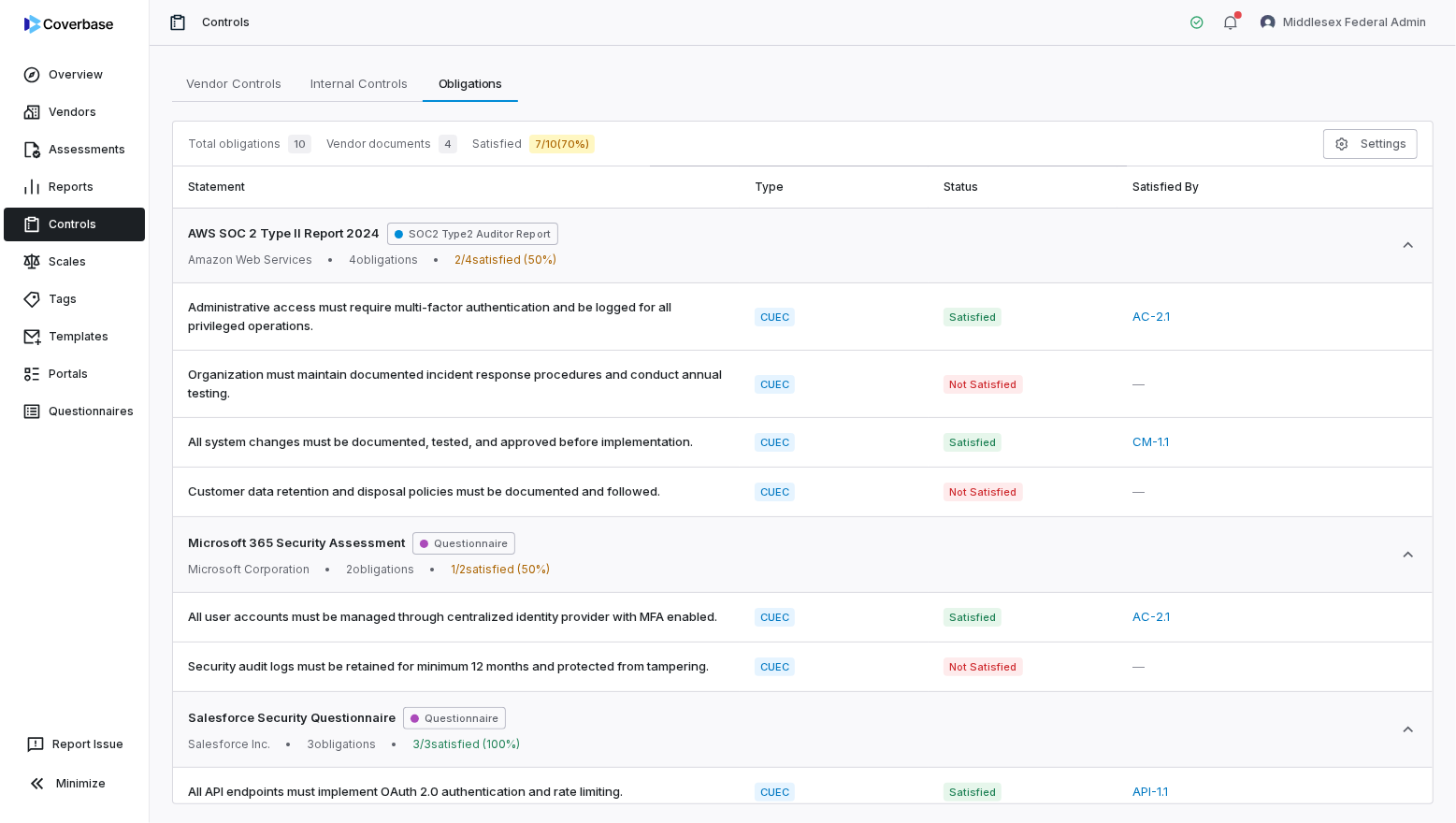 click on "Satisfied By" at bounding box center (1275, 187) 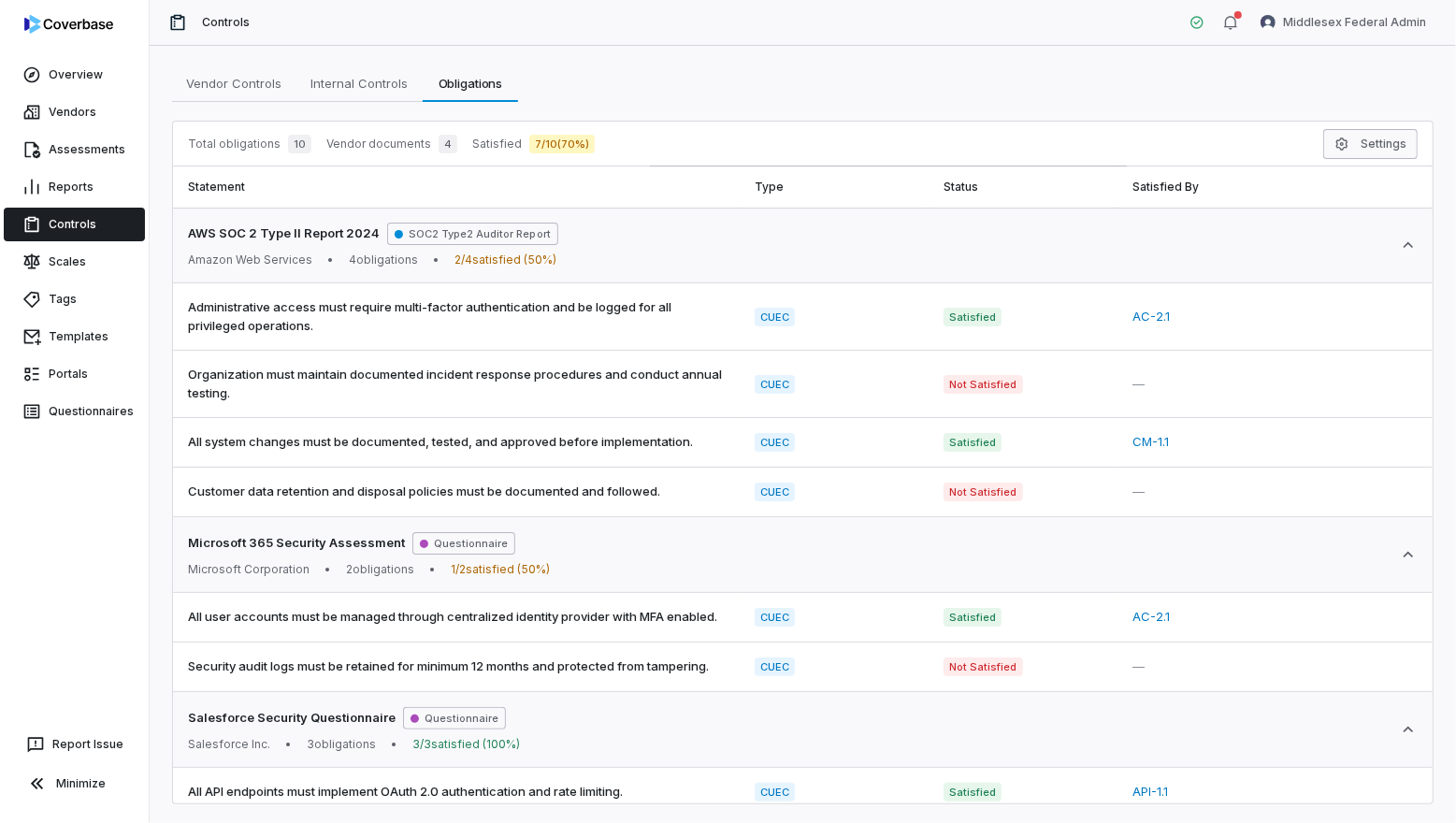 click on "Settings" at bounding box center (1370, 144) 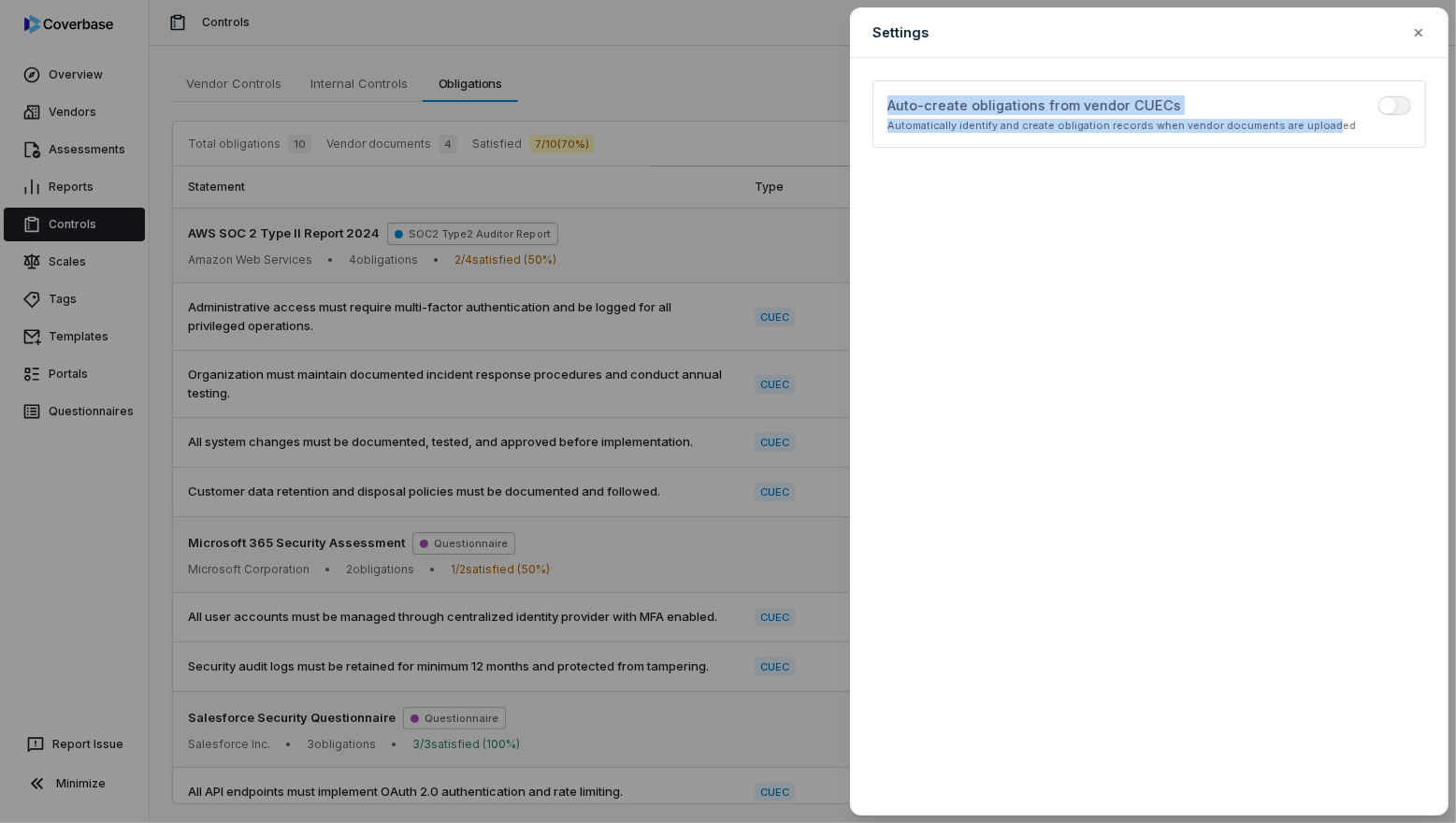drag, startPoint x: 887, startPoint y: 103, endPoint x: 1331, endPoint y: 123, distance: 444.45022 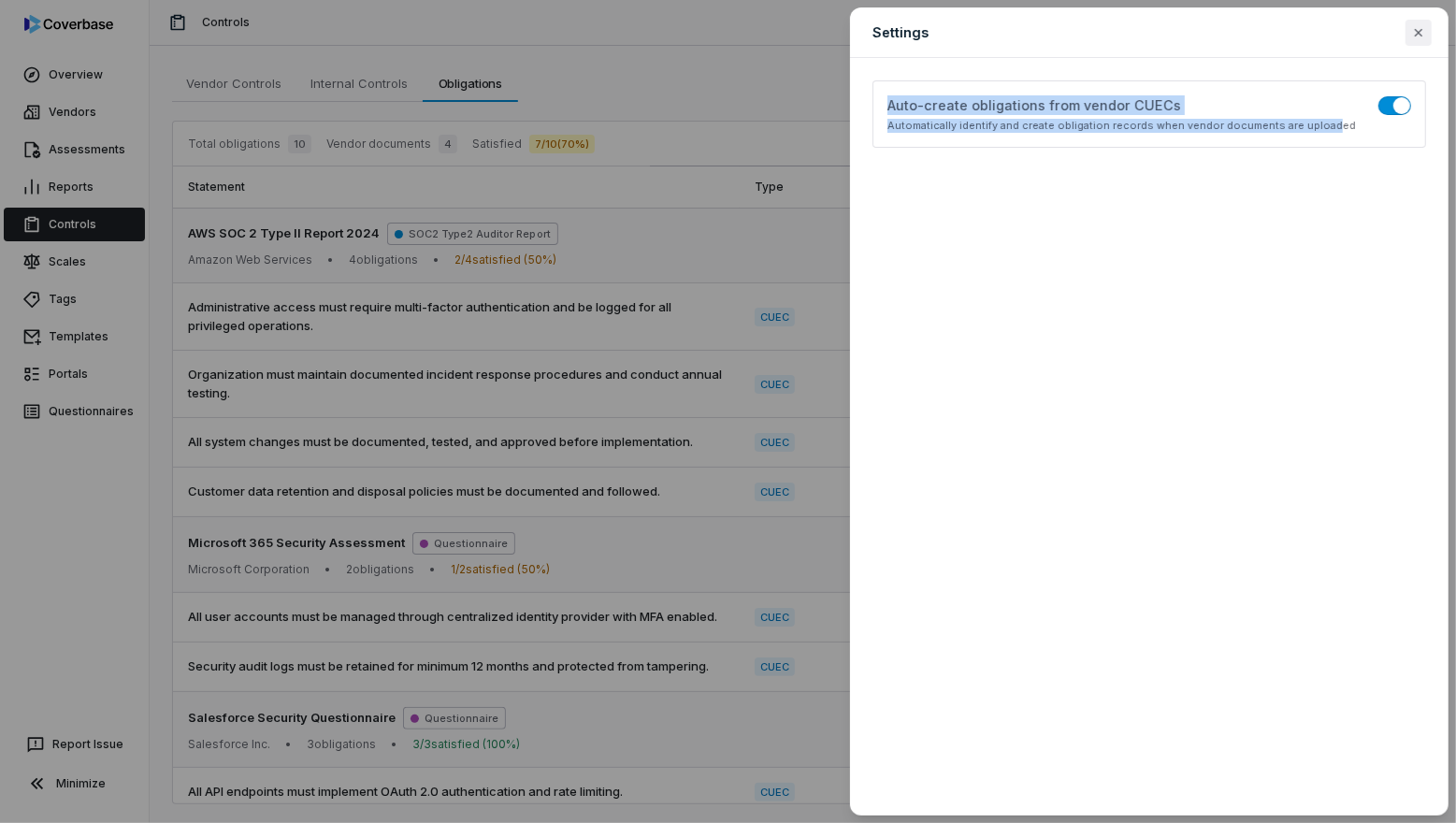 click 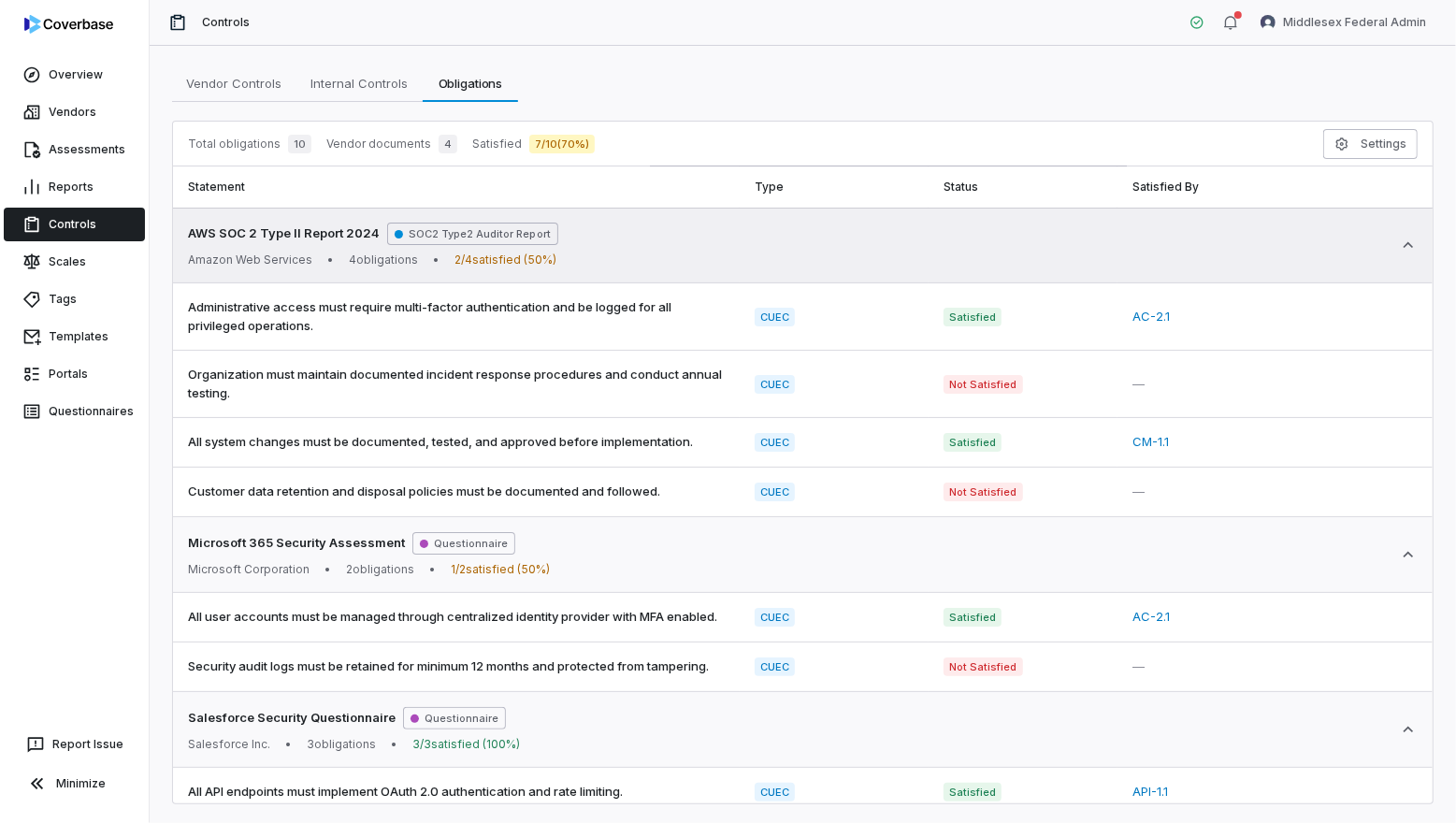 click on "AWS SOC 2 Type II Report 2024 SOC2 Type2 Auditor Report Amazon Web Services • 4  obligations • 2 / 4  satisfied ( 50 %)" at bounding box center (802, 245) 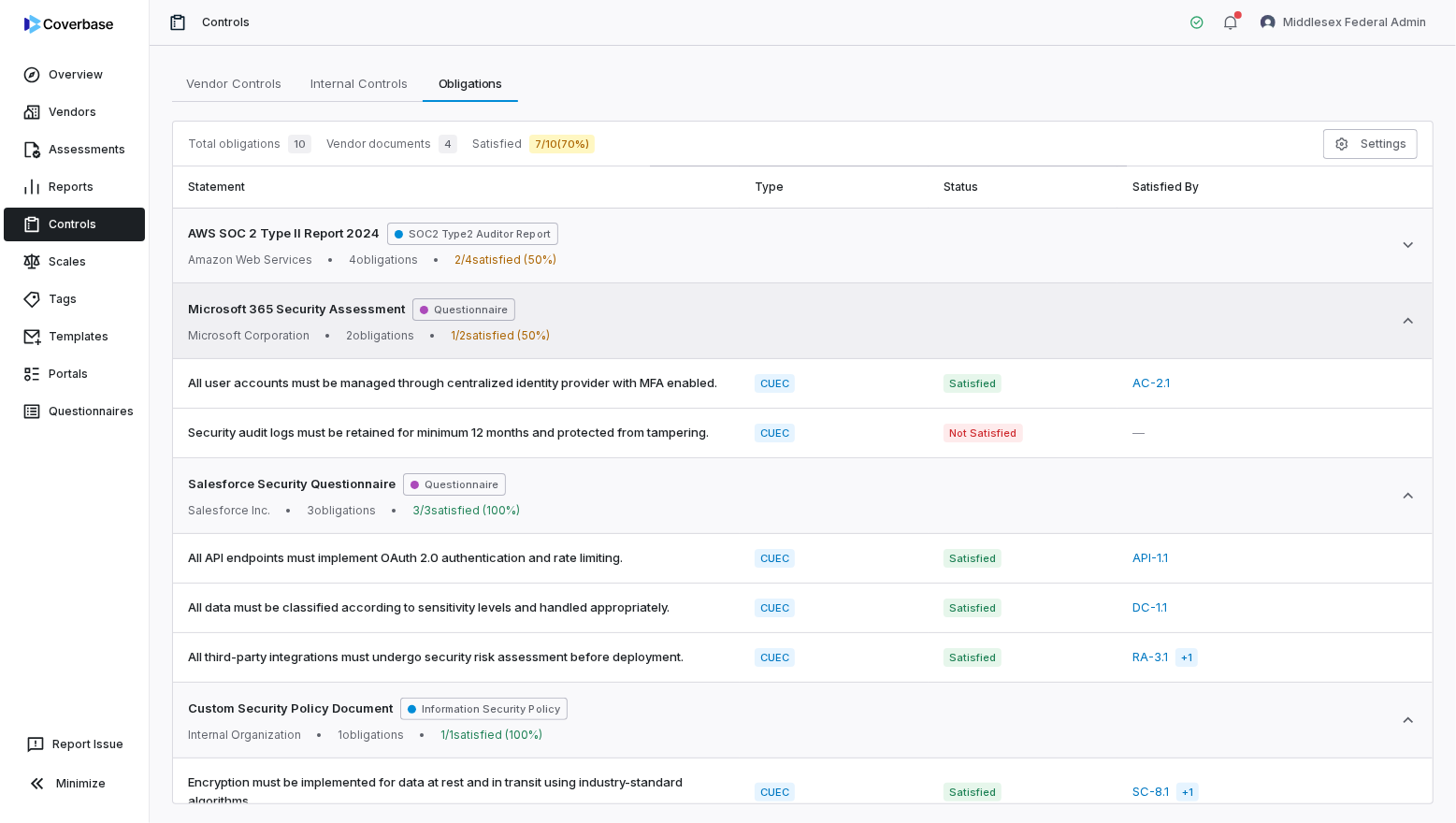 click on "Microsoft 365 Security Assessment Questionnaire Microsoft Corporation • 2  obligations • 1 / 2  satisfied ( 50 %)" at bounding box center [802, 321] 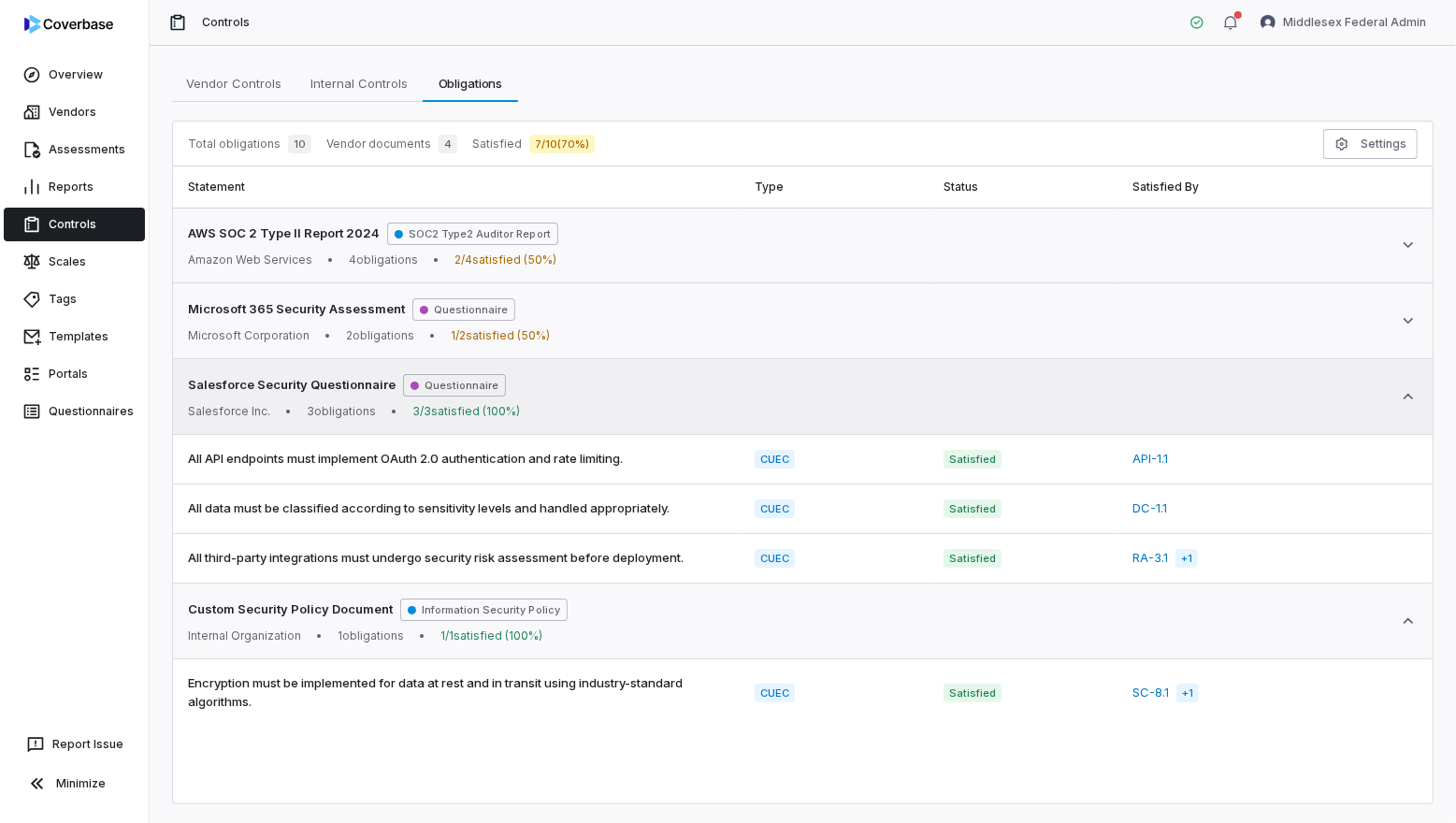 click on "Salesforce Security Questionnaire Questionnaire Salesforce Inc. • 3  obligations • 3 / 3  satisfied ( 100 %)" at bounding box center (802, 397) 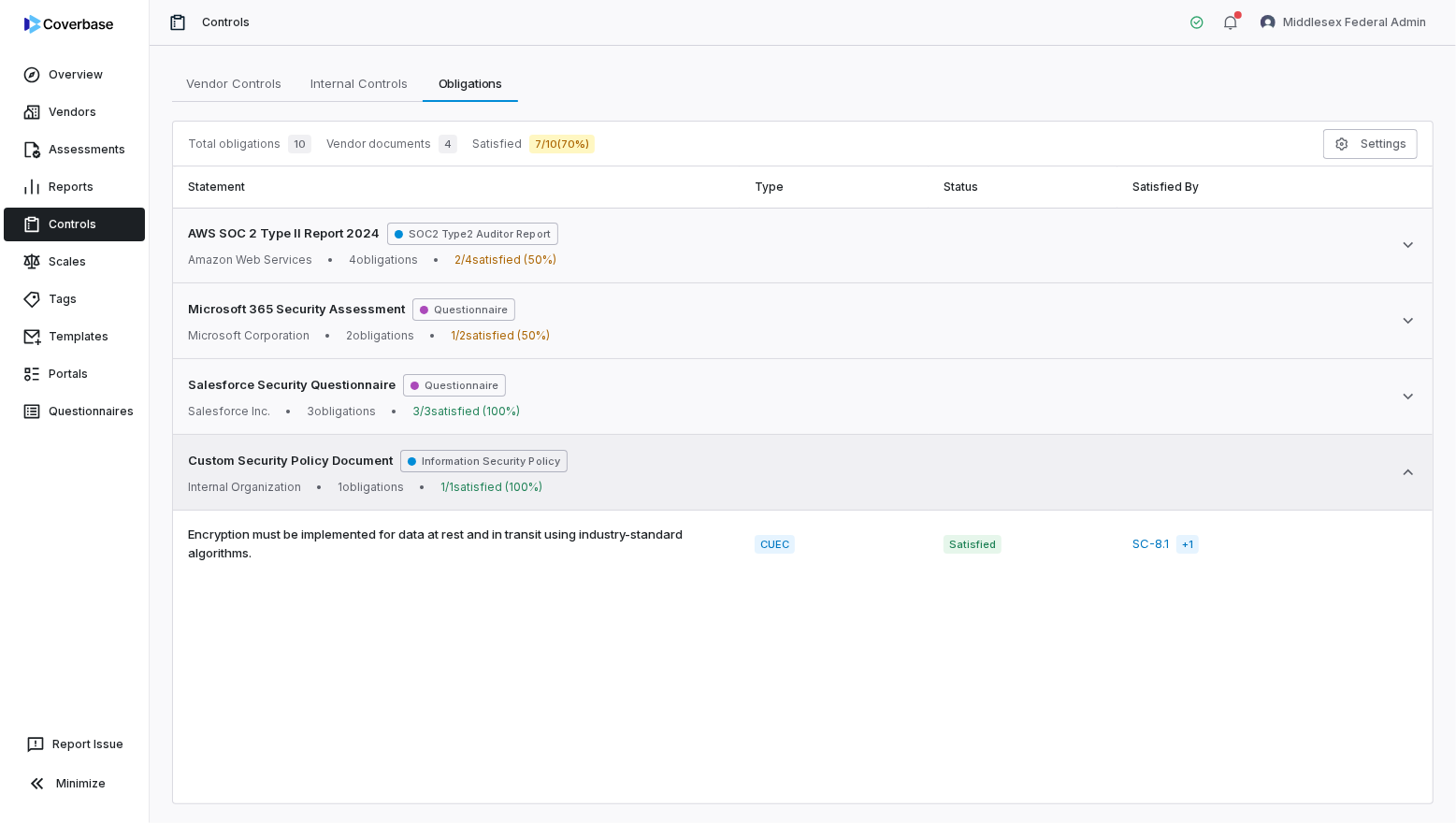click on "Custom Security Policy Document Information Security Policy Internal Organization • 1  obligations • 1 / 1  satisfied ( 100 %)" at bounding box center [802, 472] 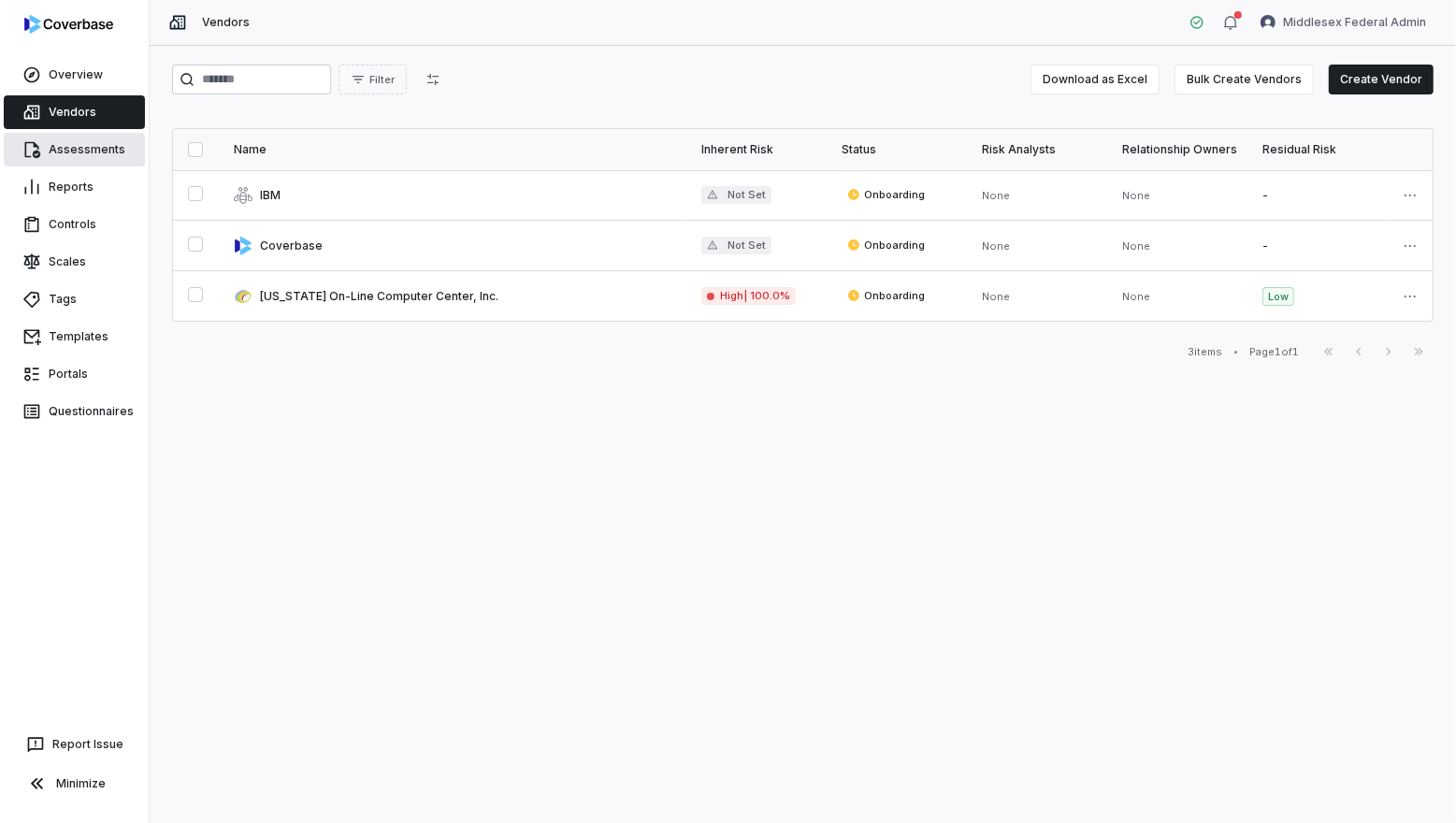 click on "Assessments" at bounding box center (74, 150) 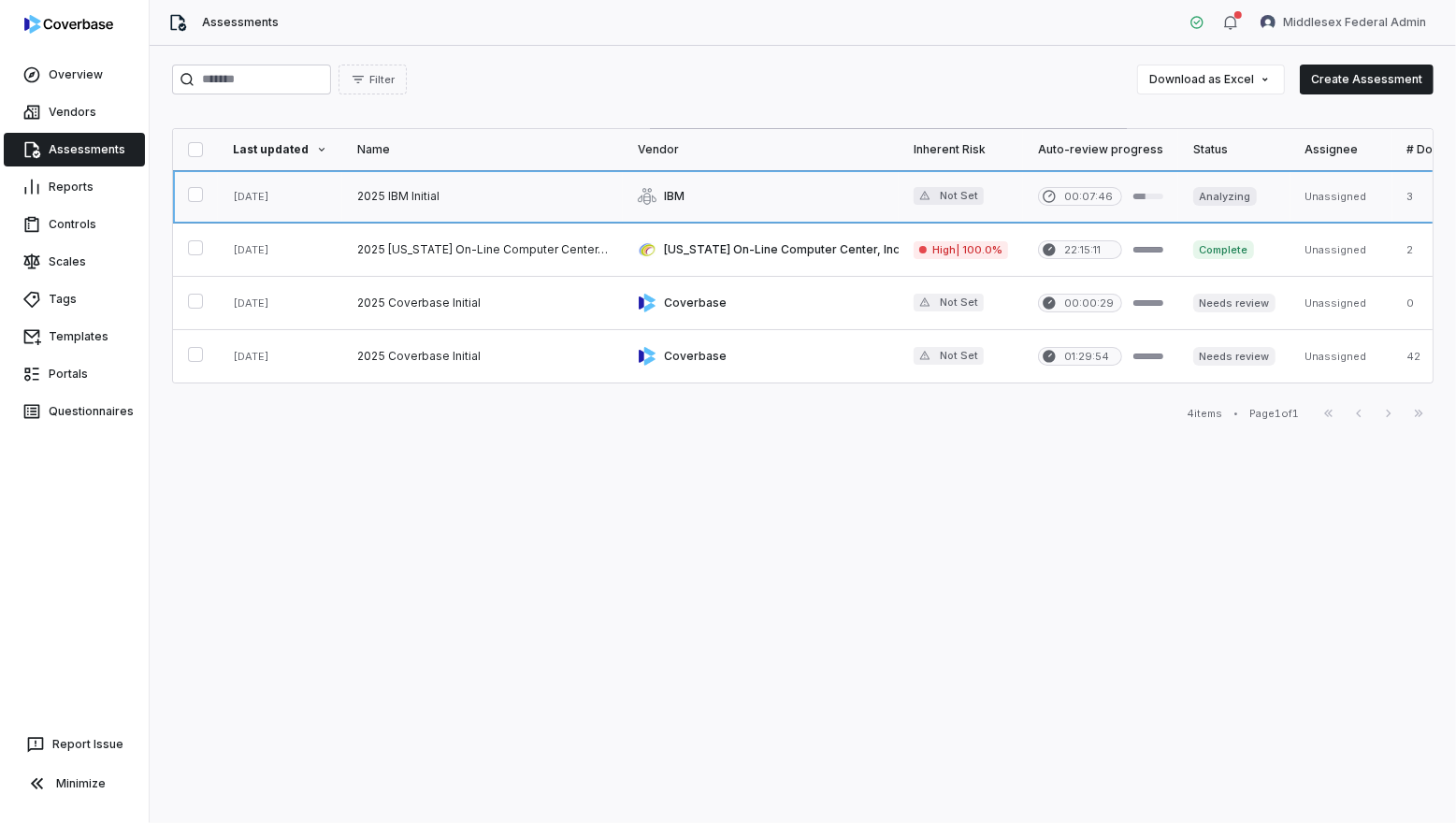 click at bounding box center (483, 196) 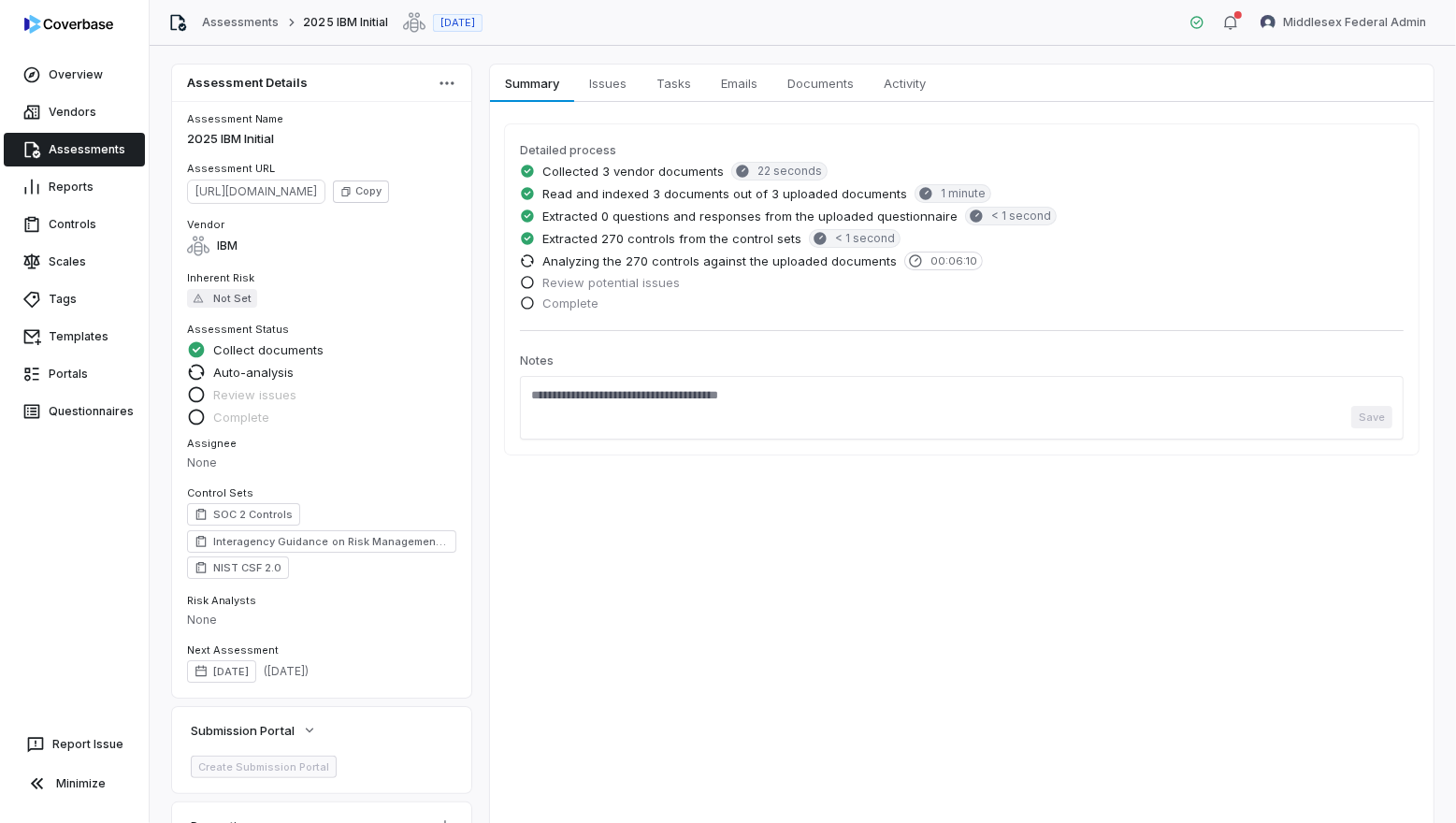 click on "2025 IBM Initial" at bounding box center (322, 139) 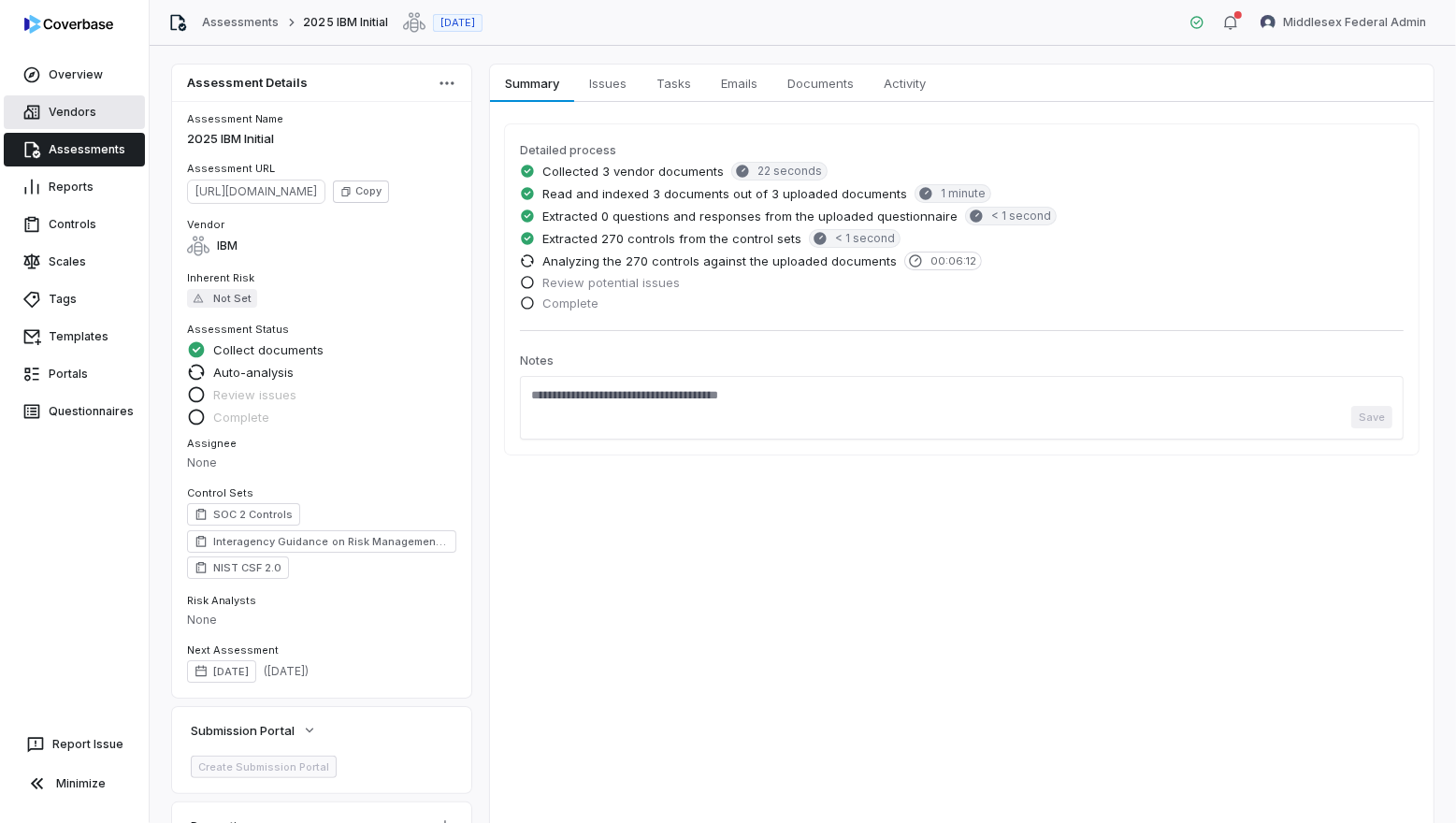 click on "Vendors" at bounding box center [74, 112] 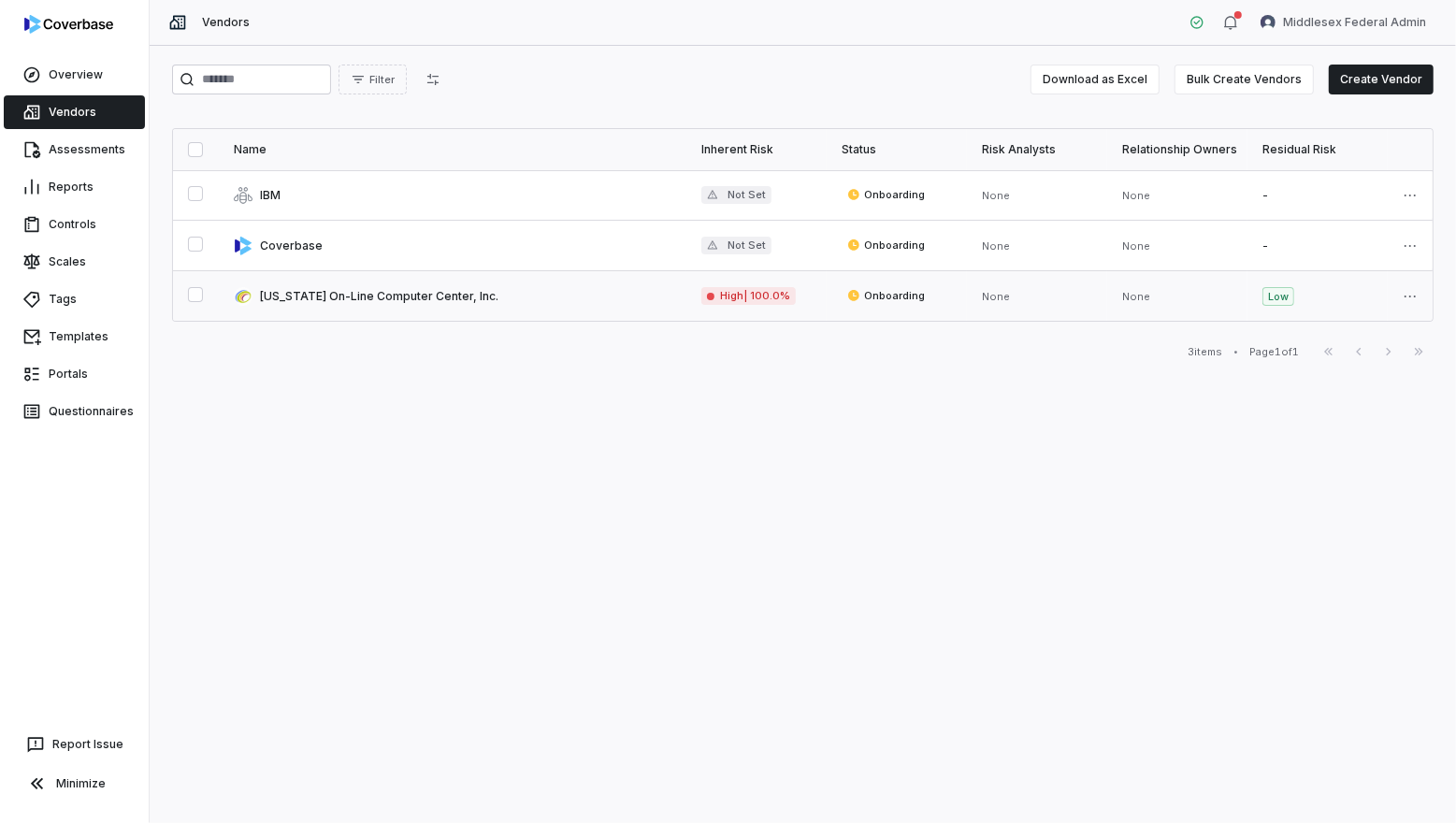 click at bounding box center (453, 296) 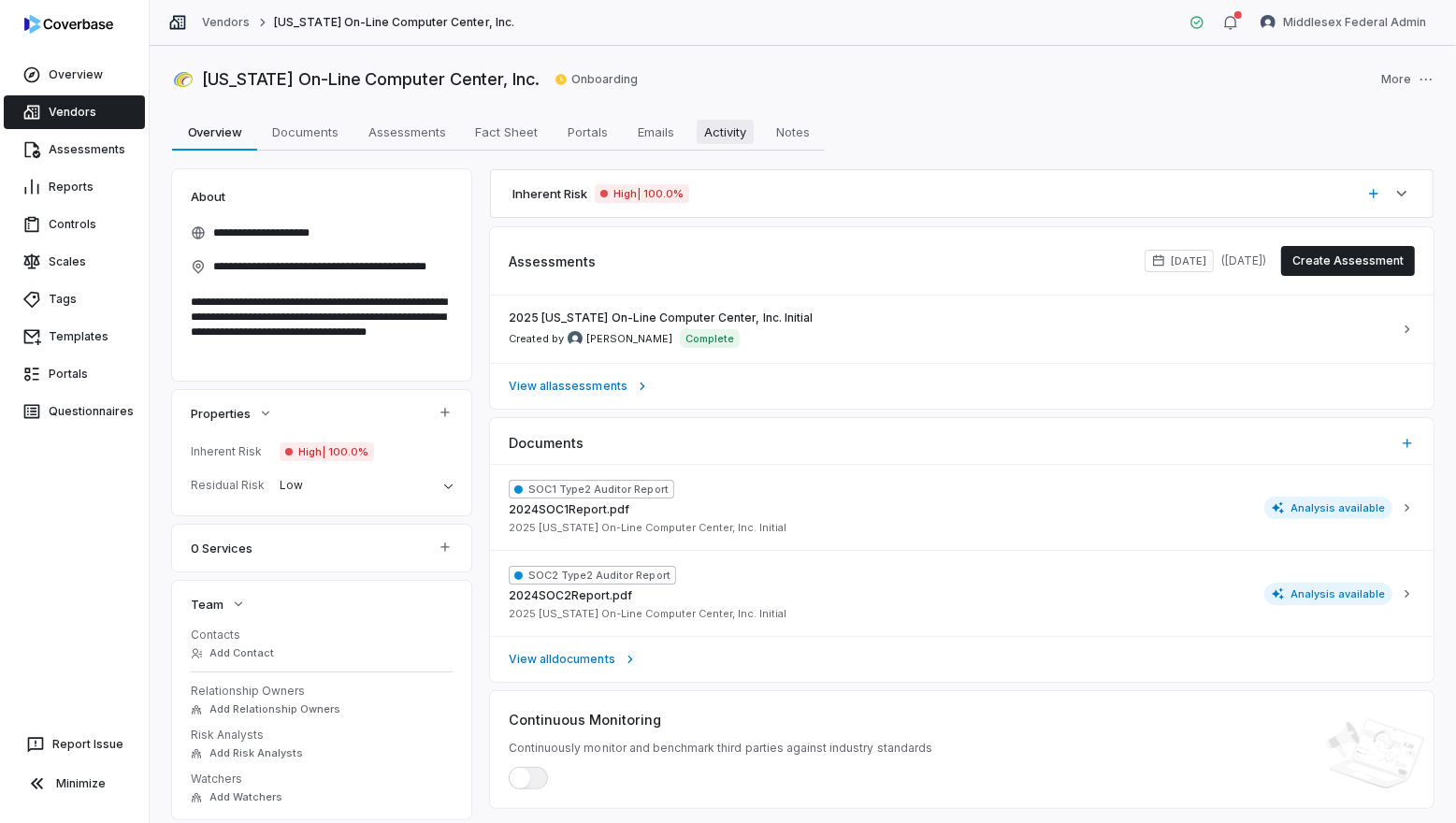 click on "Activity" at bounding box center [725, 132] 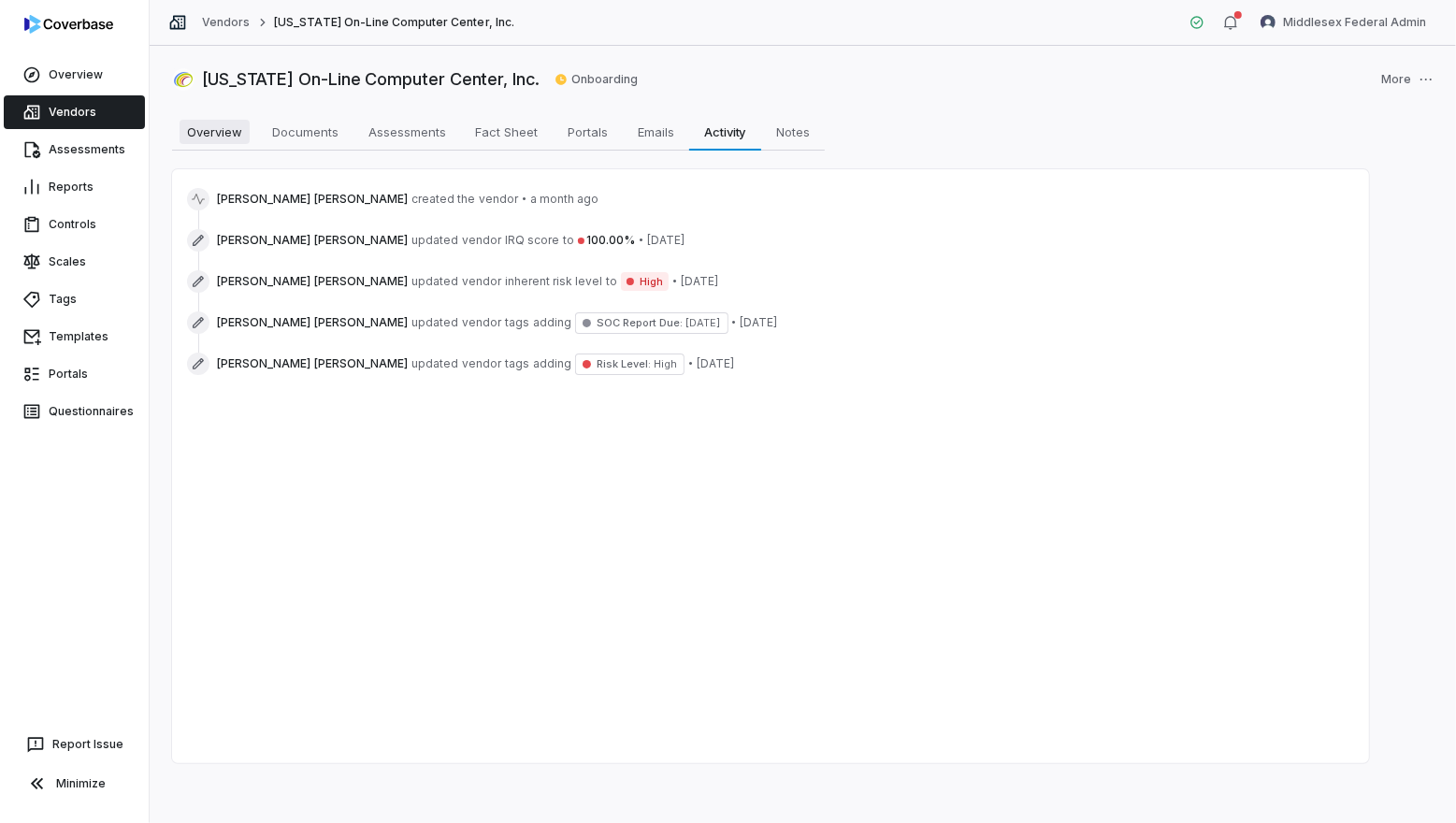 click on "Overview" at bounding box center [214, 132] 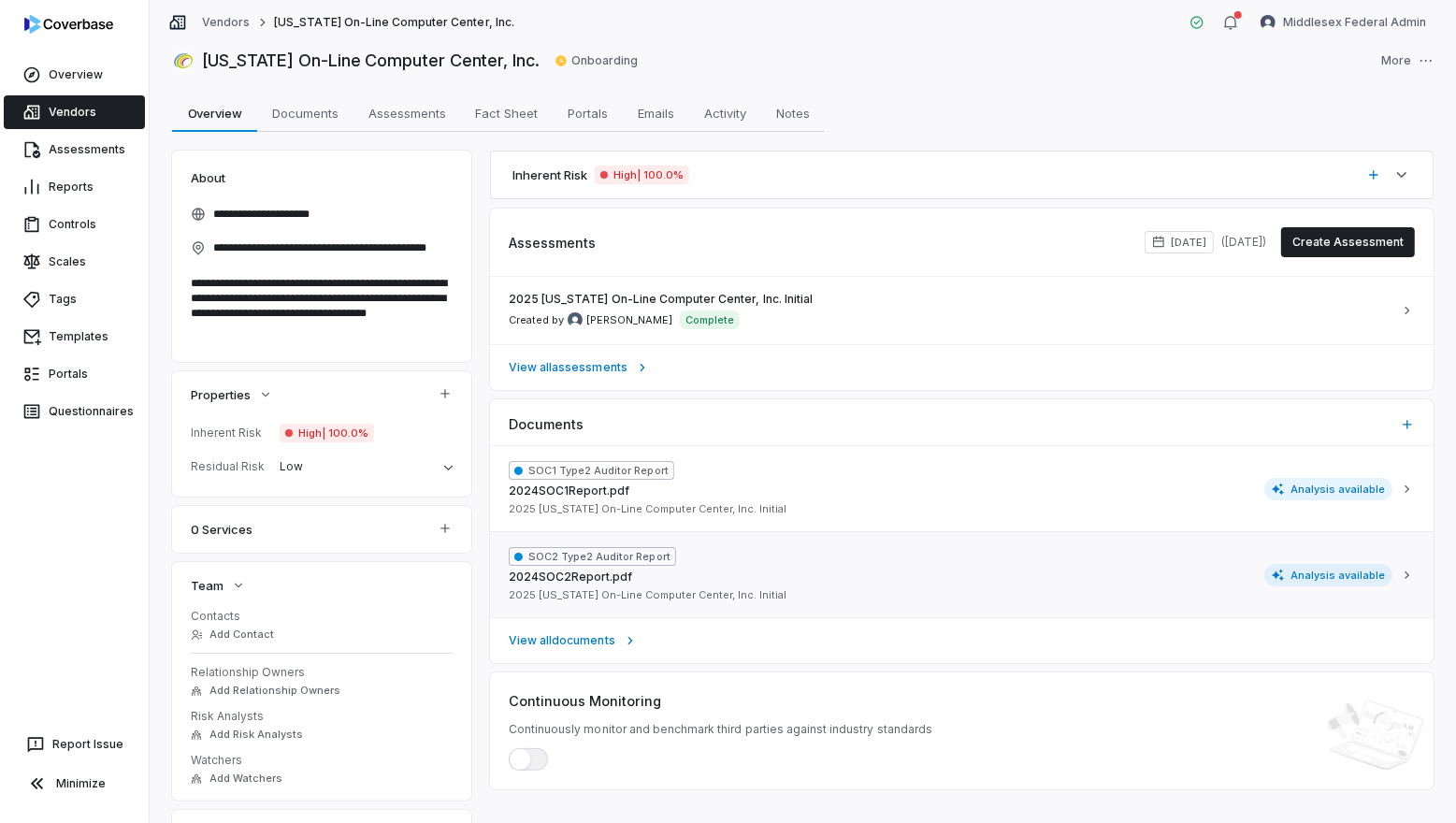 scroll, scrollTop: 19, scrollLeft: 0, axis: vertical 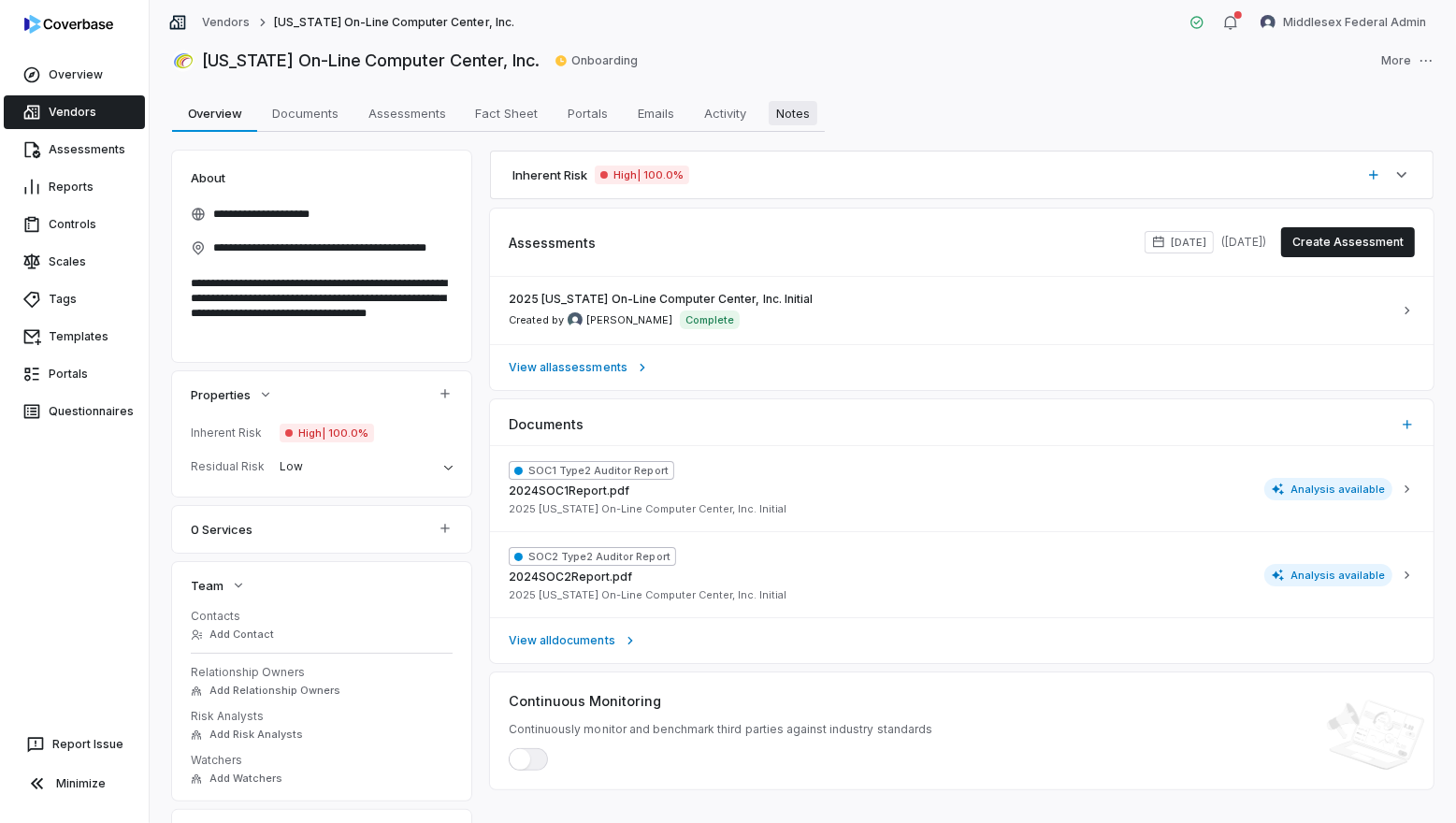 click on "Notes" at bounding box center (793, 113) 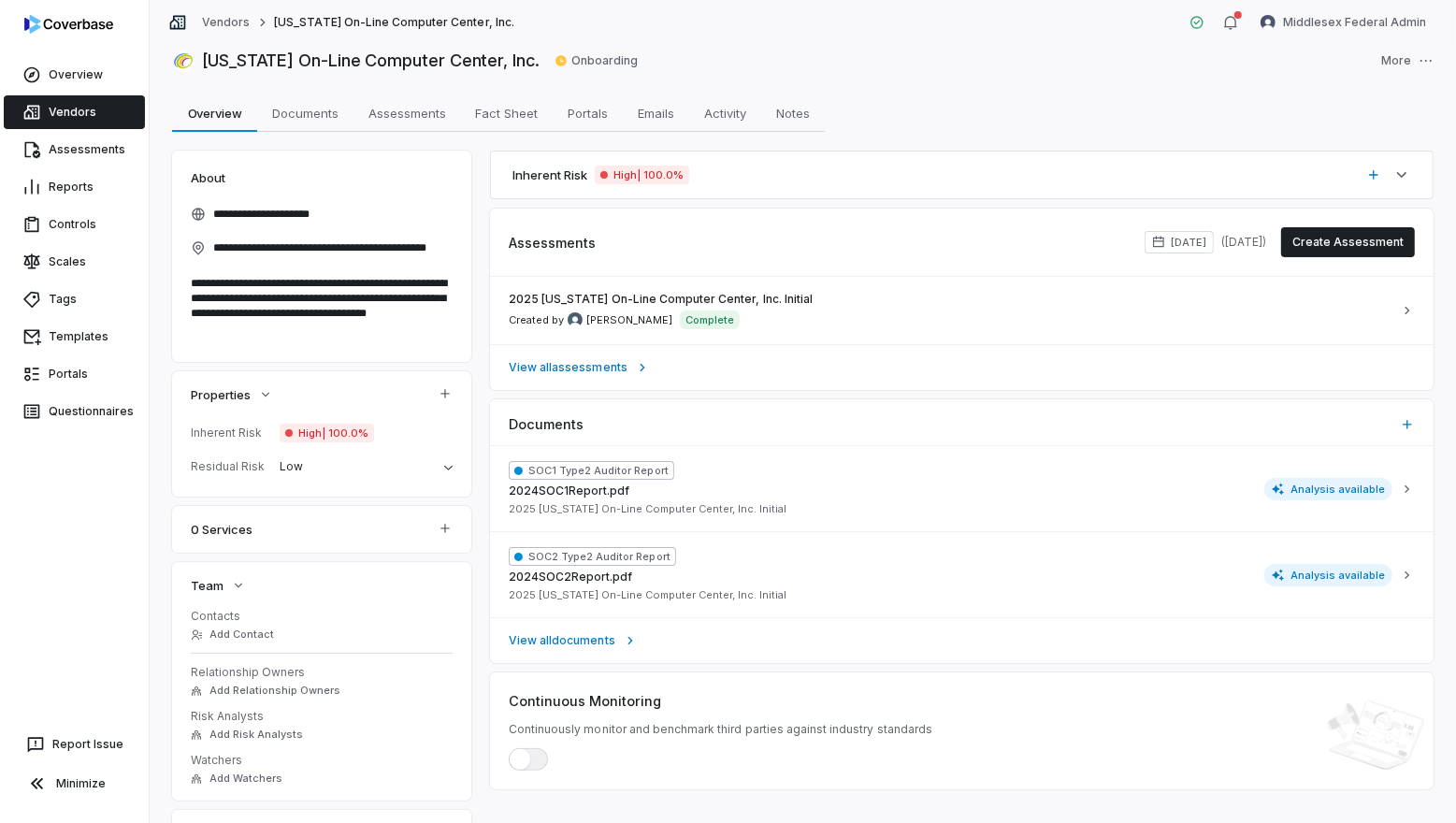 scroll, scrollTop: 0, scrollLeft: 0, axis: both 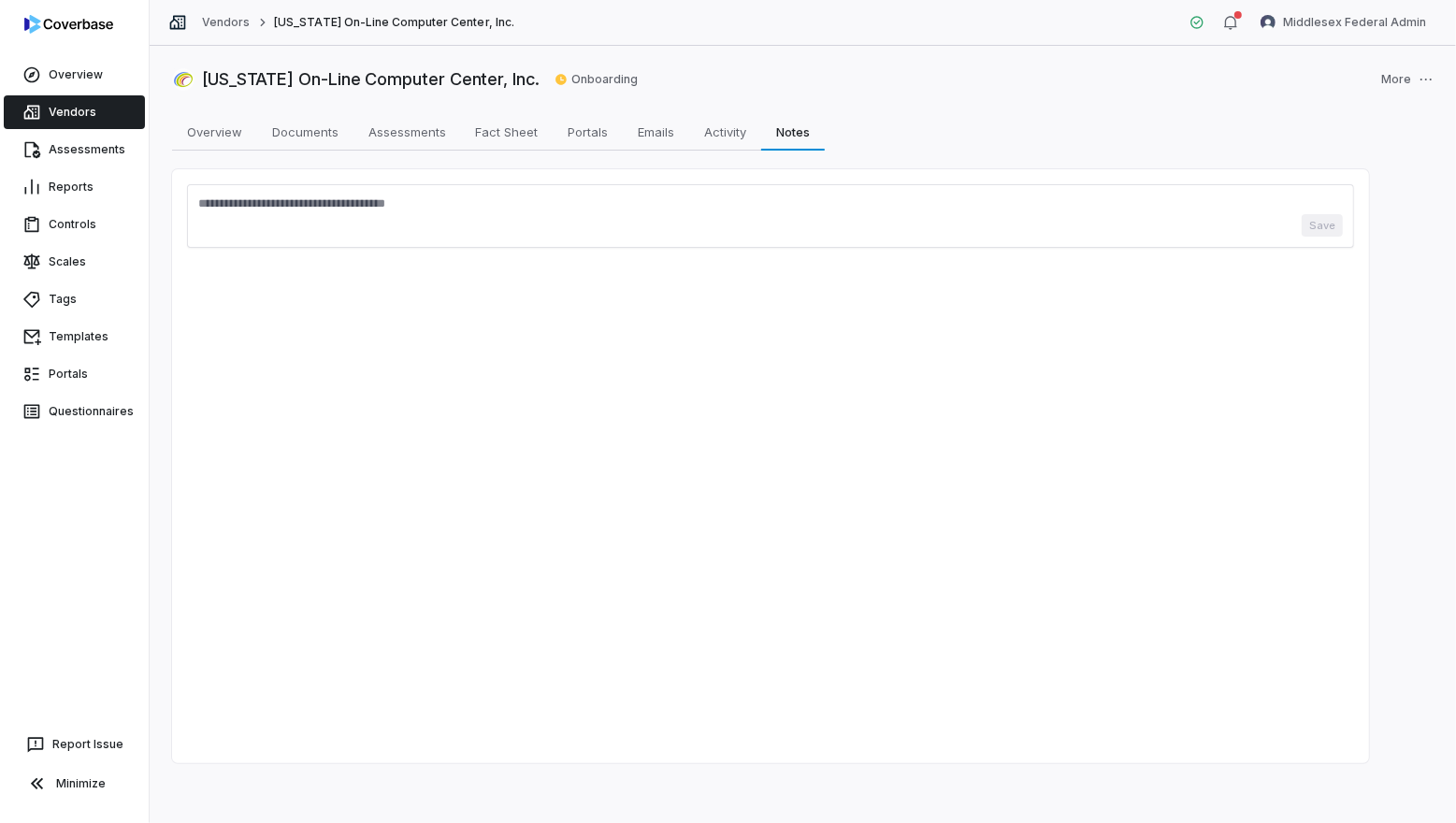 click at bounding box center [771, 205] 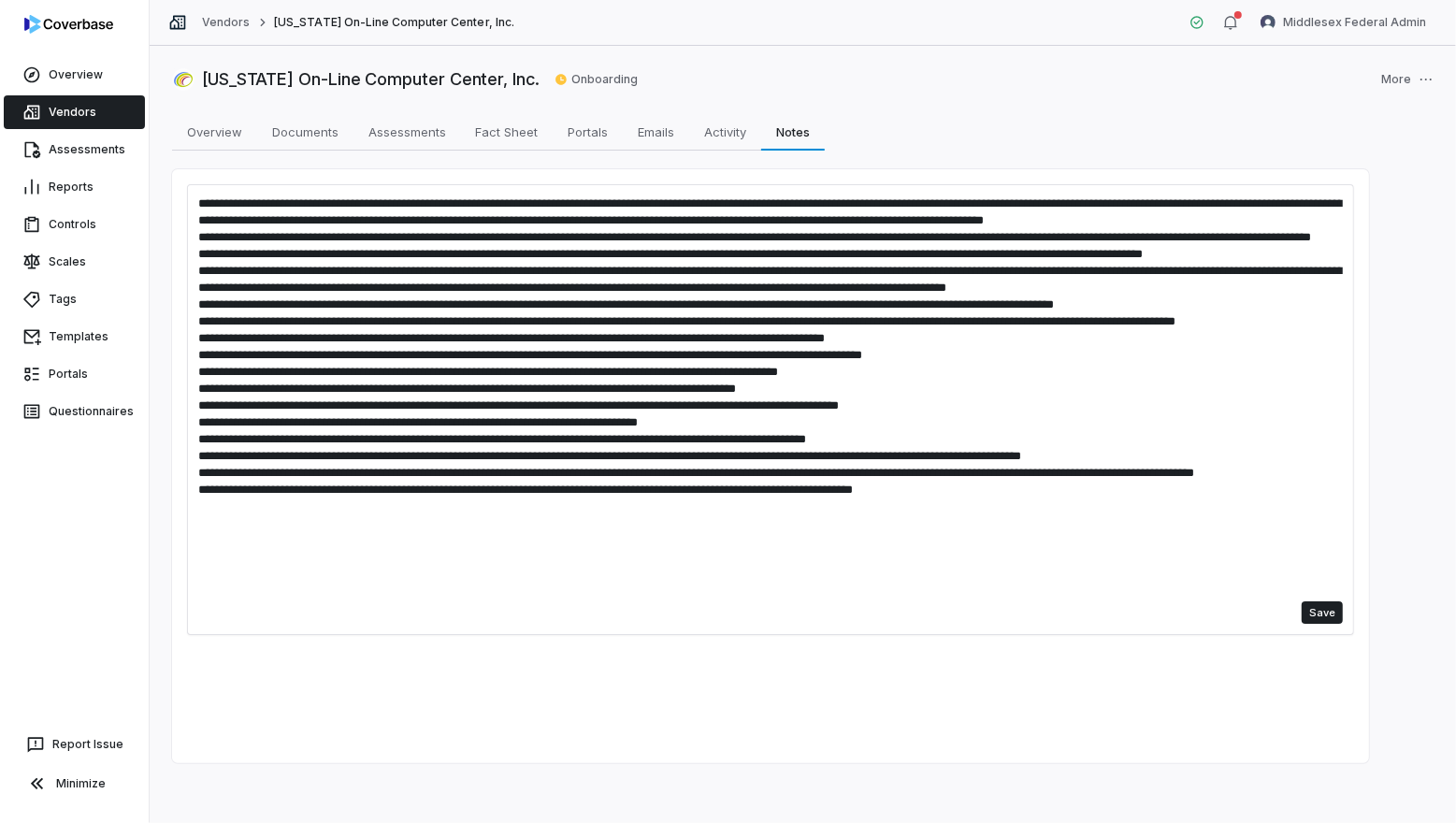 click at bounding box center [771, 398] 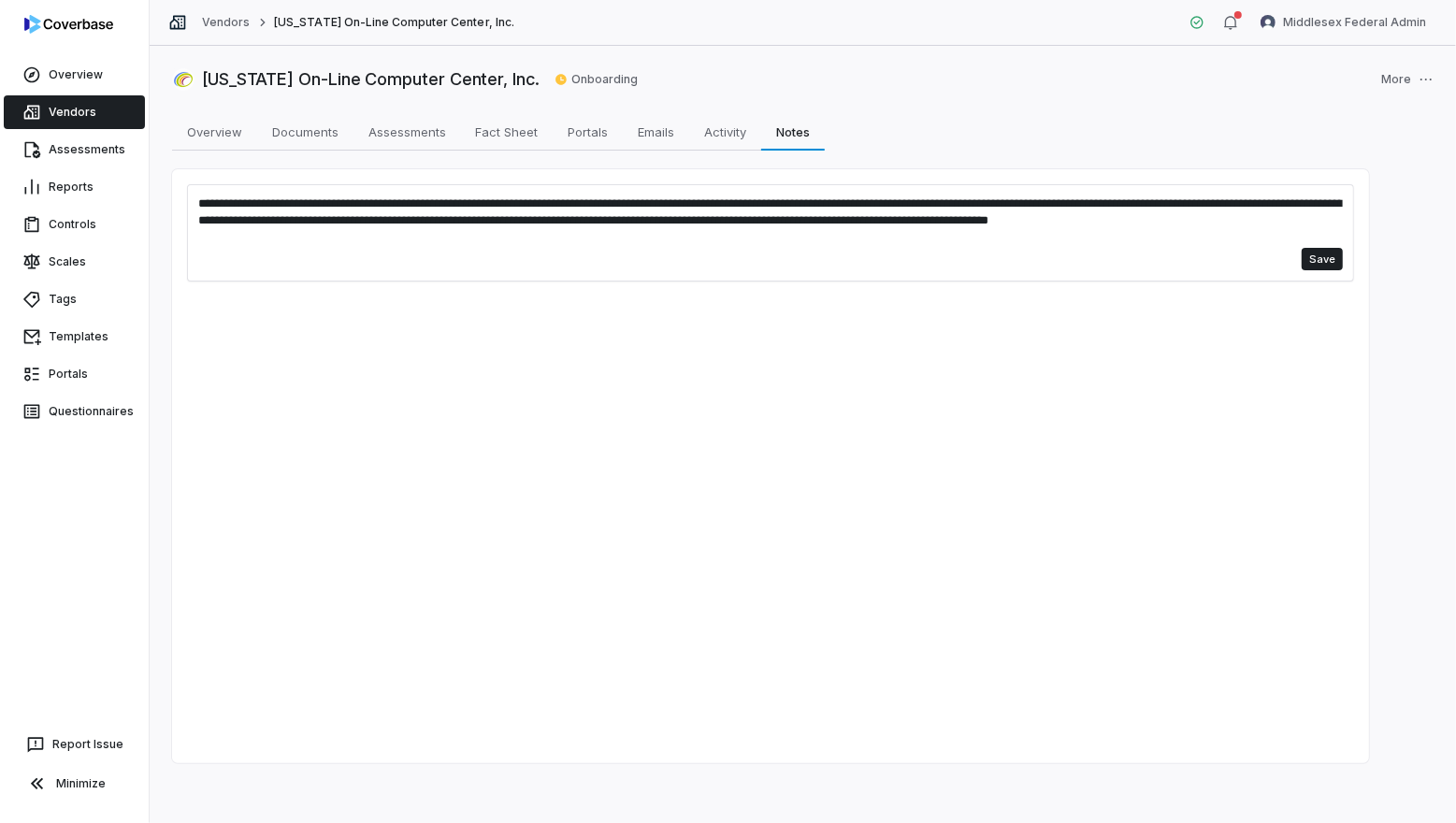 type on "**********" 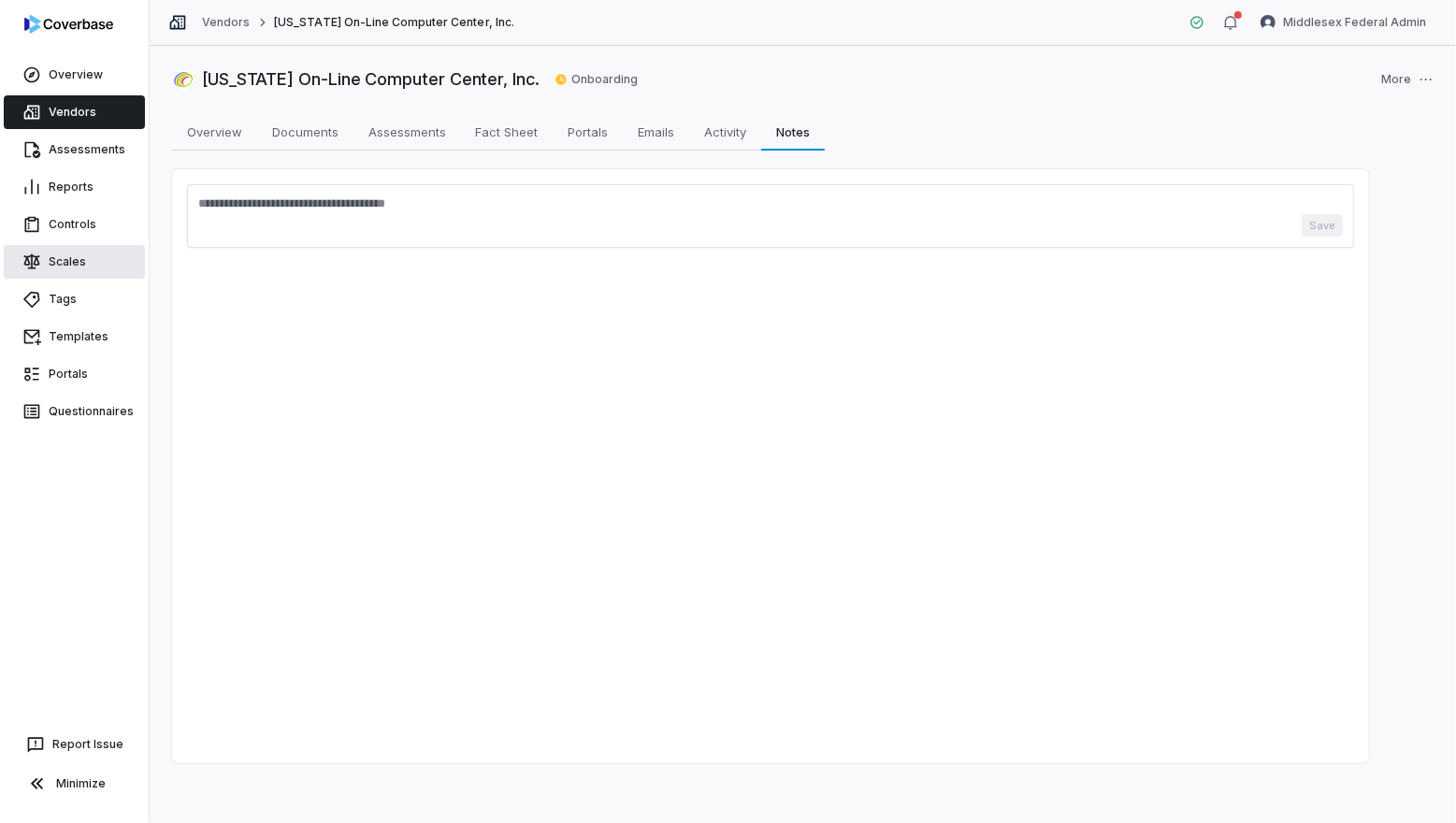 type 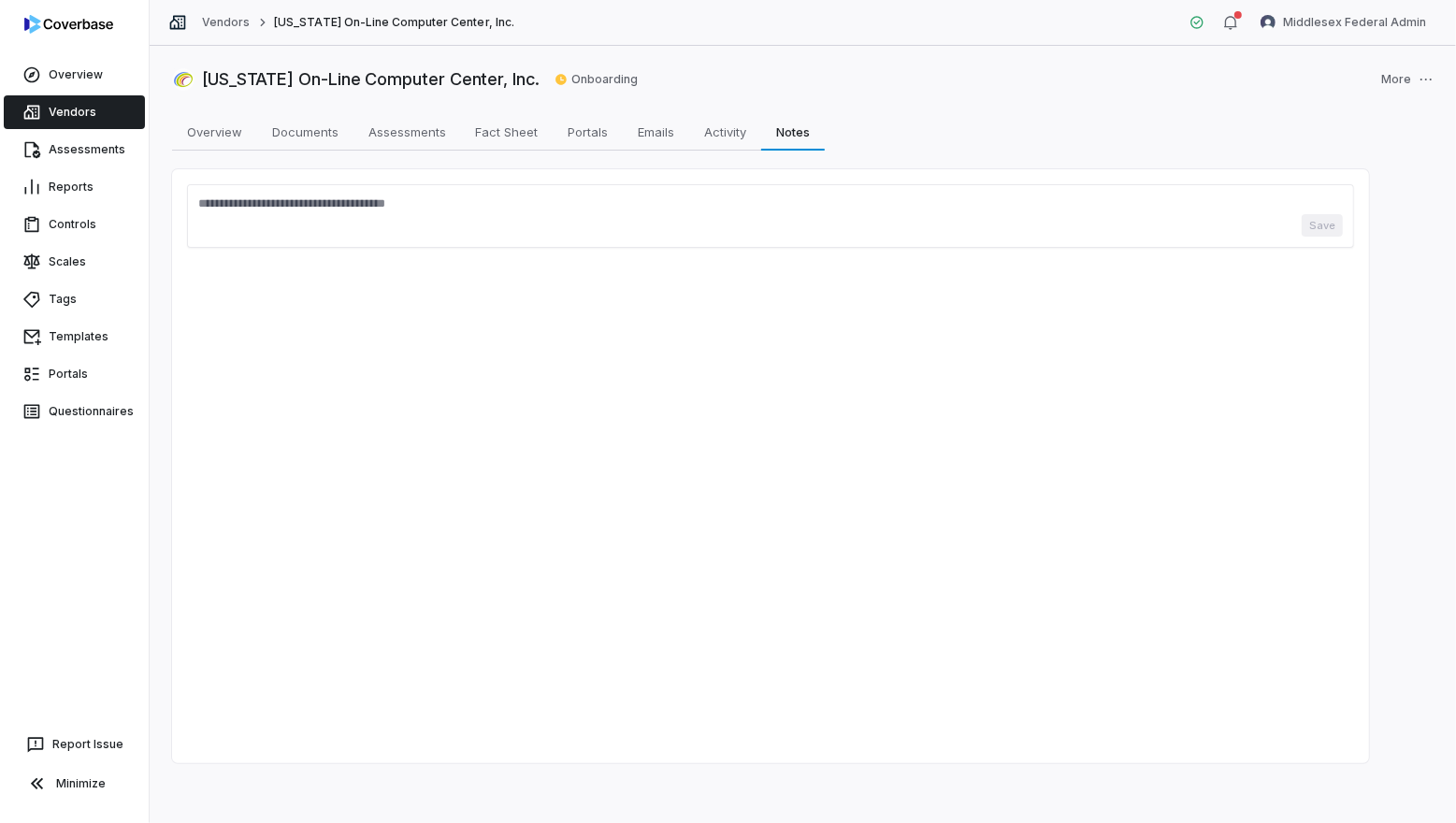 click on "Vendors" at bounding box center (74, 112) 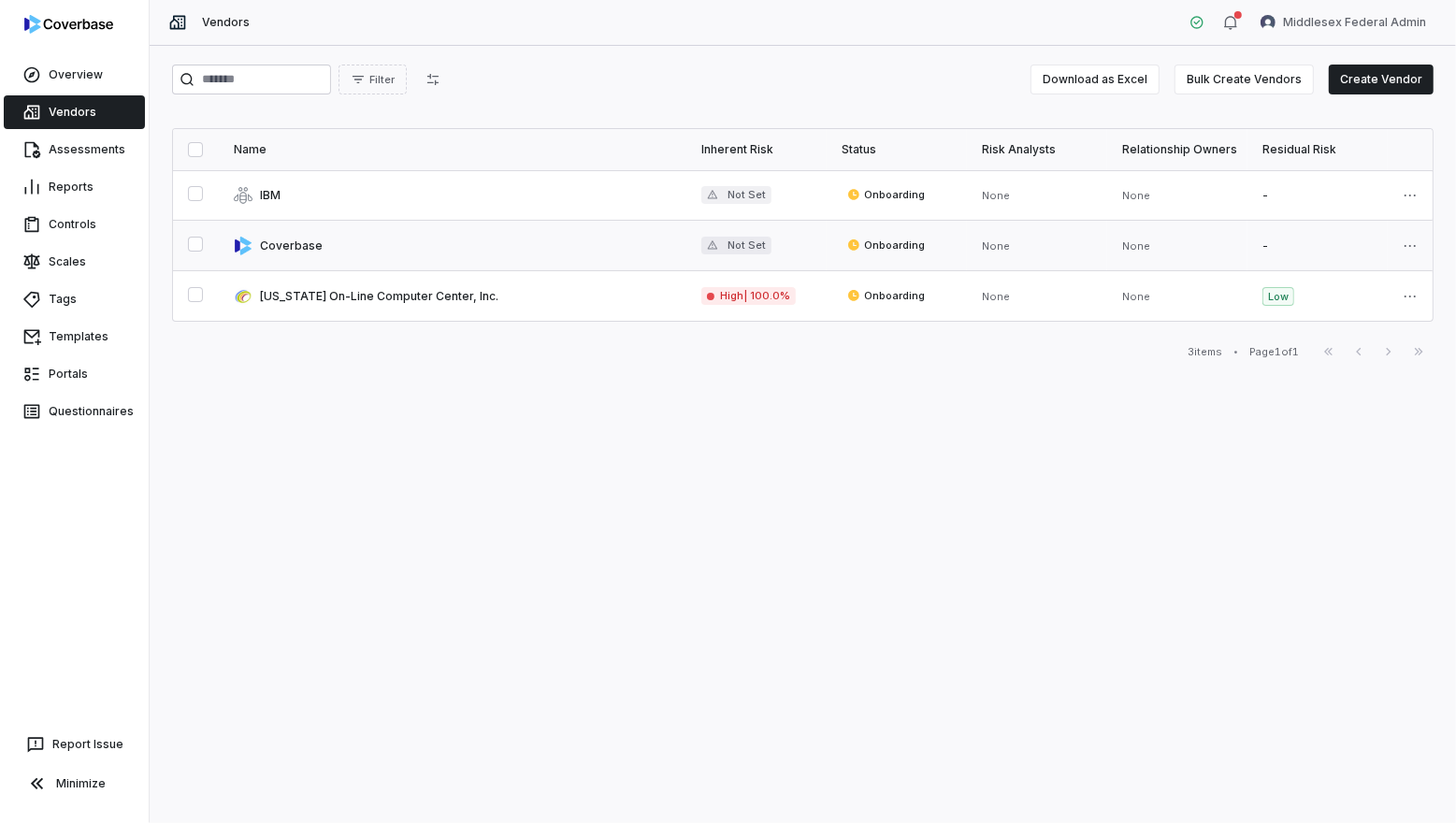 click at bounding box center (453, 245) 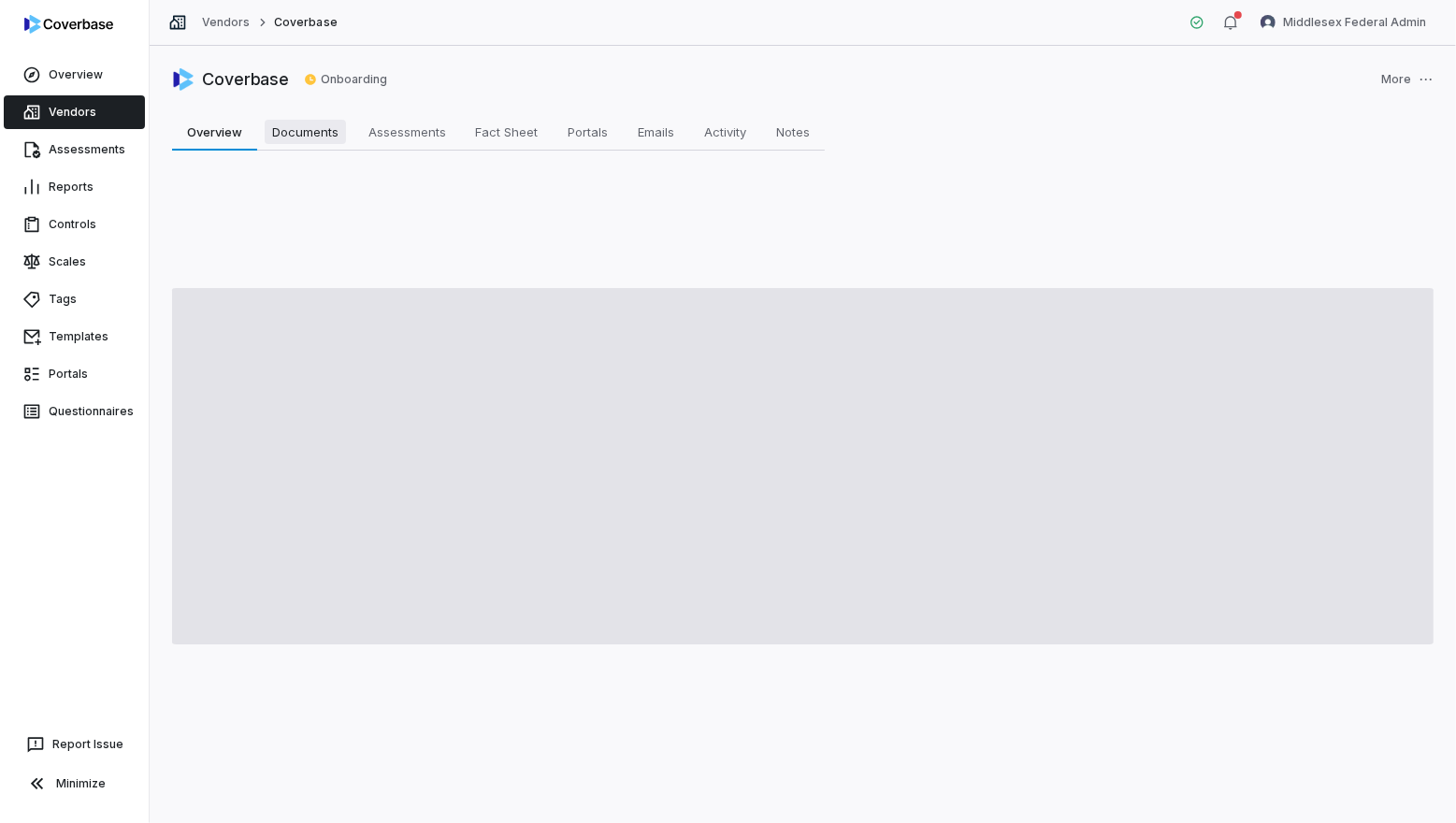 click on "Documents" at bounding box center [305, 132] 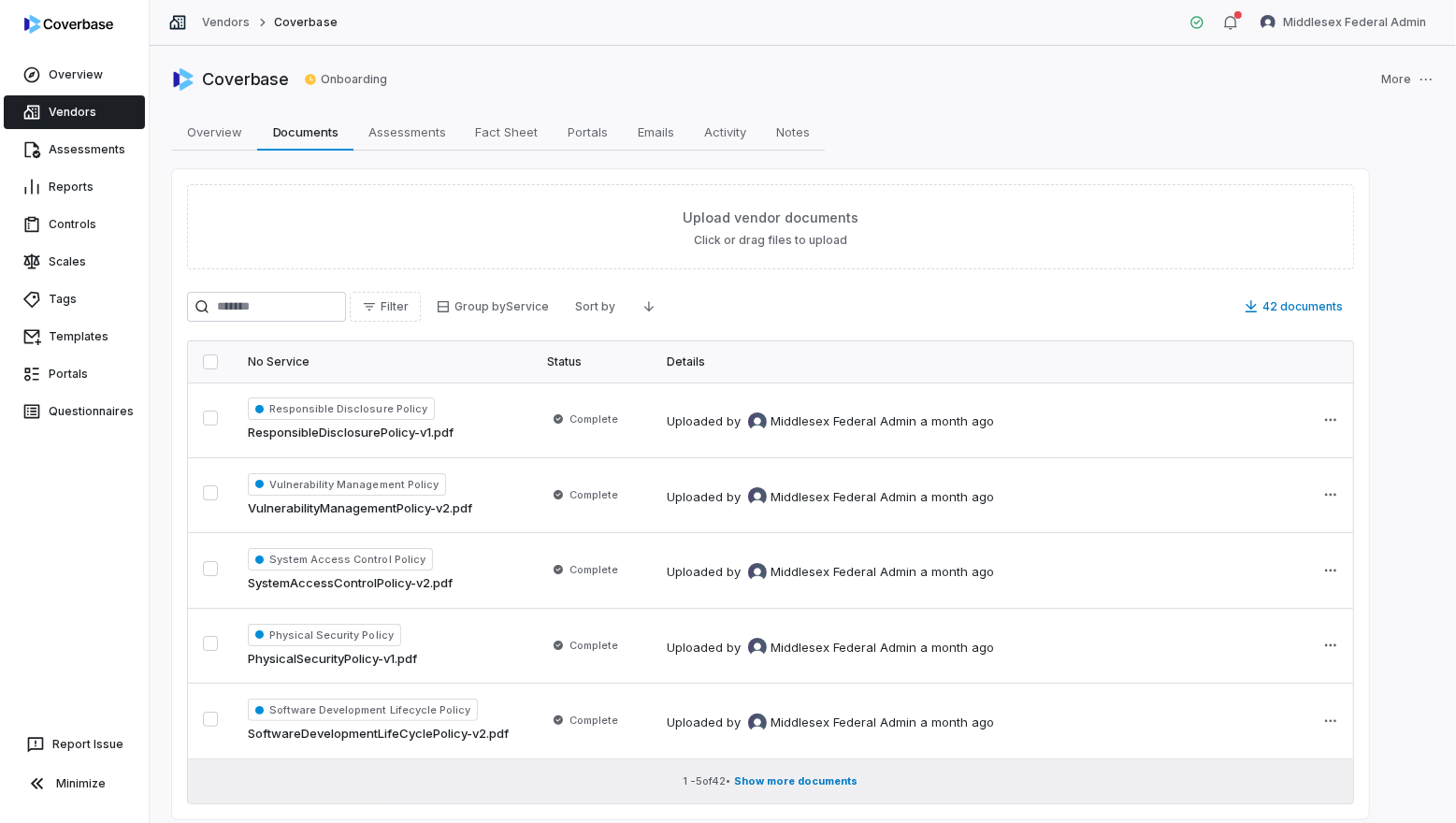 click on "Show more documents" at bounding box center [797, 781] 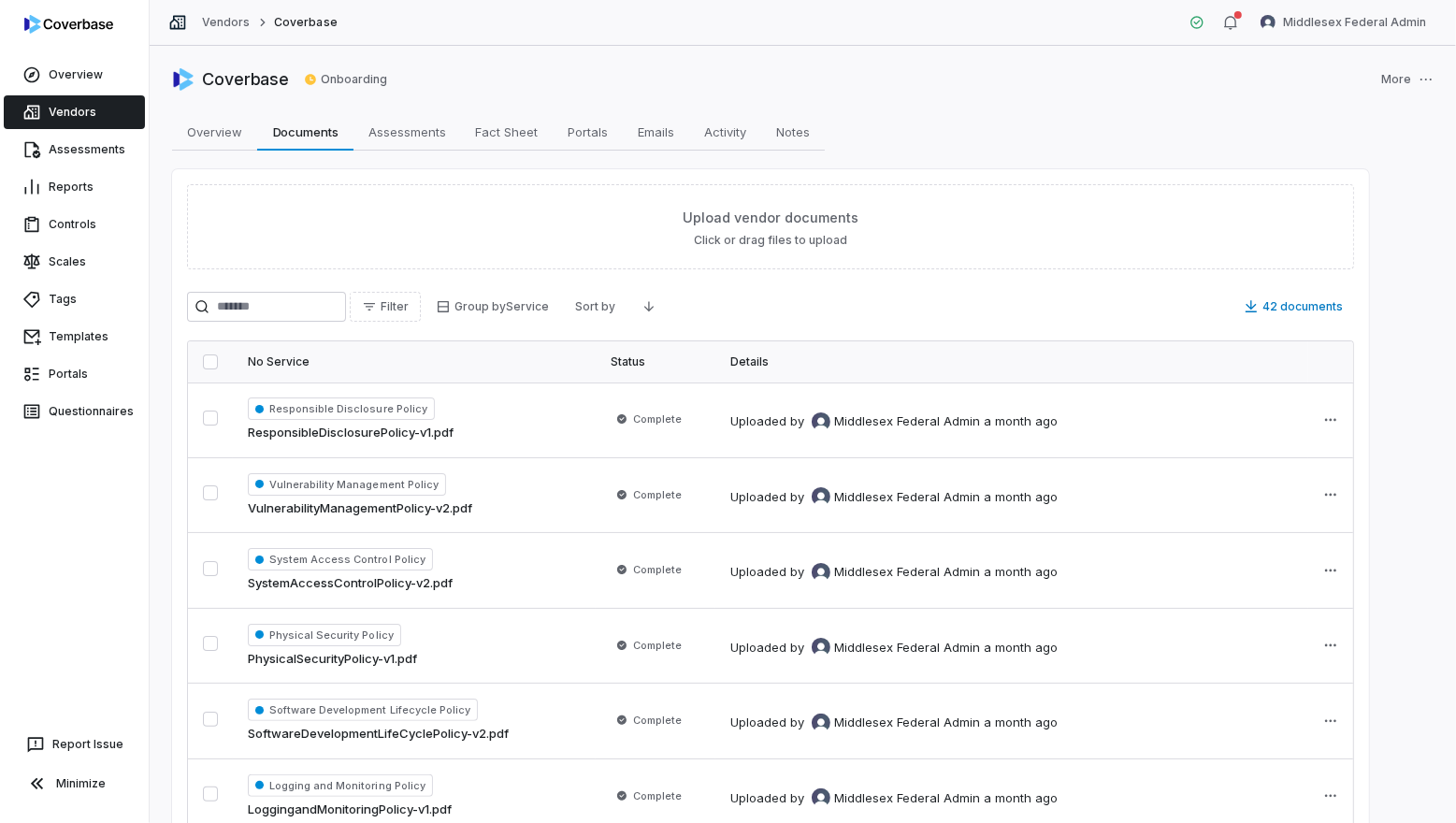 scroll, scrollTop: 25, scrollLeft: 0, axis: vertical 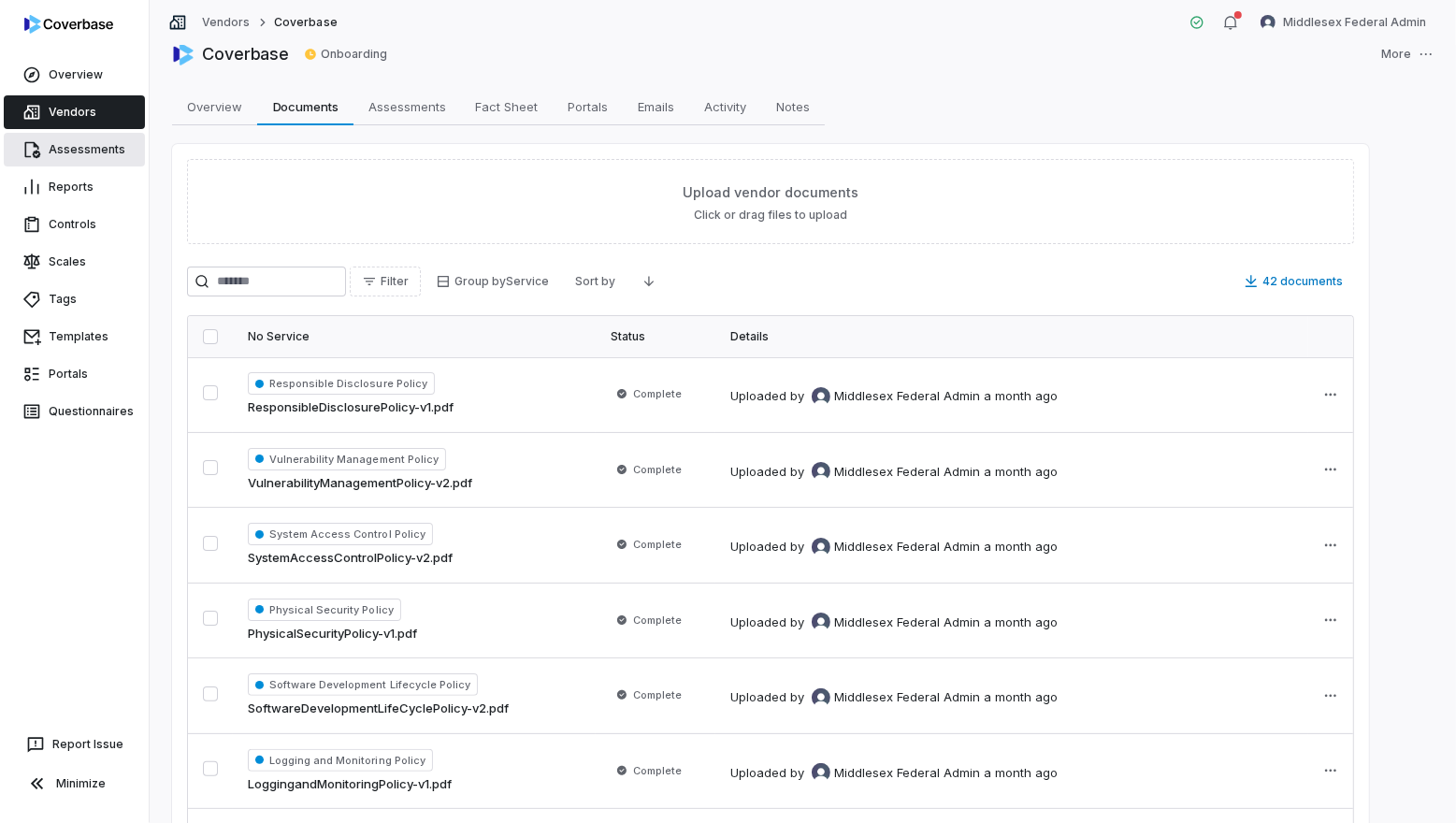 click on "Assessments" at bounding box center [74, 150] 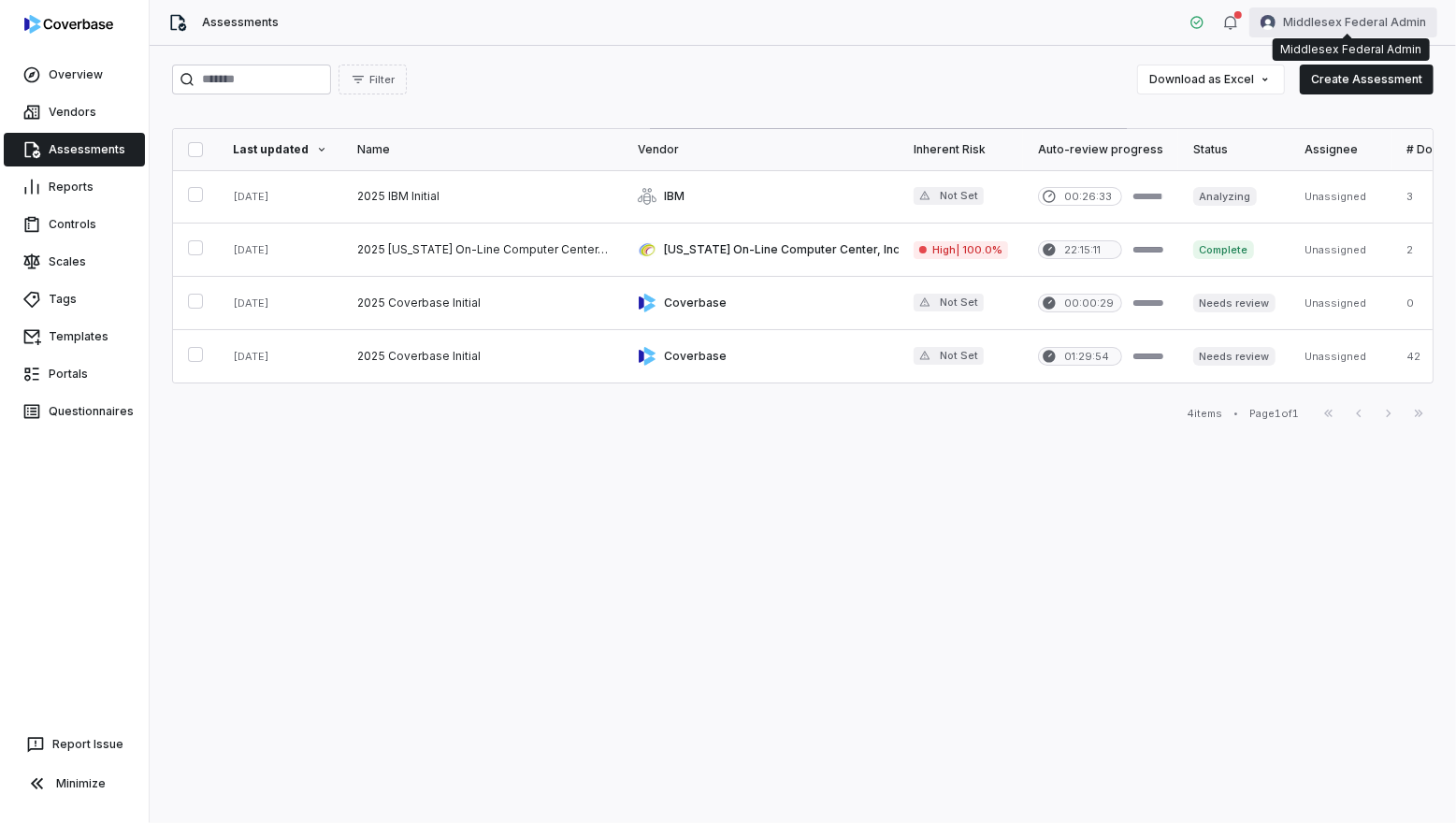 click on "Overview Vendors Assessments Reports Controls Scales Tags Templates Portals Questionnaires Report Issue Minimize Assessments Middlesex Federal Admin Filter Download as Excel Create Assessment Last updated Name Vendor Inherent Risk Auto-review progress Status Assignee # Docs # Issues # Tasks Submitted by Date initiated Jul 7, 2025 2025 IBM Initial IBM Not Set 00:26:33 Analyzing Unassigned 3 0 0 Middlesex Federal Admin Jul 7, 2025 Jun 26, 2025 2025 Connecticut On-Line Computer Center, Inc. Initial Connecticut On-Line Computer Center, Inc. High  | 100.0% 22:15:11 Complete Unassigned 2 1 0 Matthew Menard Jun 11, 2025 Jun 11, 2025 2025 Coverbase Initial Coverbase Not Set 00:00:29 Needs review Unassigned 0 8 0 Middlesex Federal Admin Jun 11, 2025 Jun 11, 2025 2025 Coverbase Initial Coverbase Not Set 01:29:54 Needs review Unassigned 42 17 0 Middlesex Federal Admin Jun 10, 2025 4  items • Page  1  of  1 First Page Previous Next Last Page
* Middlesex Federal Admin Middlesex Federal Admin" at bounding box center [728, 412] 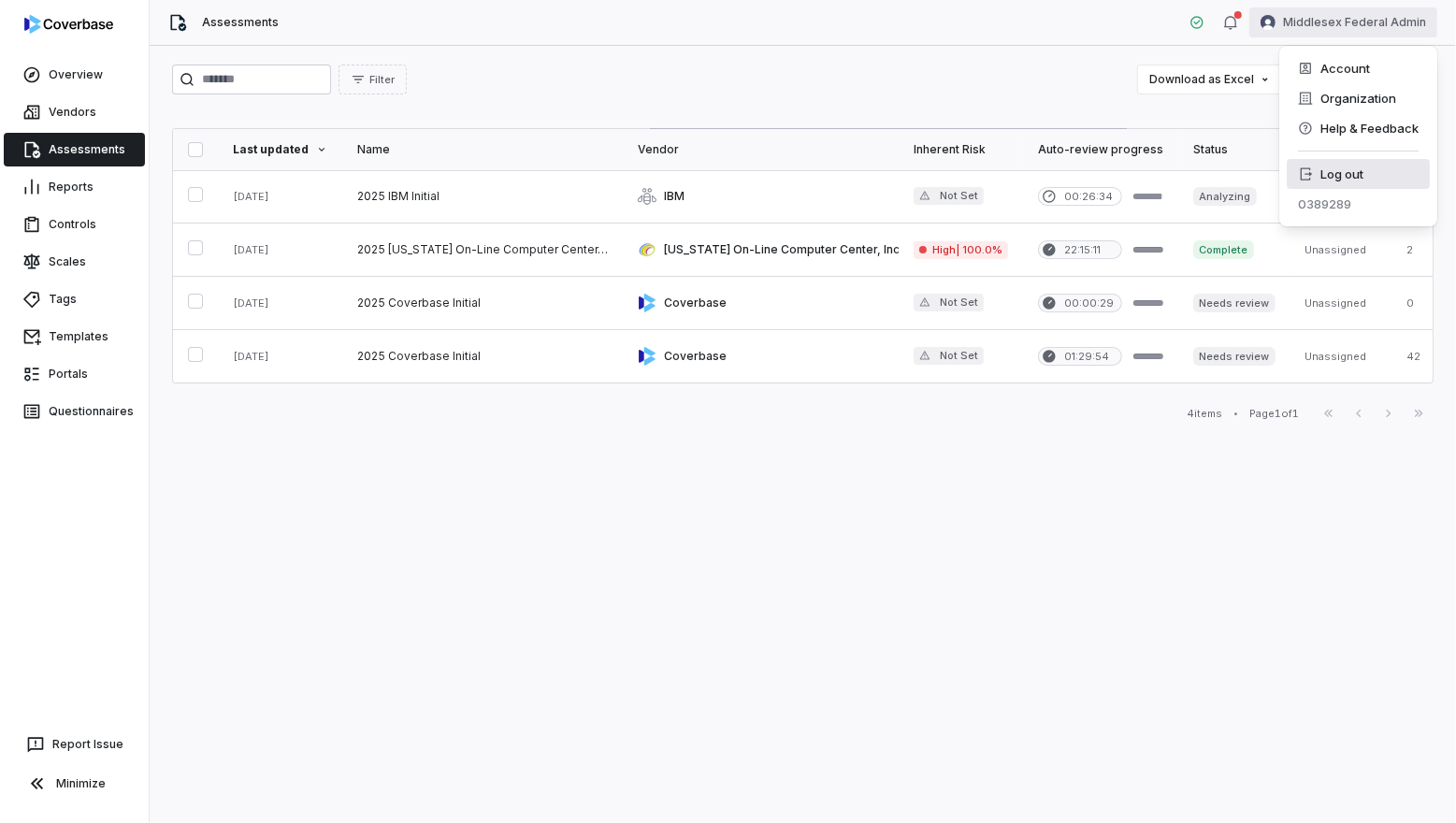 click on "Log out" at bounding box center (1358, 174) 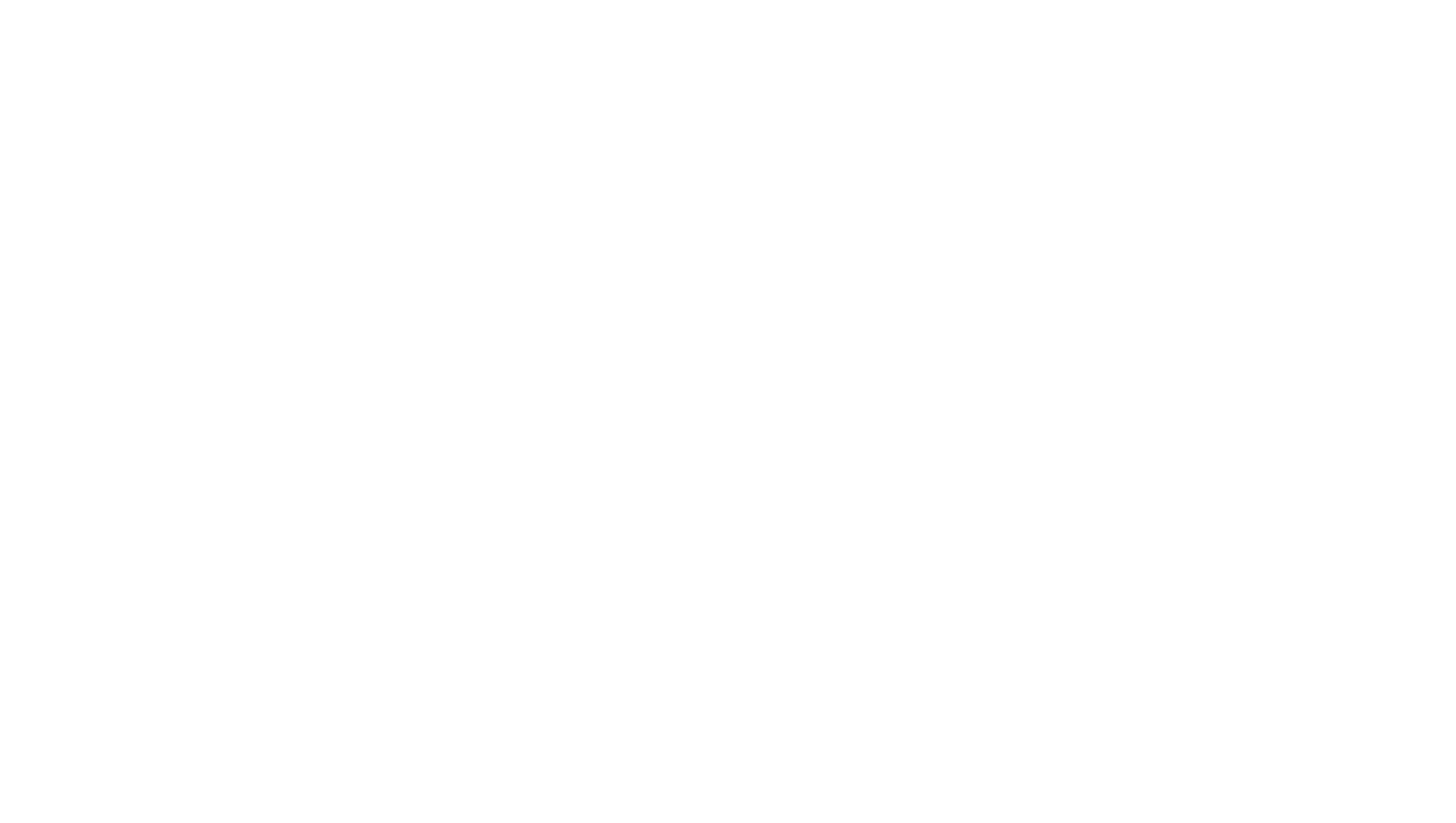scroll, scrollTop: 0, scrollLeft: 0, axis: both 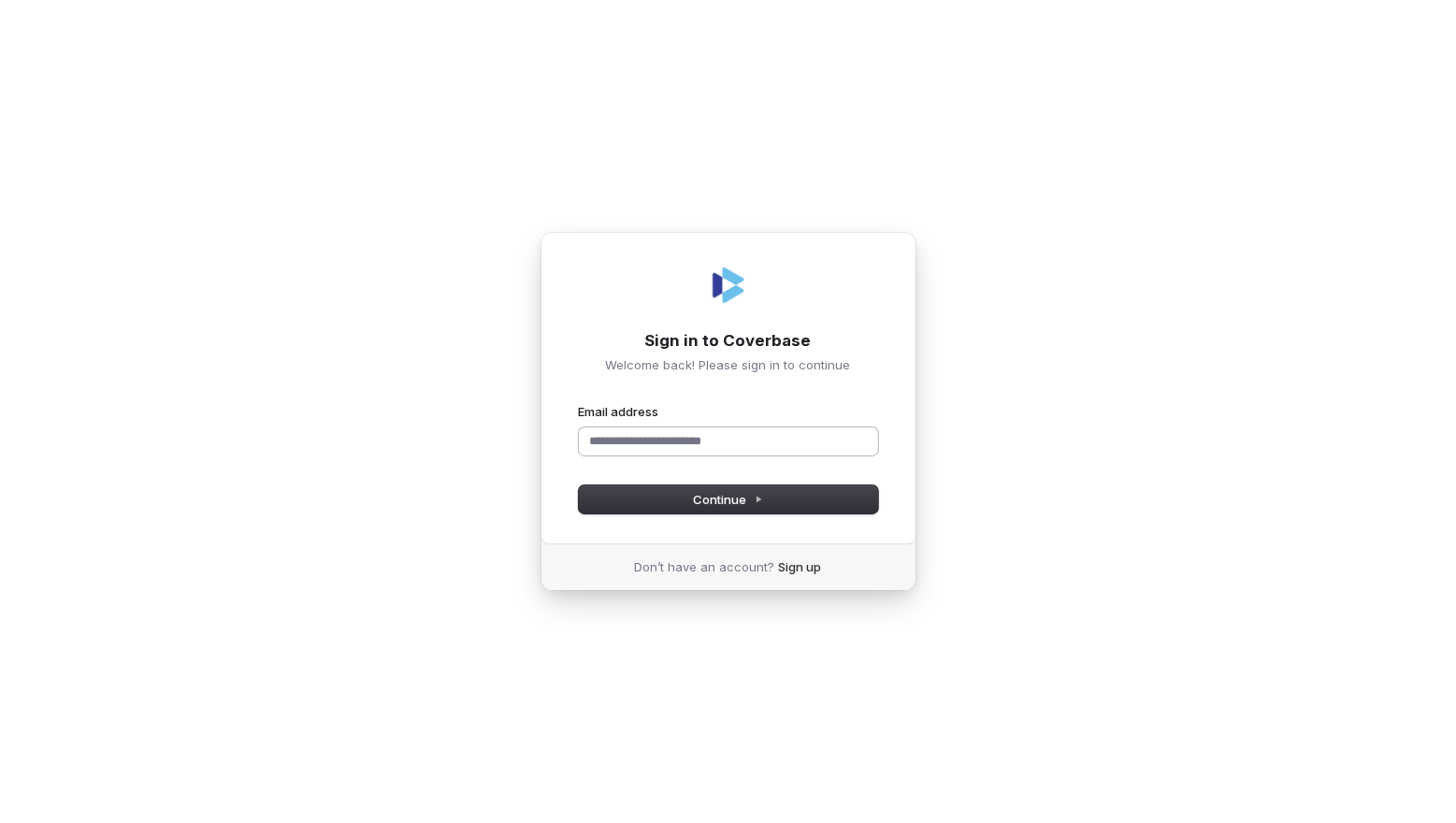 click on "Email address" at bounding box center [728, 441] 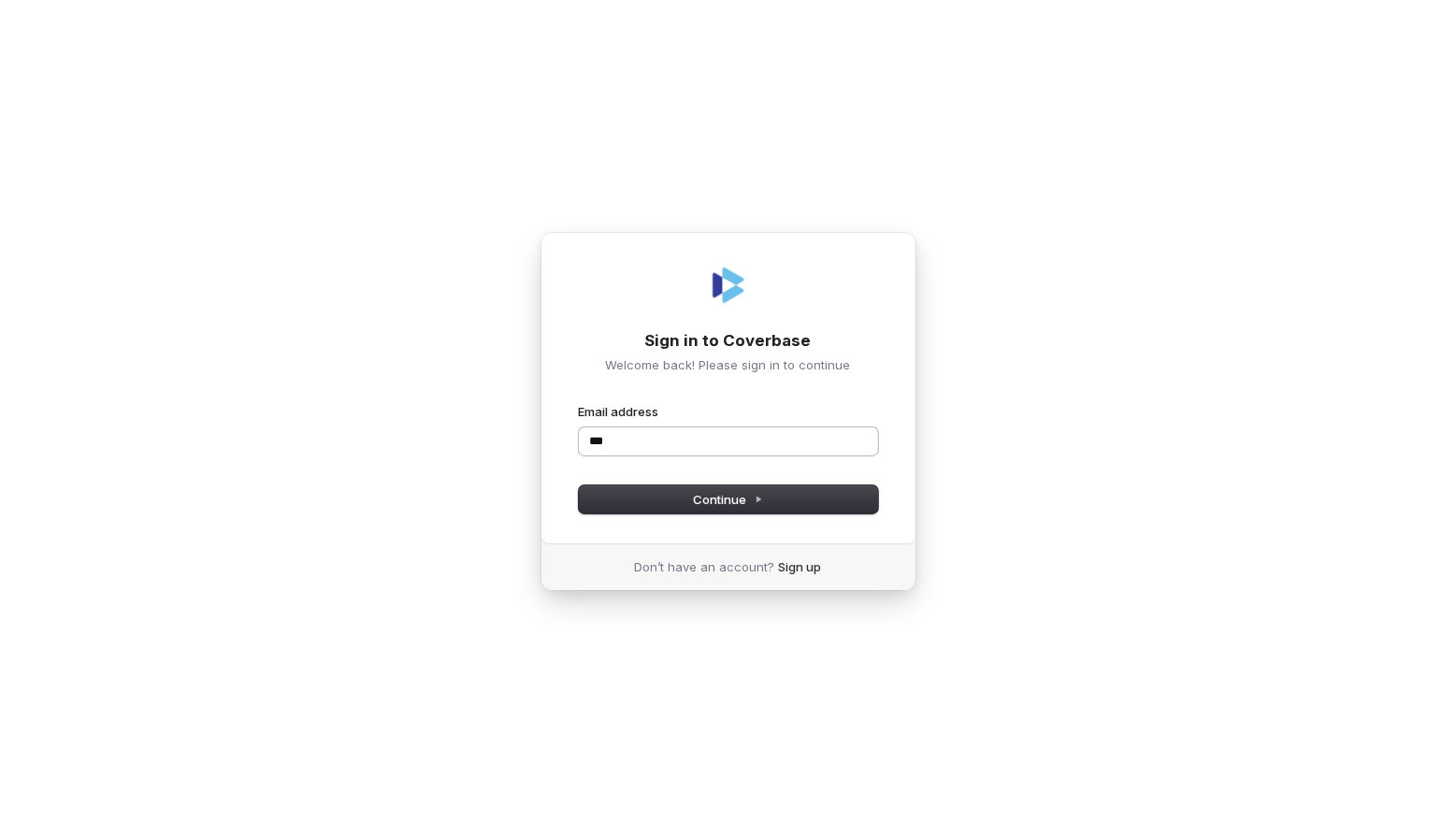 type on "****" 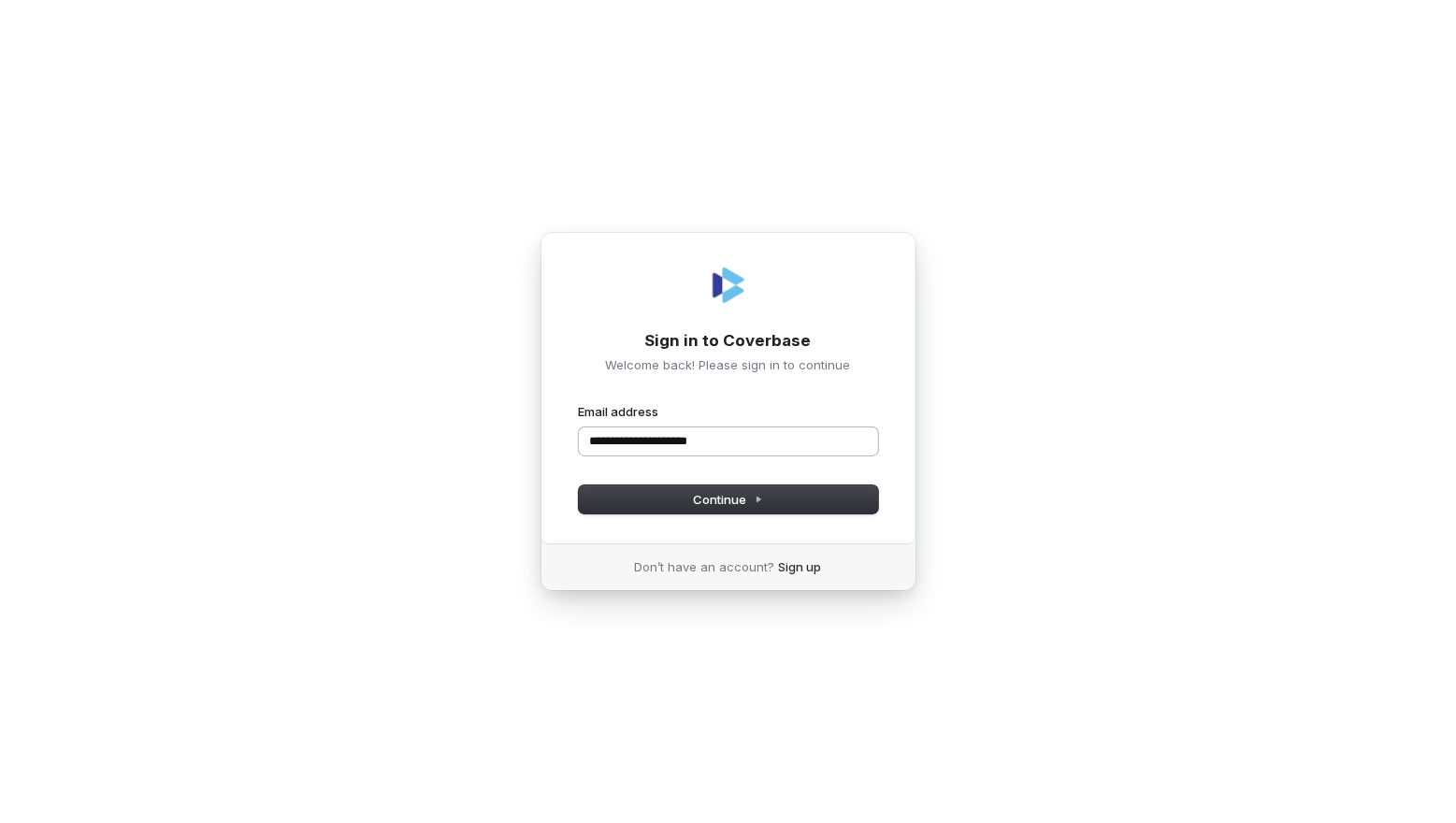 type on "**********" 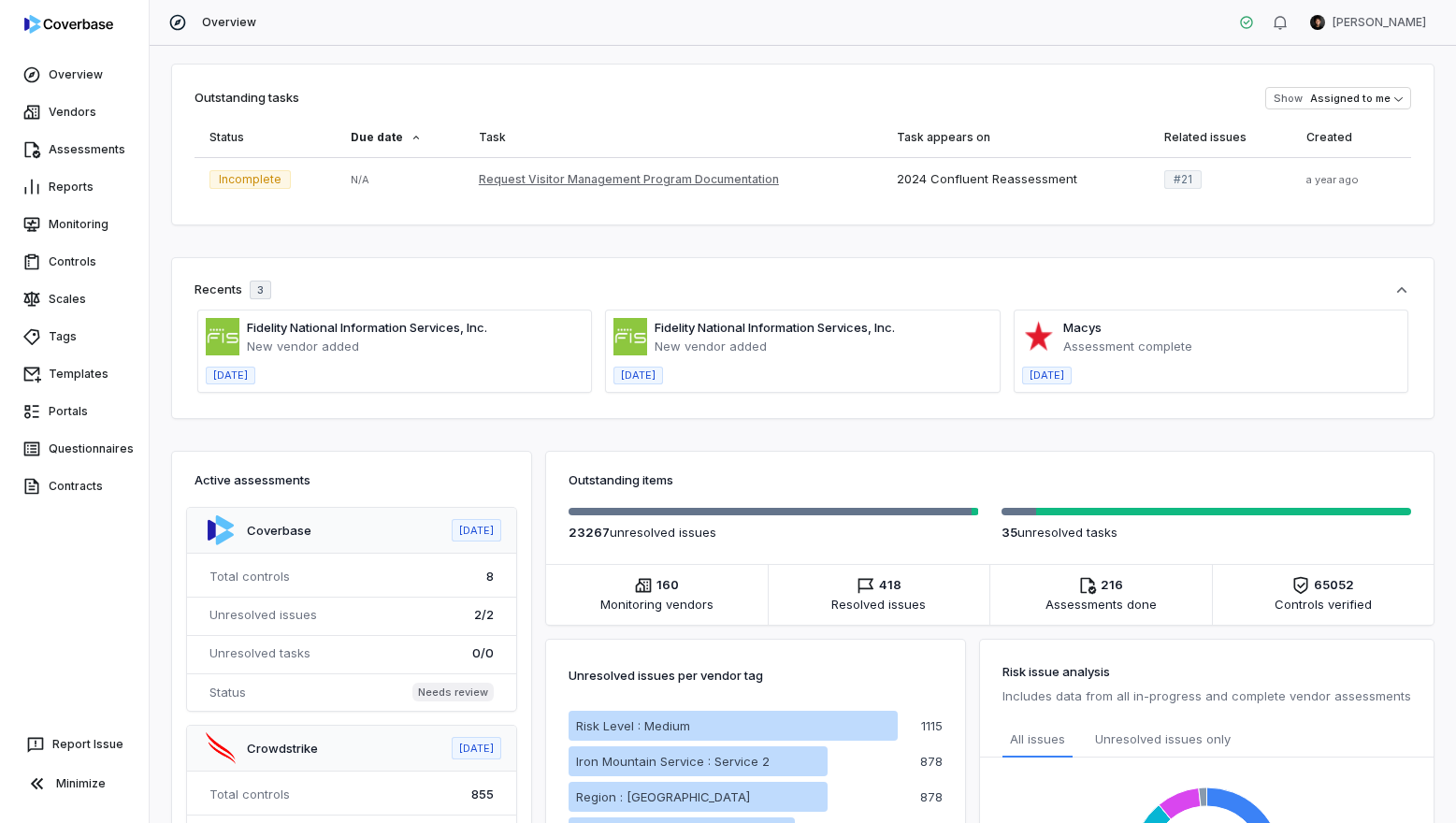 scroll, scrollTop: 0, scrollLeft: 0, axis: both 